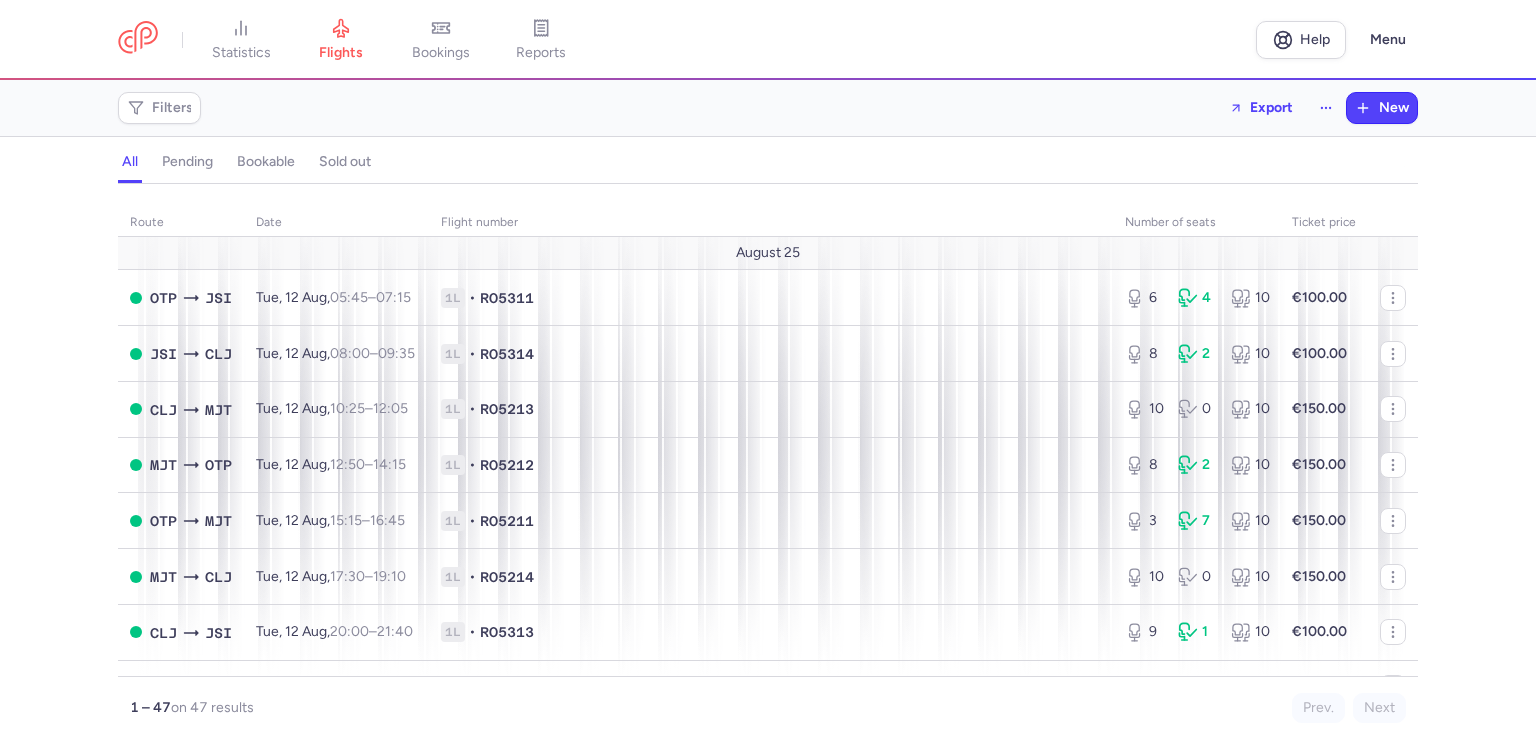 scroll, scrollTop: 0, scrollLeft: 0, axis: both 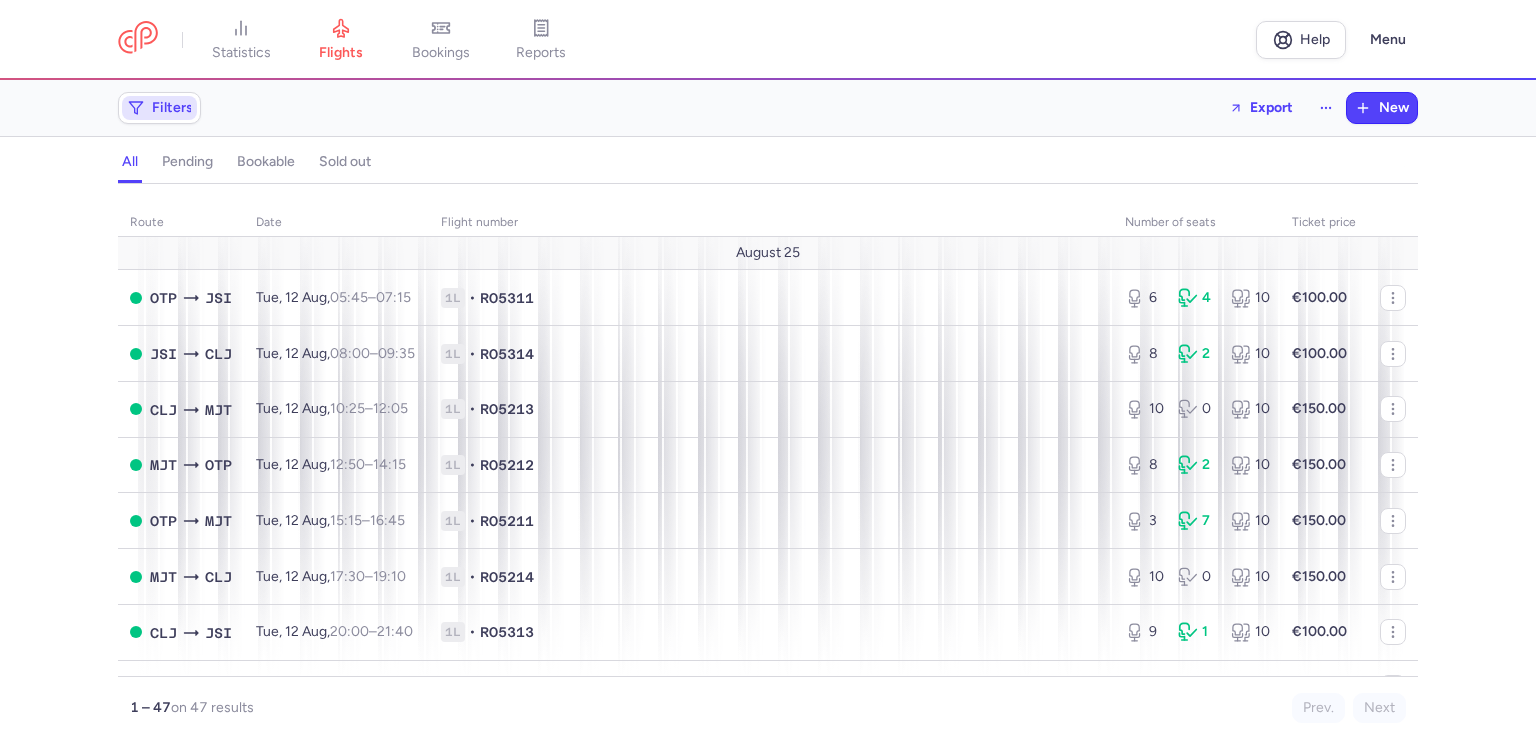 click on "Filters" at bounding box center [172, 108] 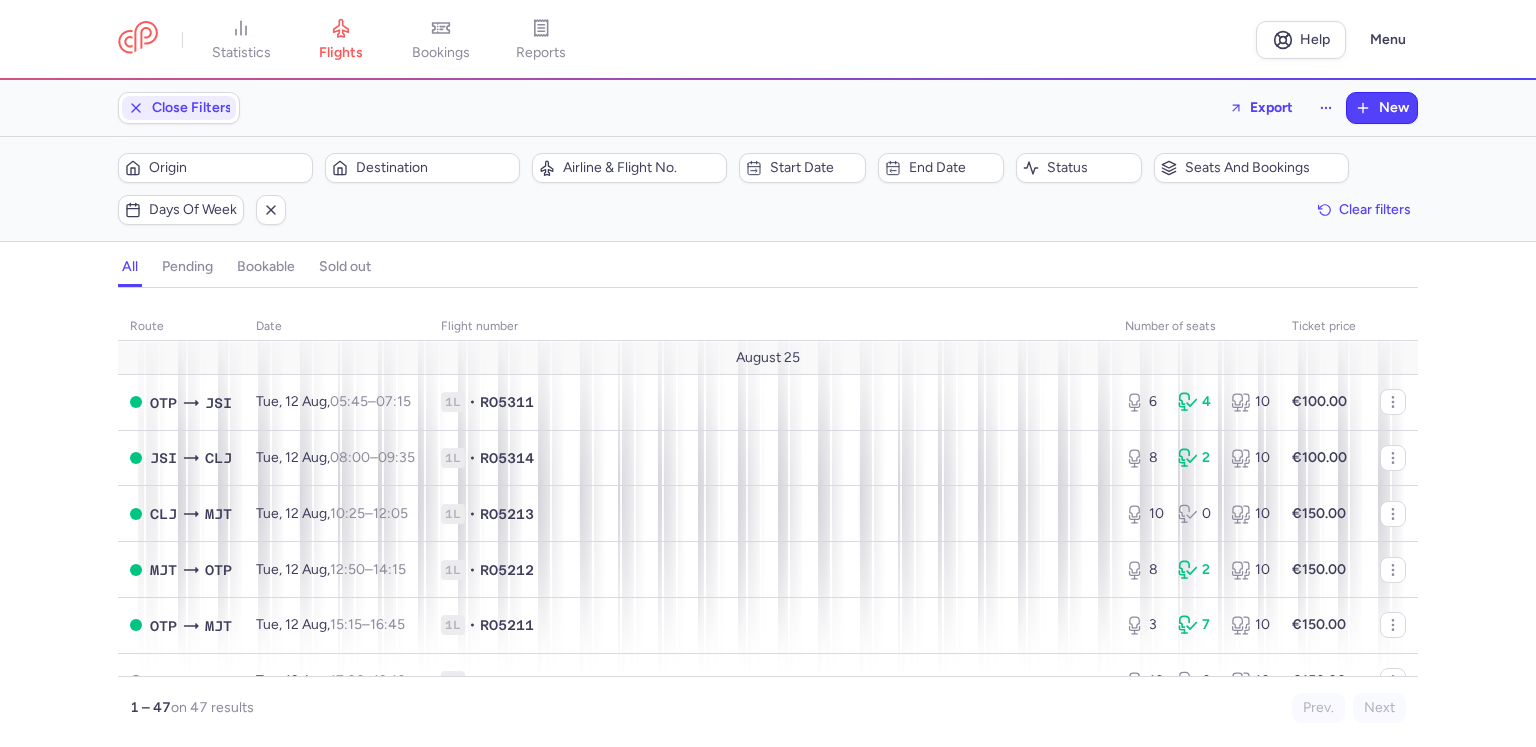 scroll, scrollTop: 0, scrollLeft: 0, axis: both 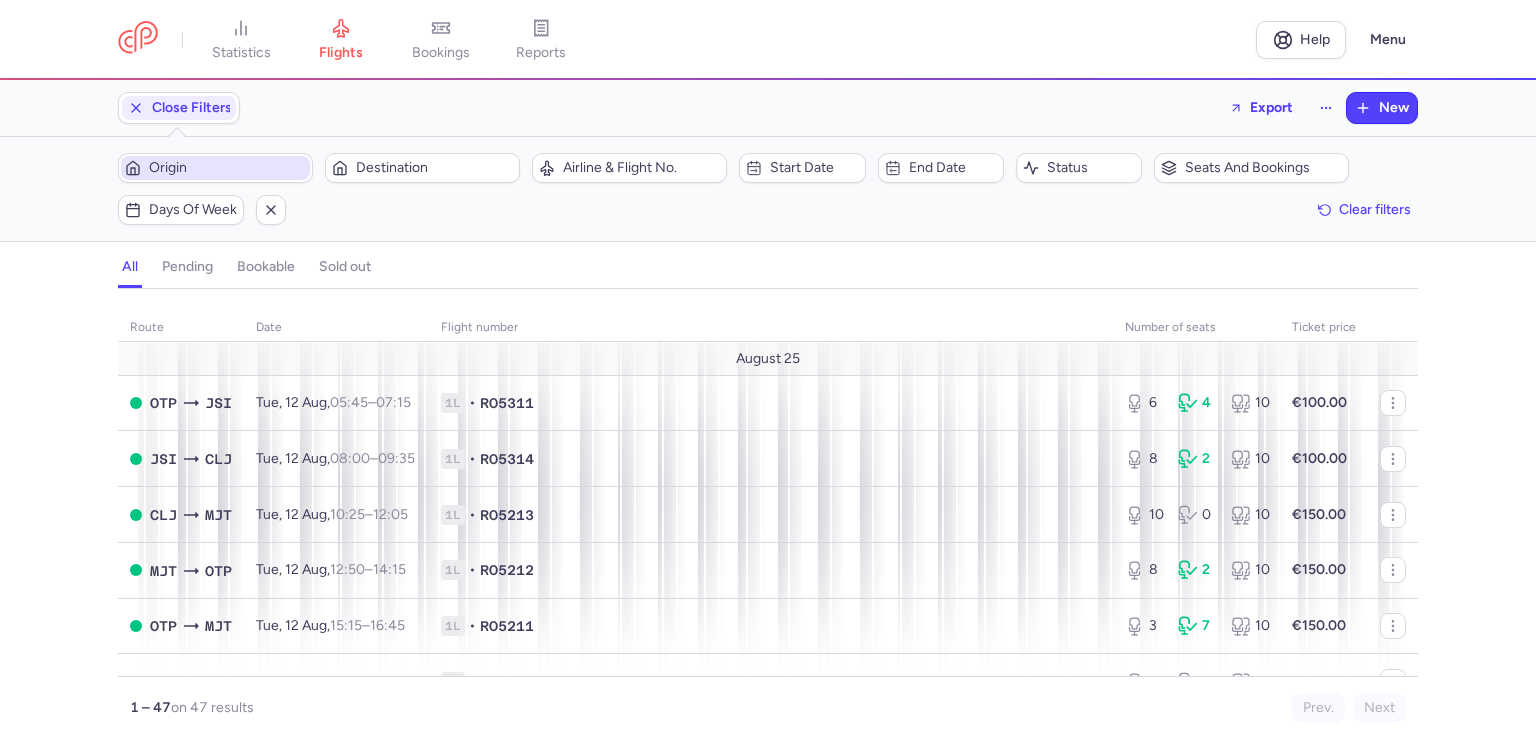 click on "Origin" at bounding box center [227, 168] 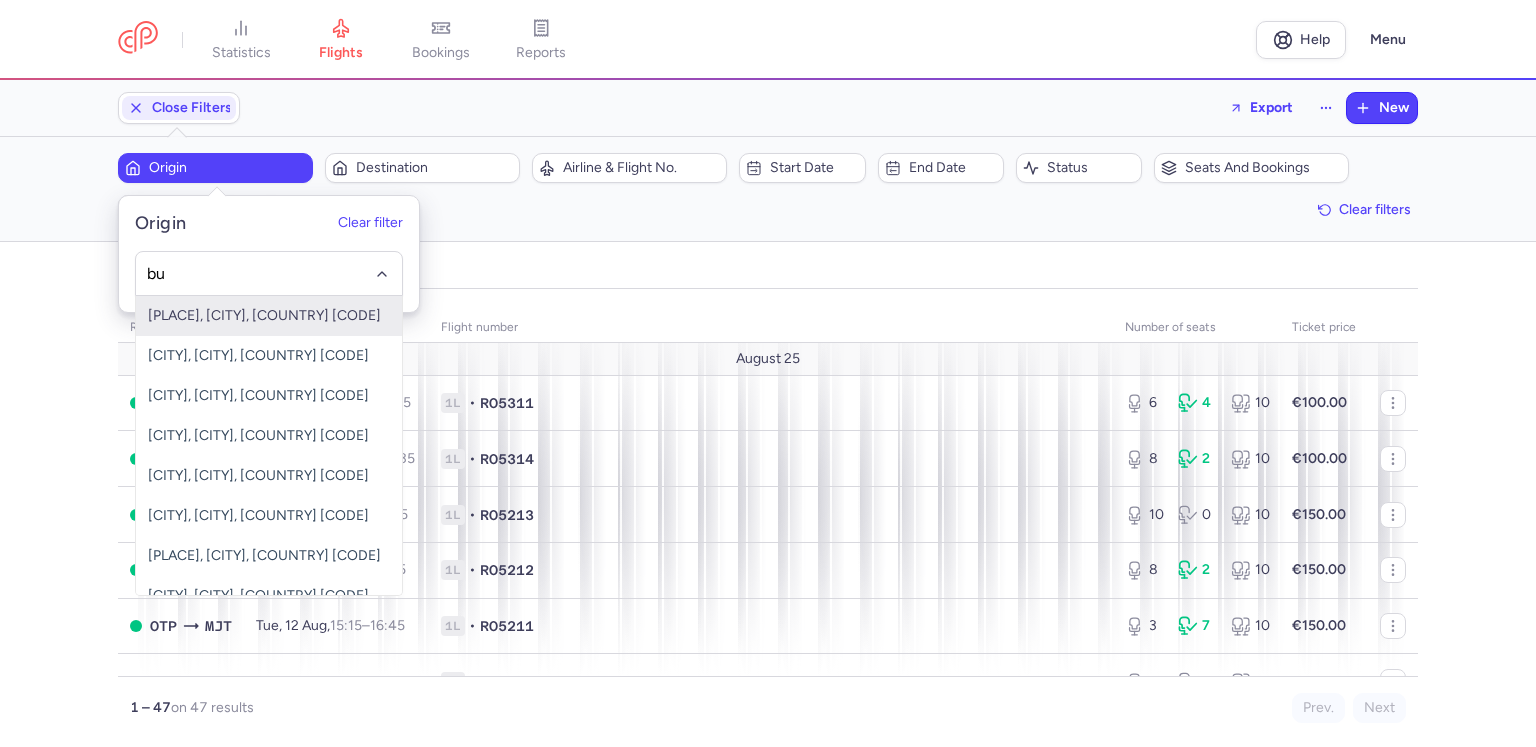 type on "b" 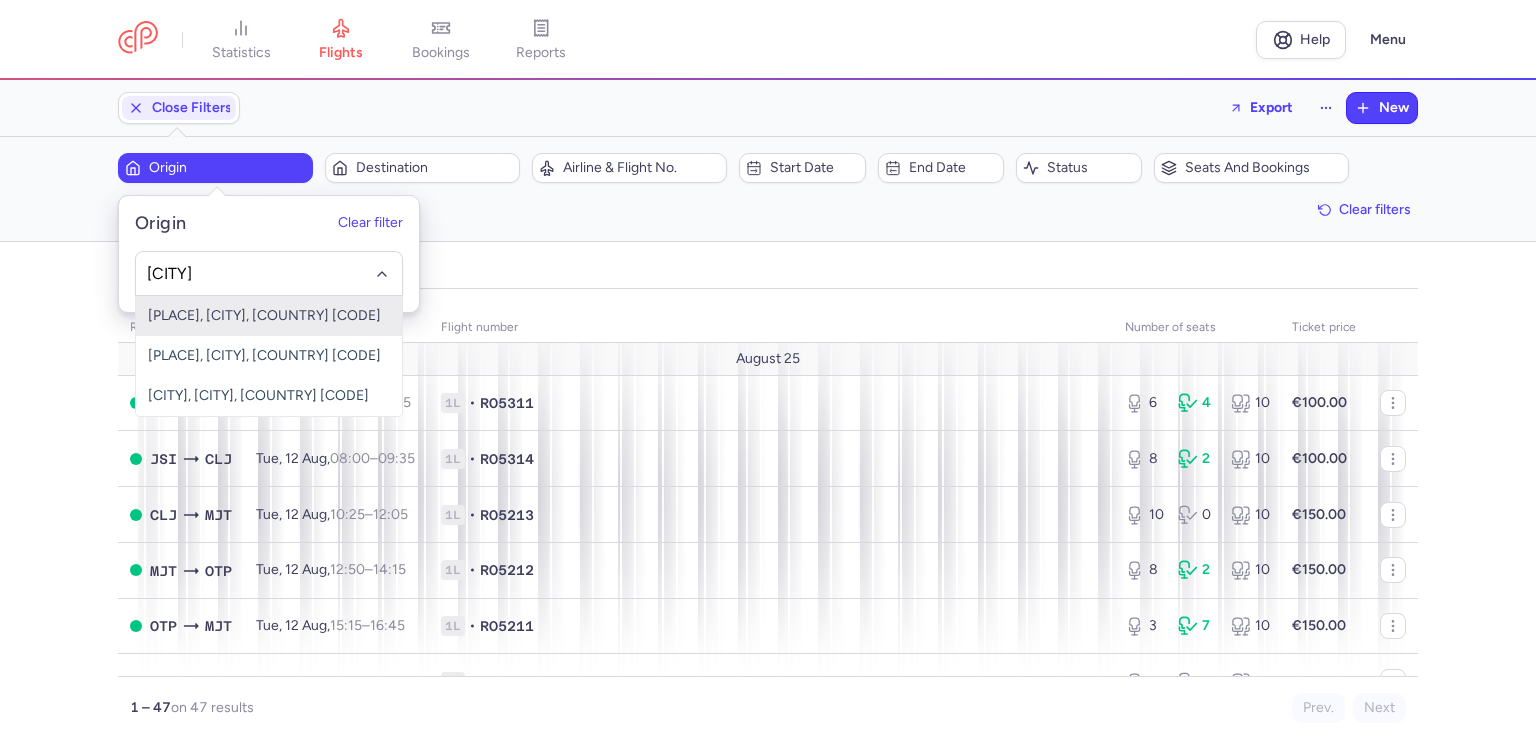 click on "[AIRPORT_NAME], [CITY], [COUNTRY] [AIRPORT_CODE]" at bounding box center [269, 316] 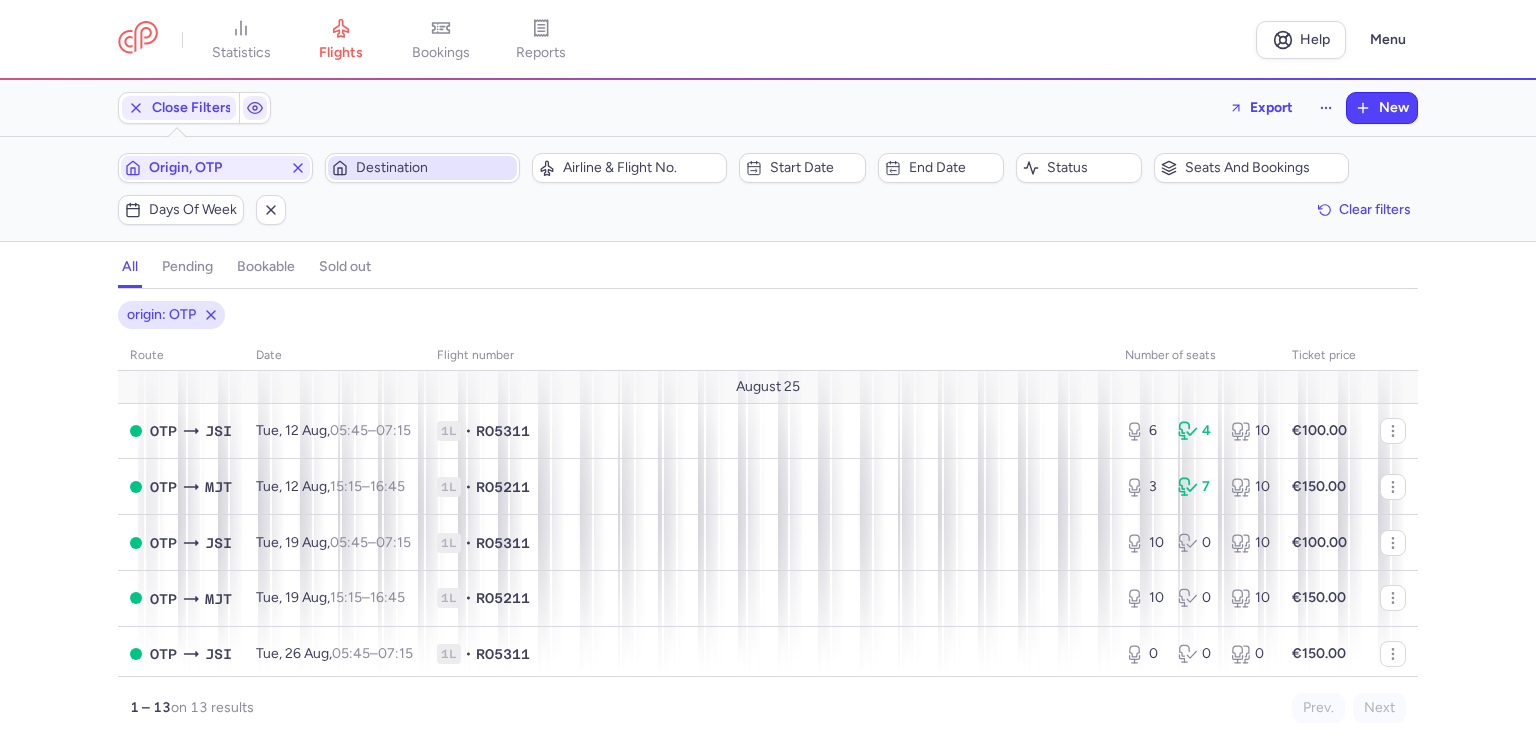 click on "Destination" at bounding box center [434, 168] 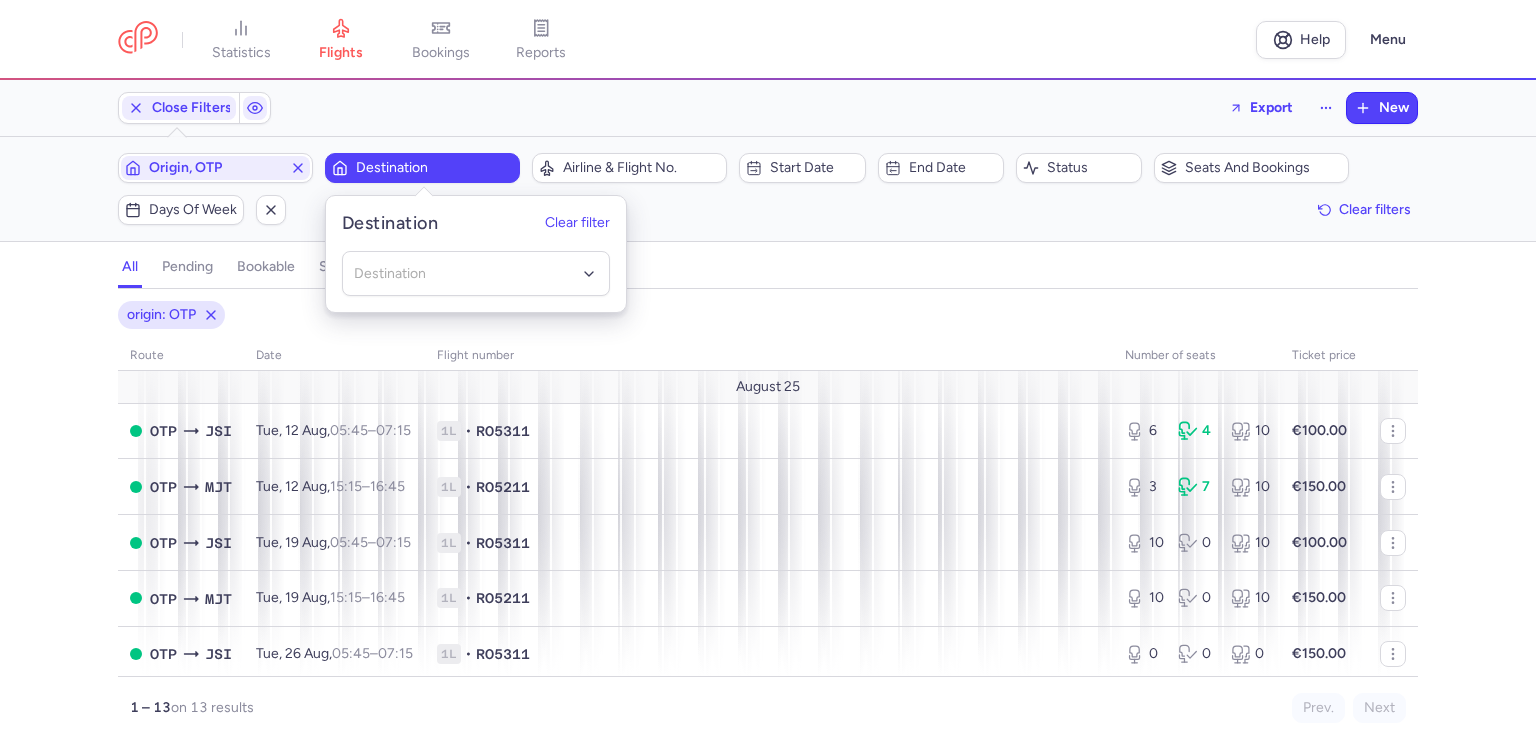 click on "Destination" at bounding box center (434, 168) 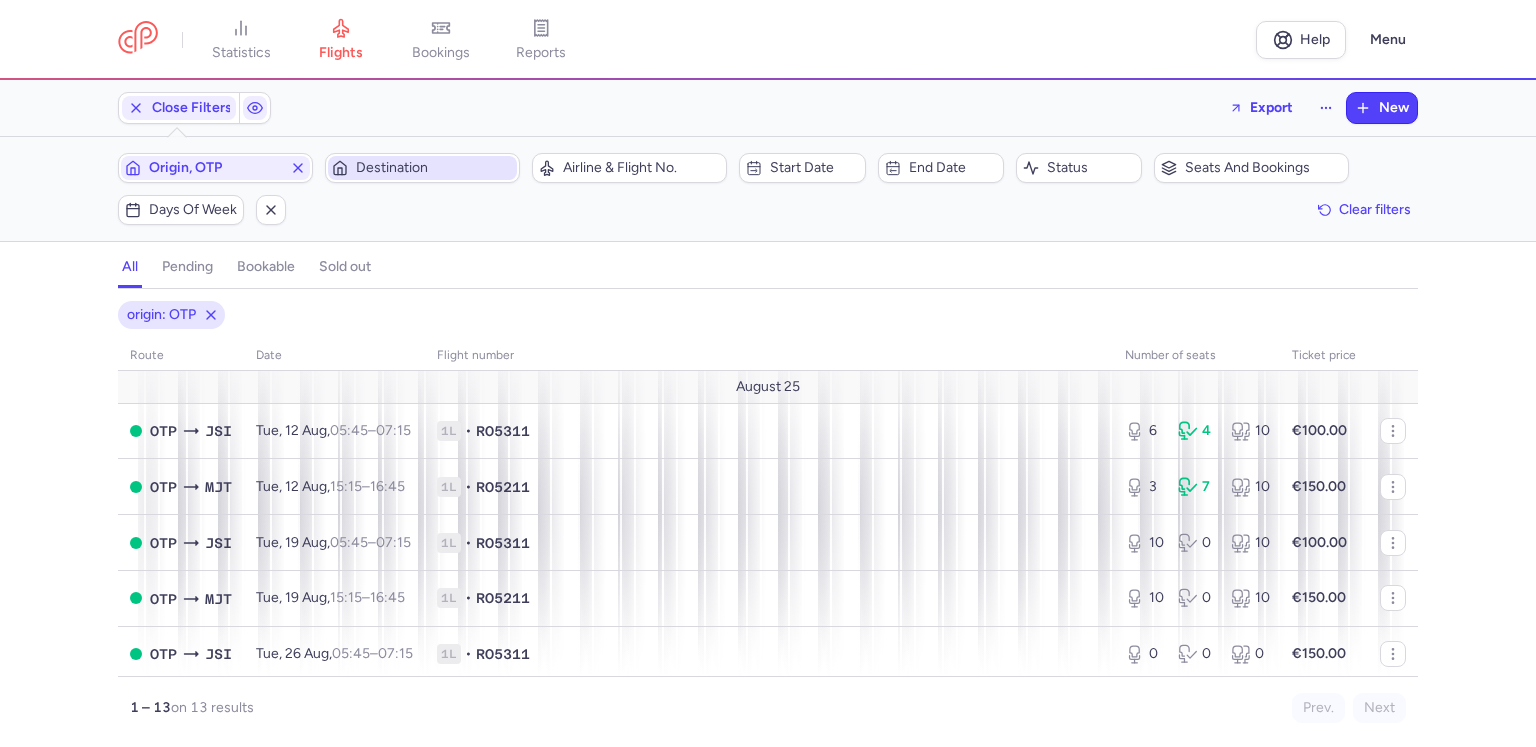 click on "Destination" at bounding box center (434, 168) 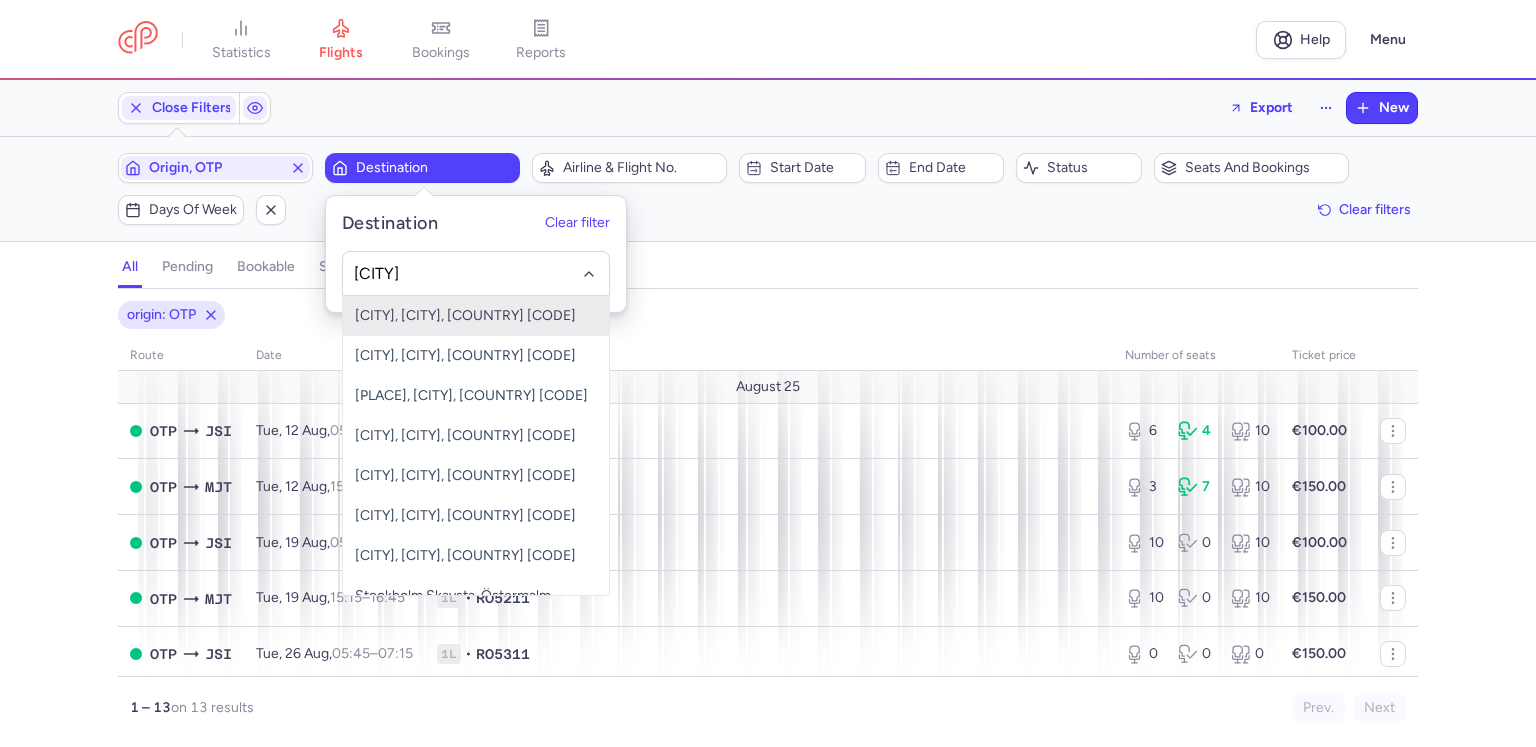 click on "[CITY], [CITY], [COUNTRY] [CODE]" at bounding box center (476, 316) 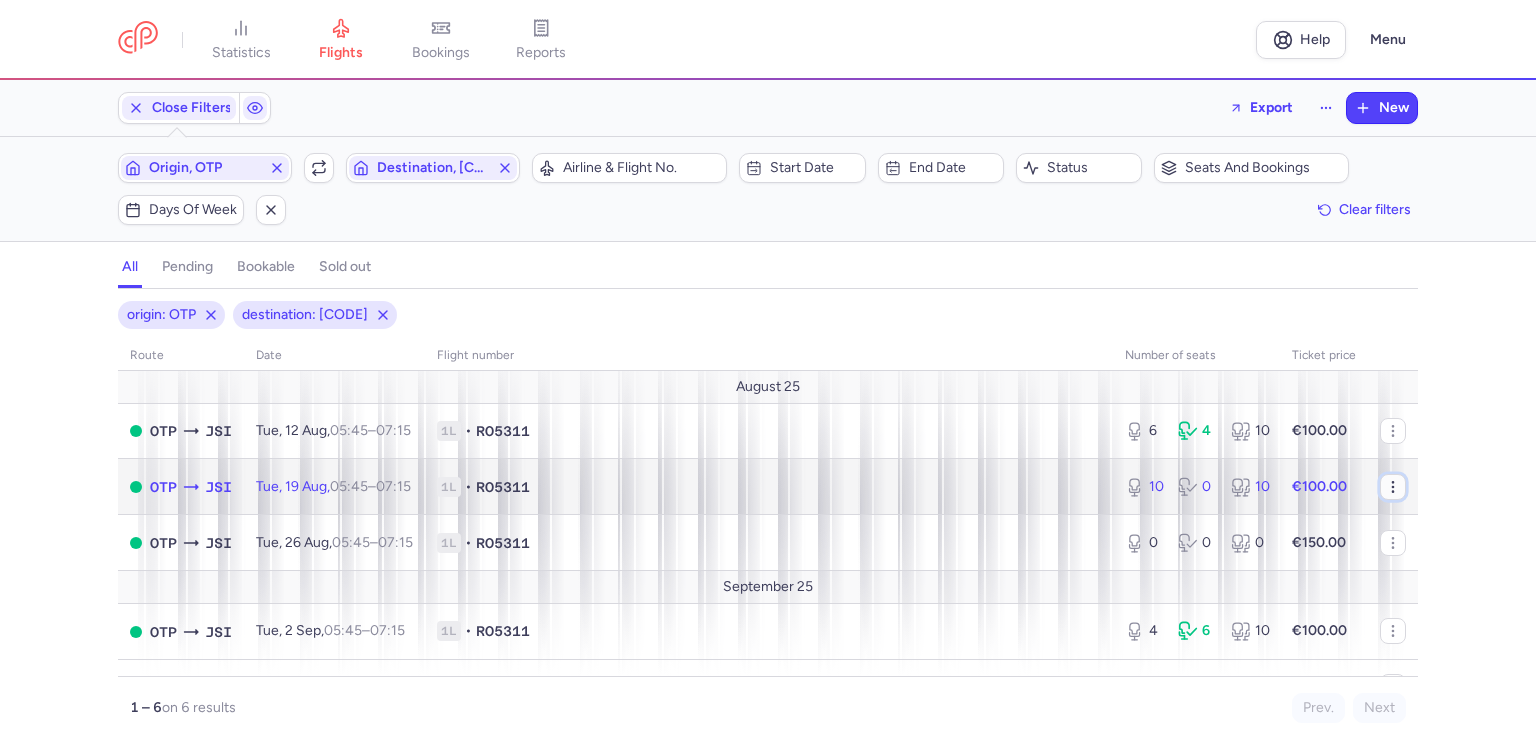 click 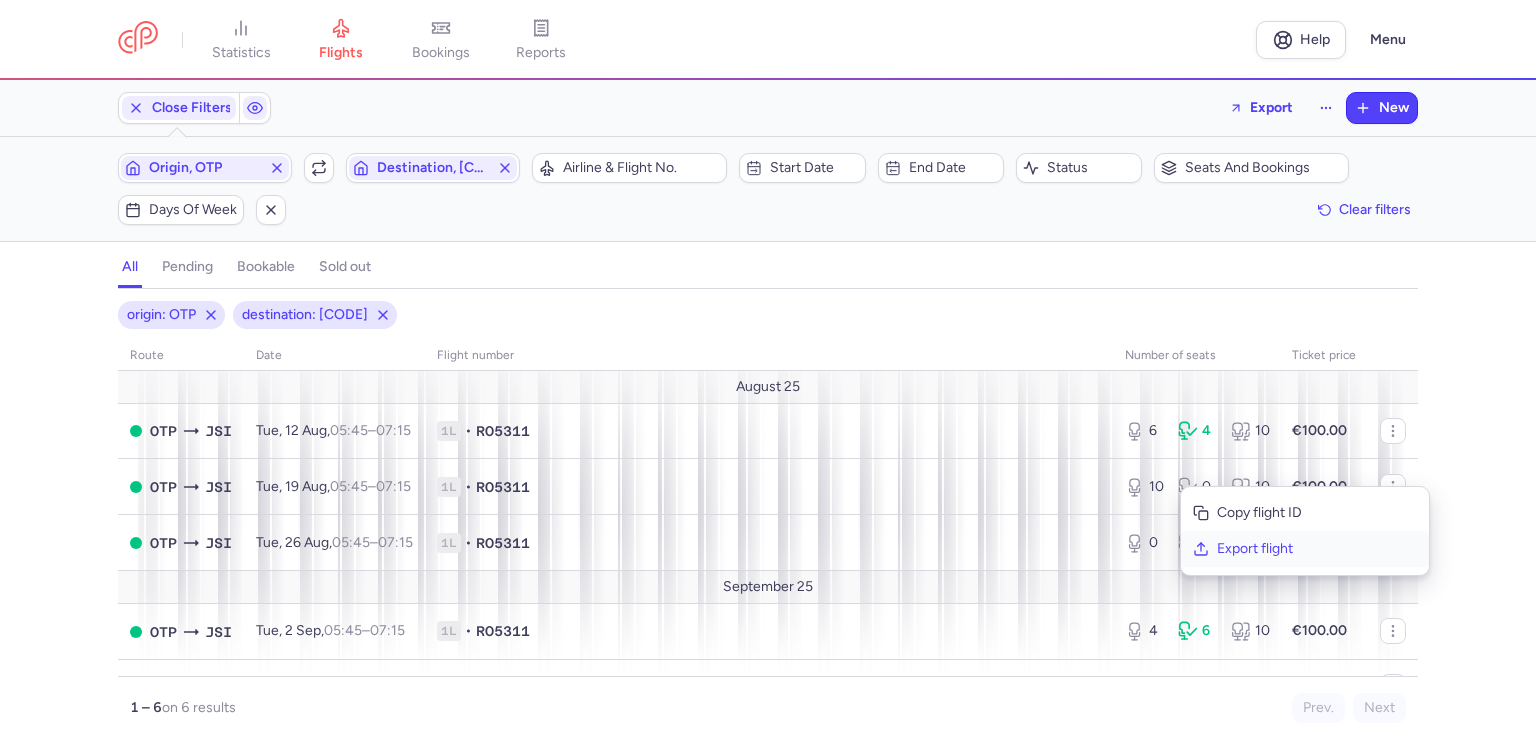 click on "Export flight" at bounding box center (1317, 549) 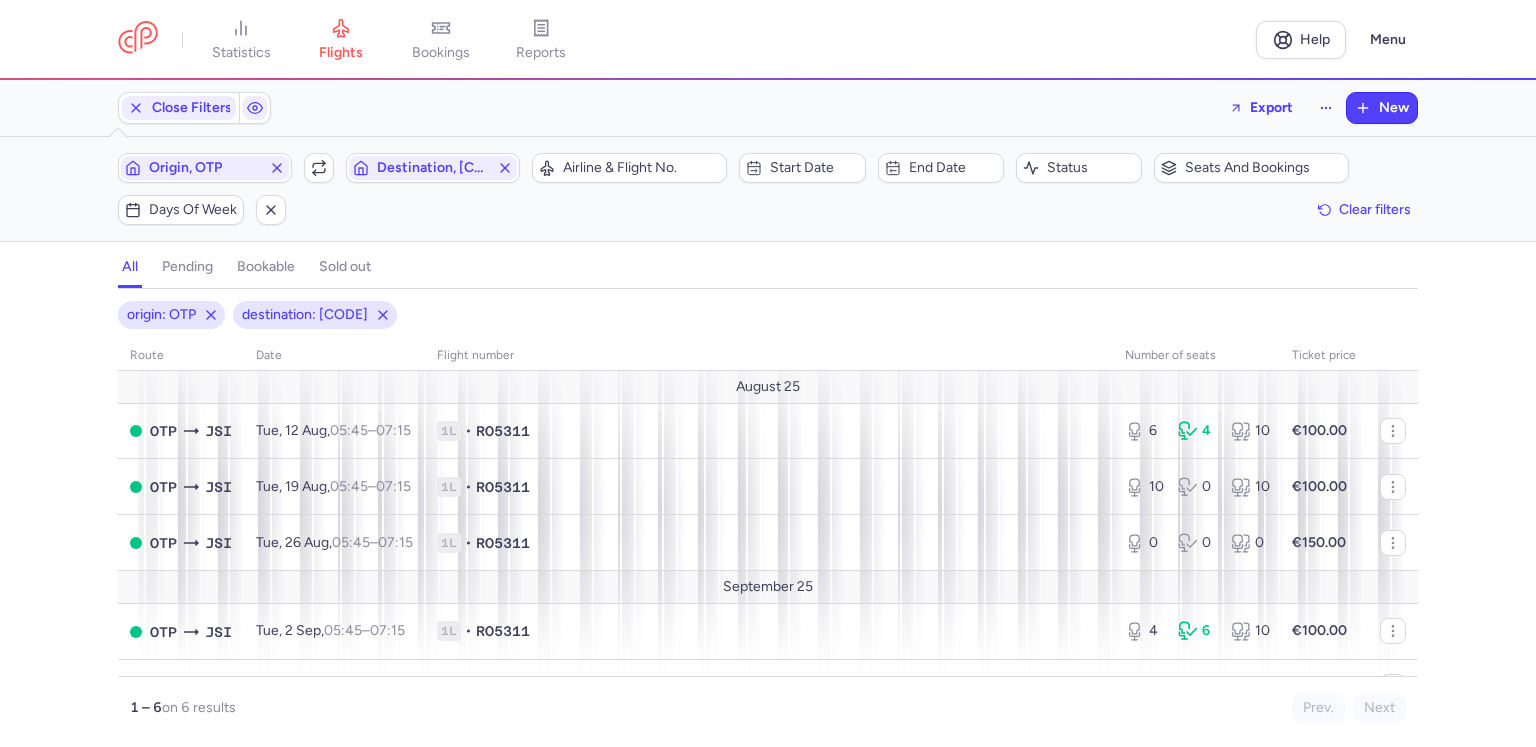 scroll, scrollTop: 0, scrollLeft: 0, axis: both 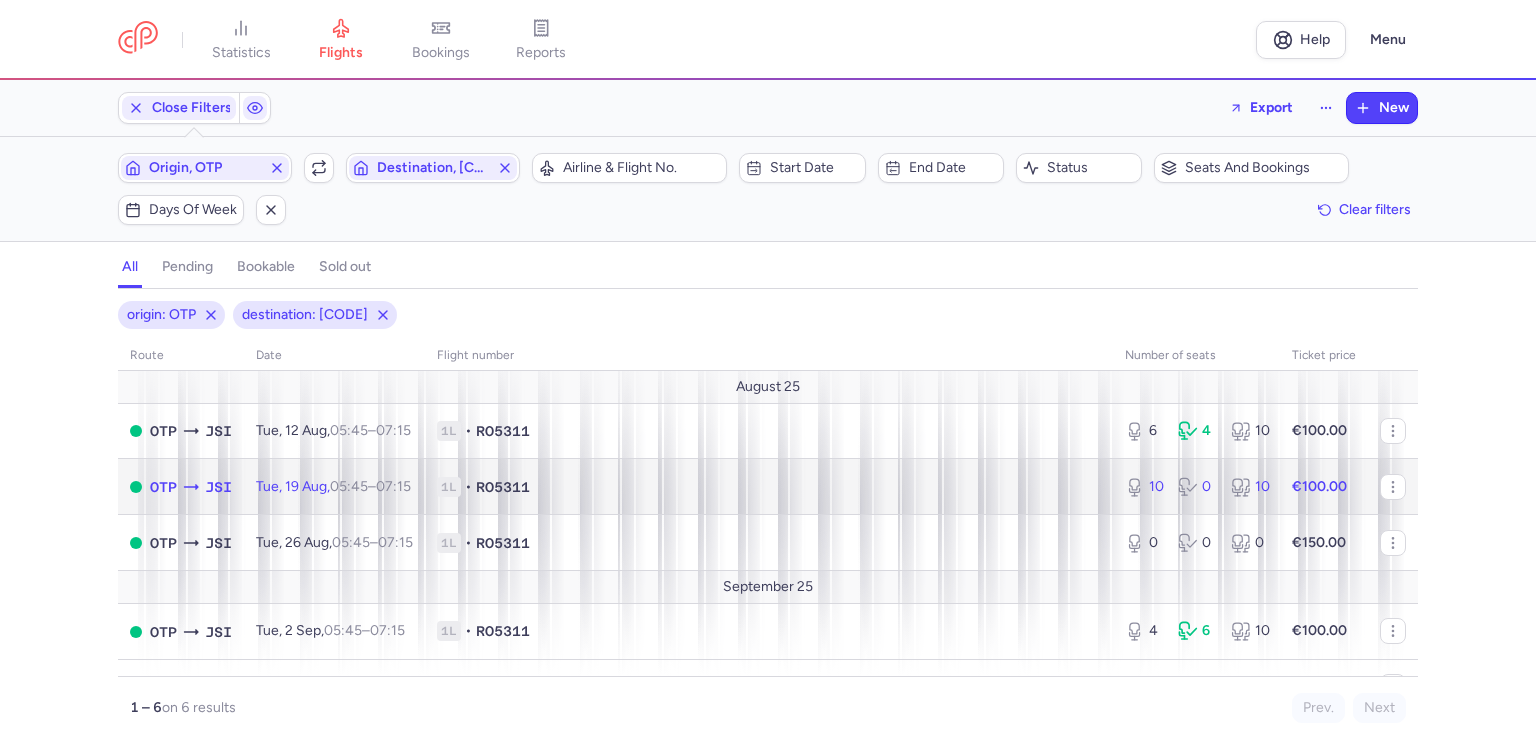 click on "OTP  JSI" at bounding box center (191, 487) 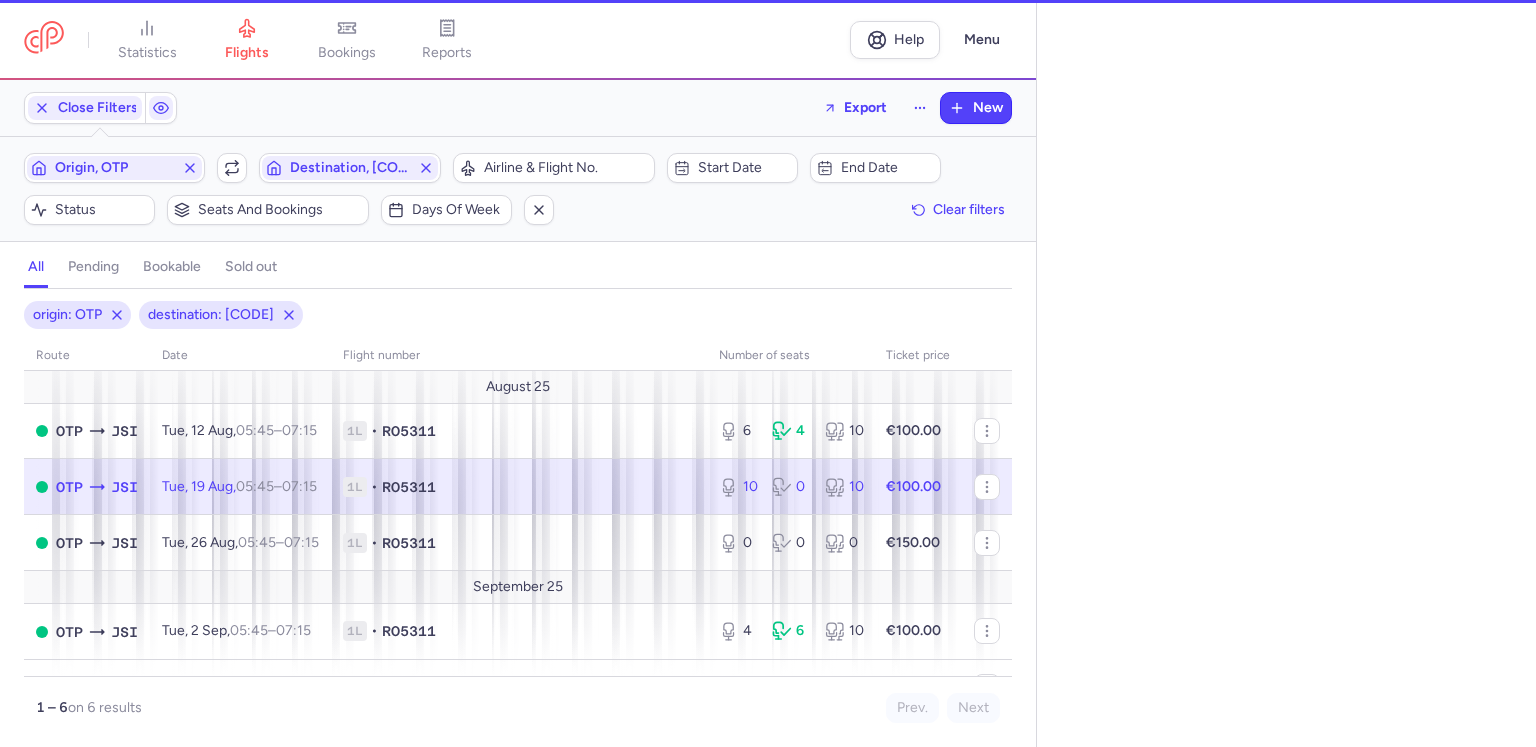 select on "days" 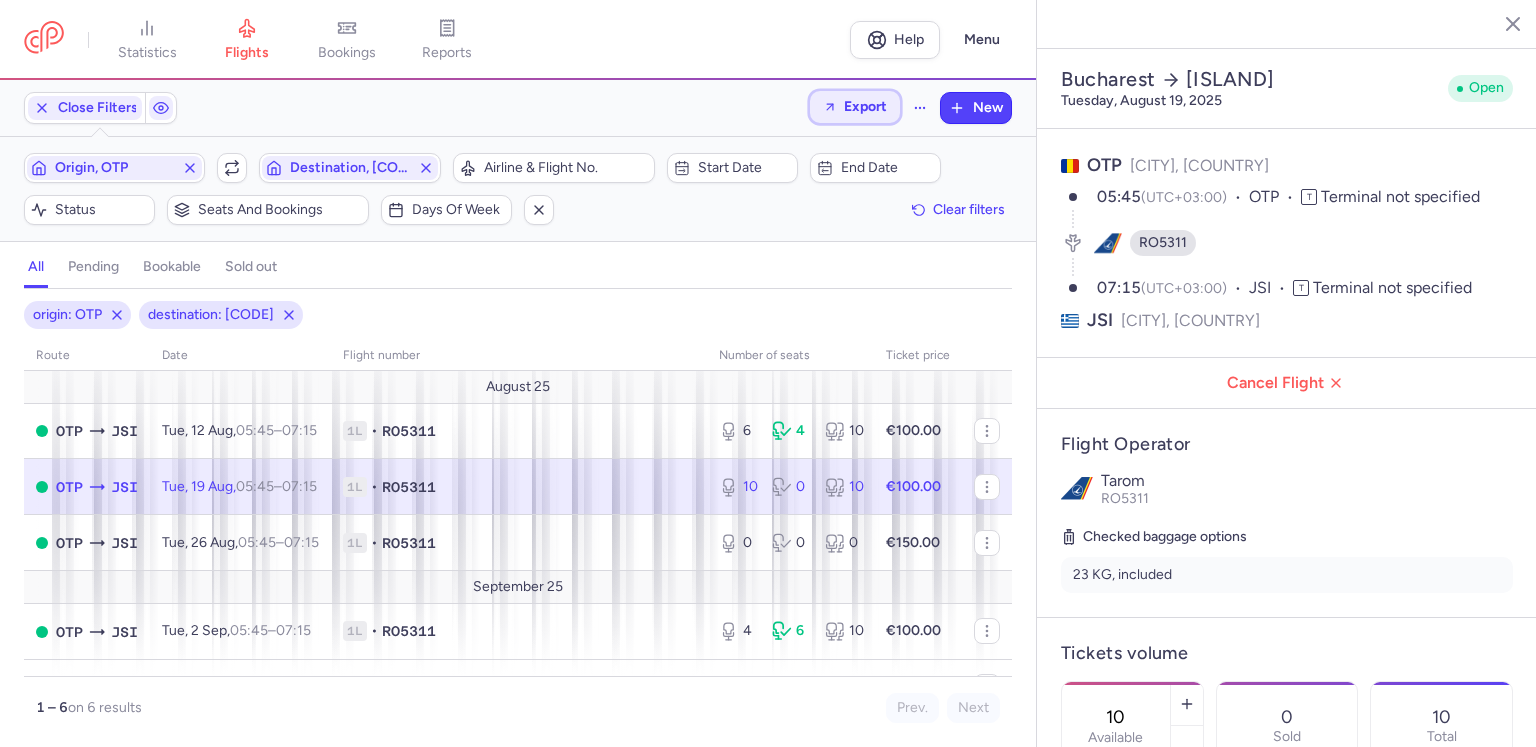 click on "Export" at bounding box center (865, 106) 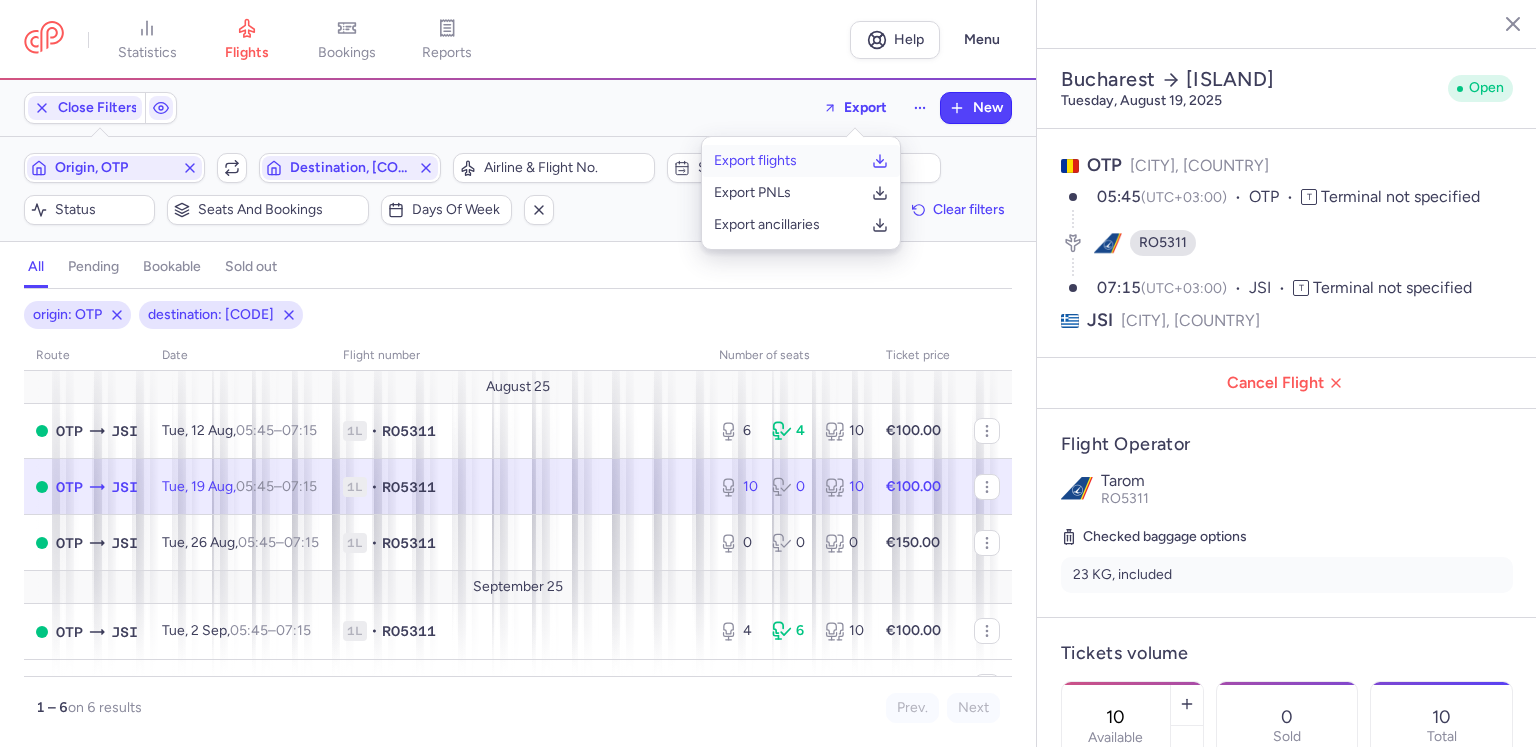 click on "Export flights" at bounding box center (755, 161) 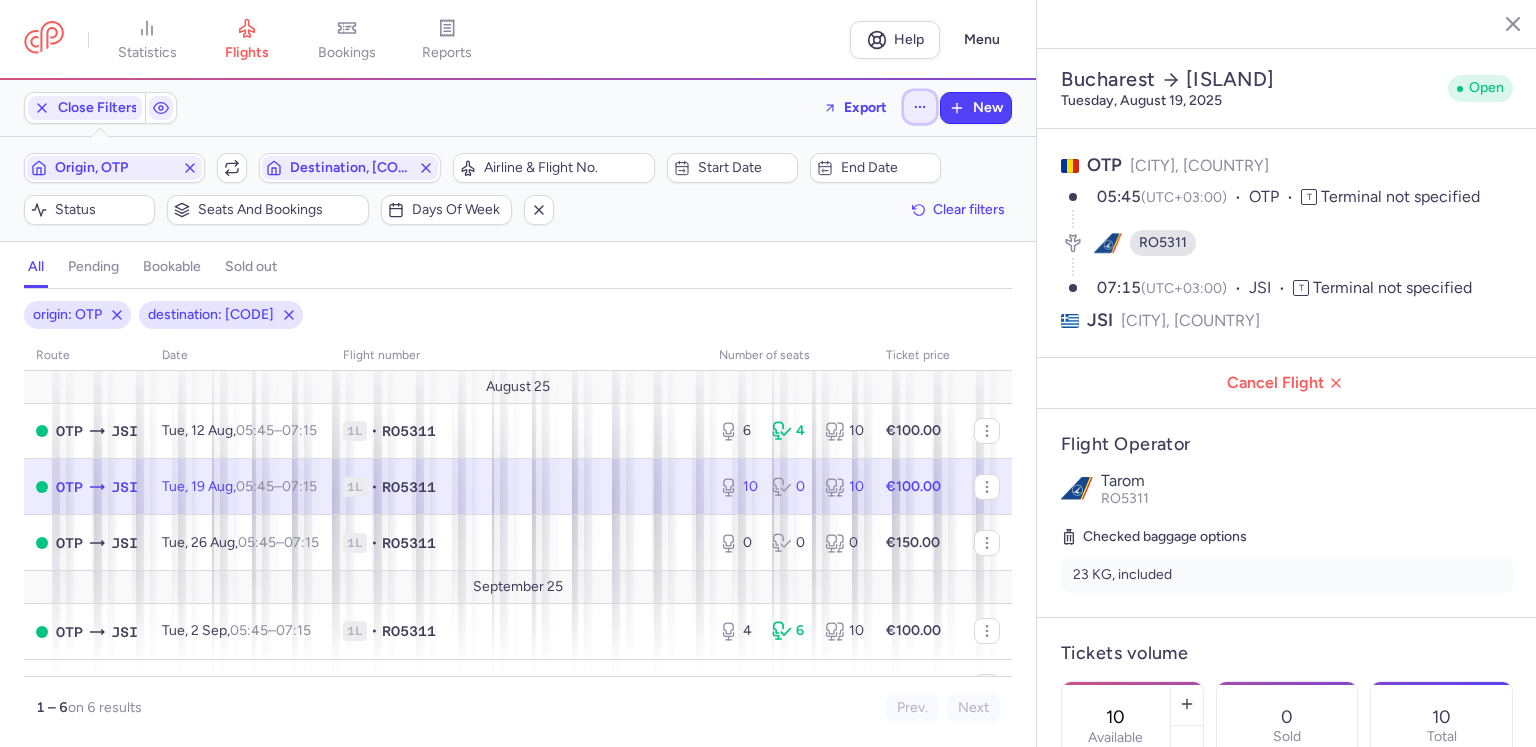 click 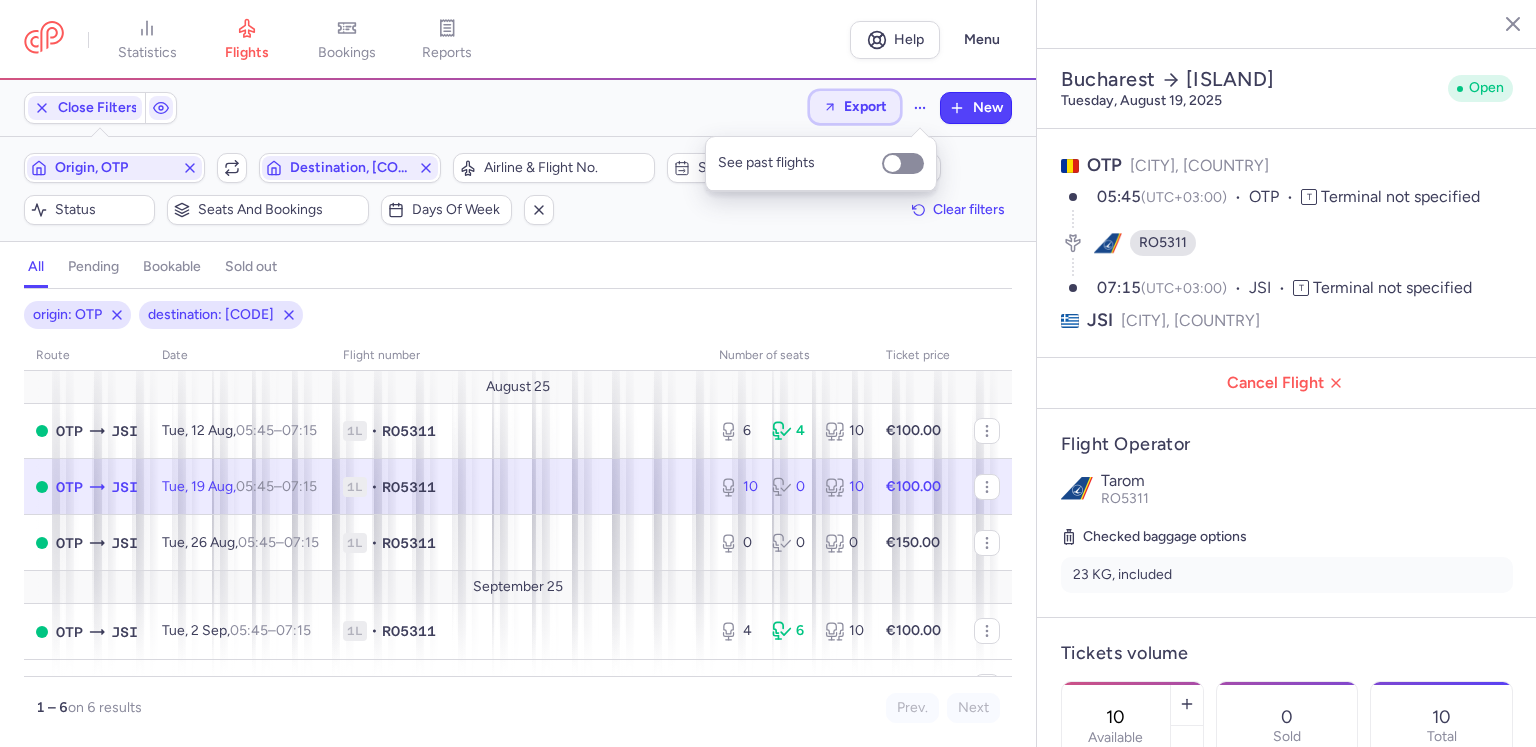 click 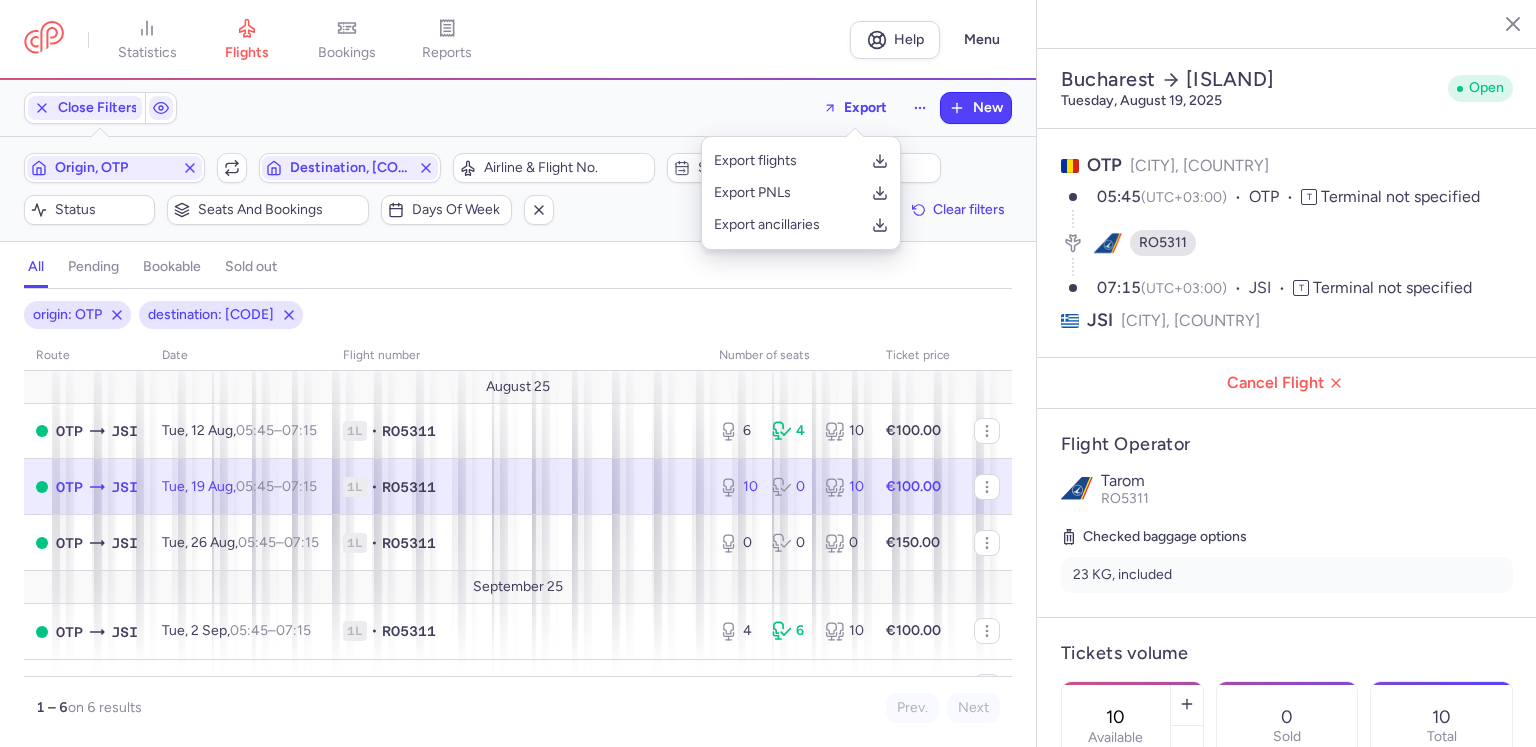 click on "Close Filters  Export  New" at bounding box center [518, 108] 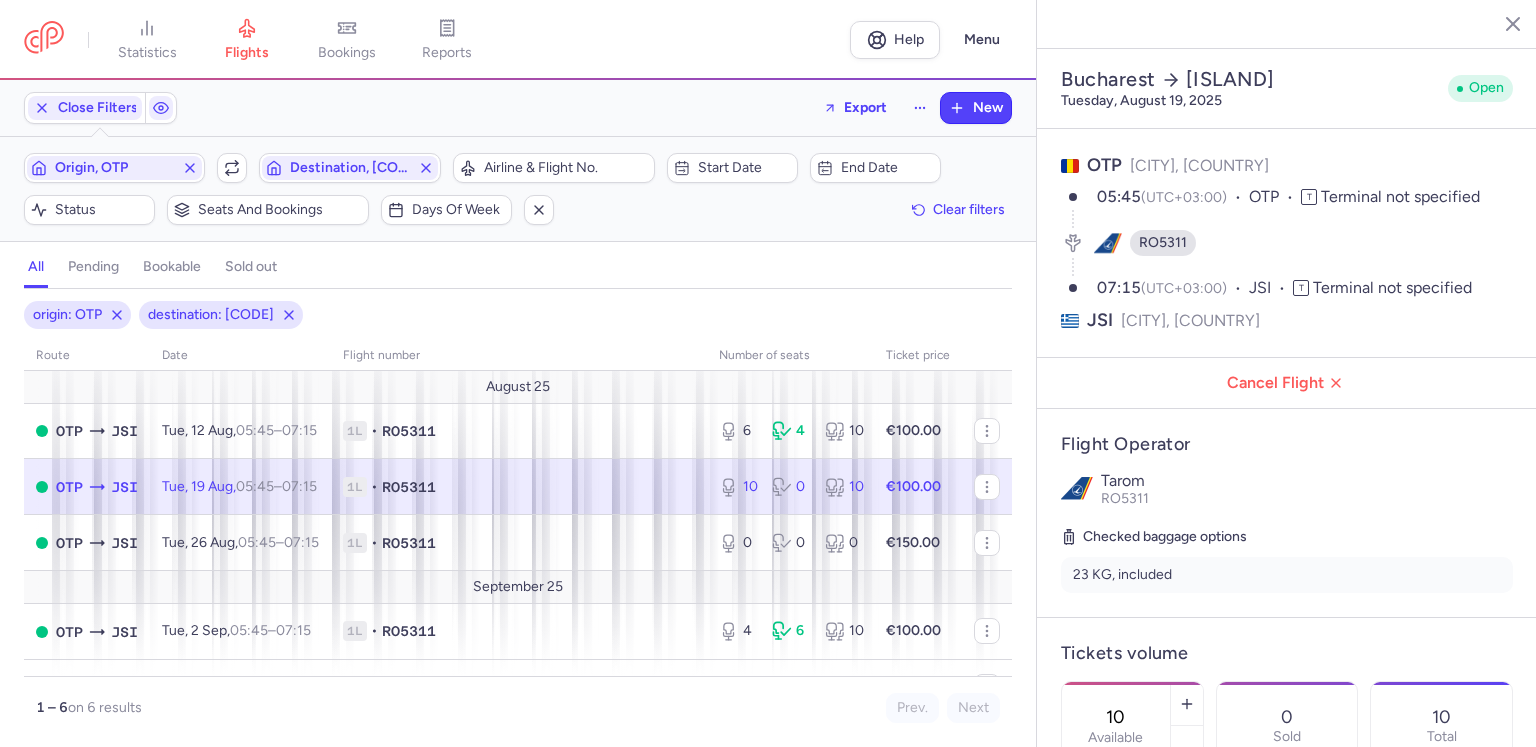click 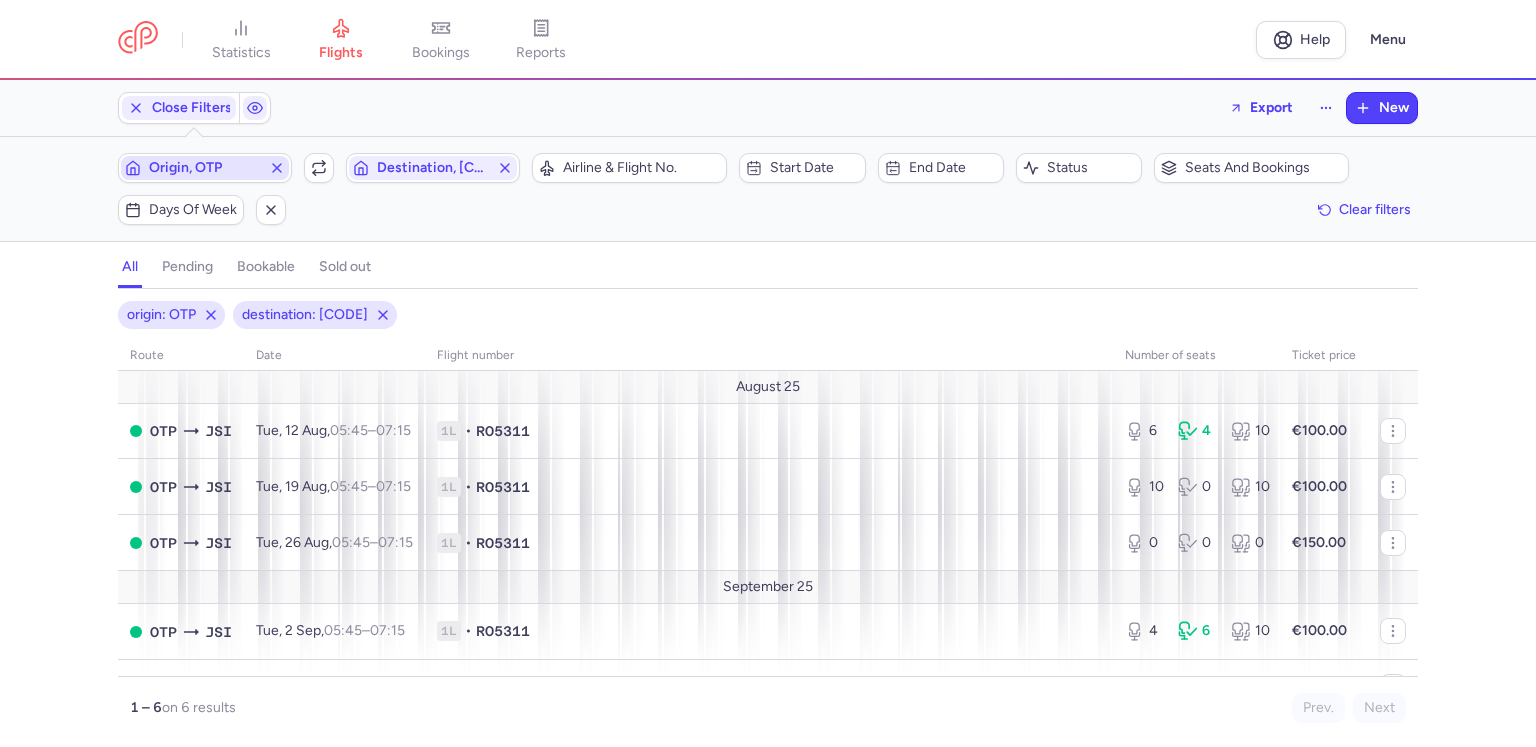 click on "Origin, OTP" at bounding box center (205, 168) 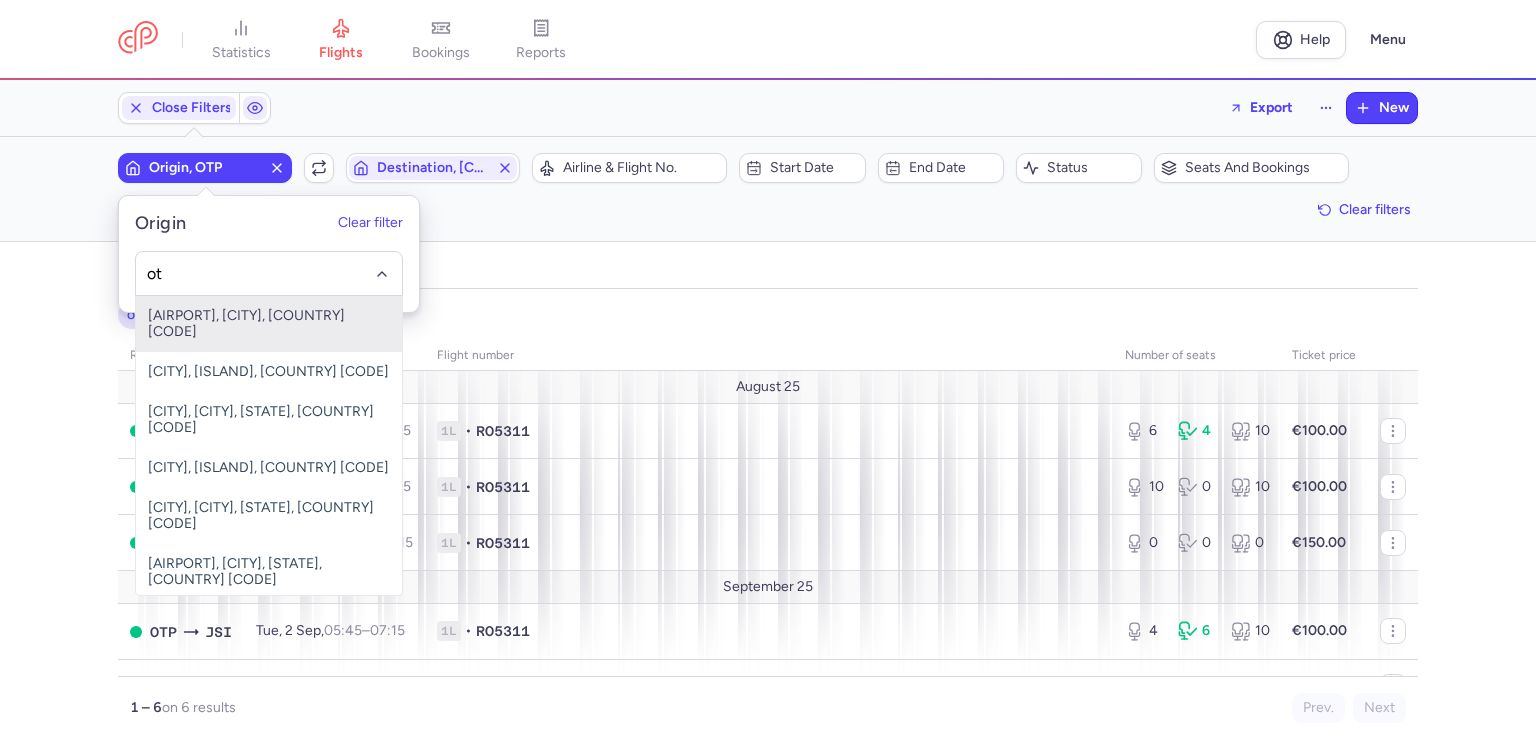 type on "o" 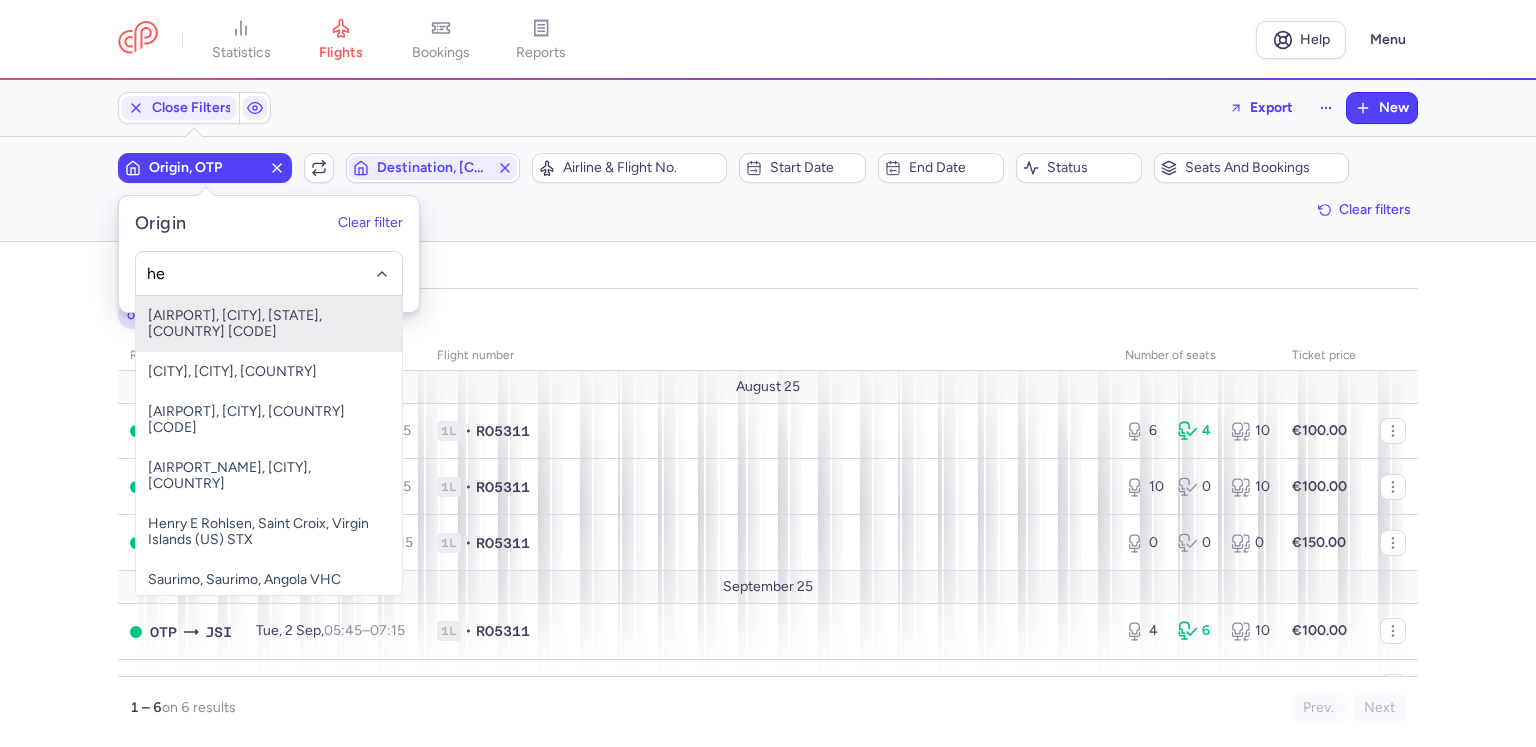 type on "h" 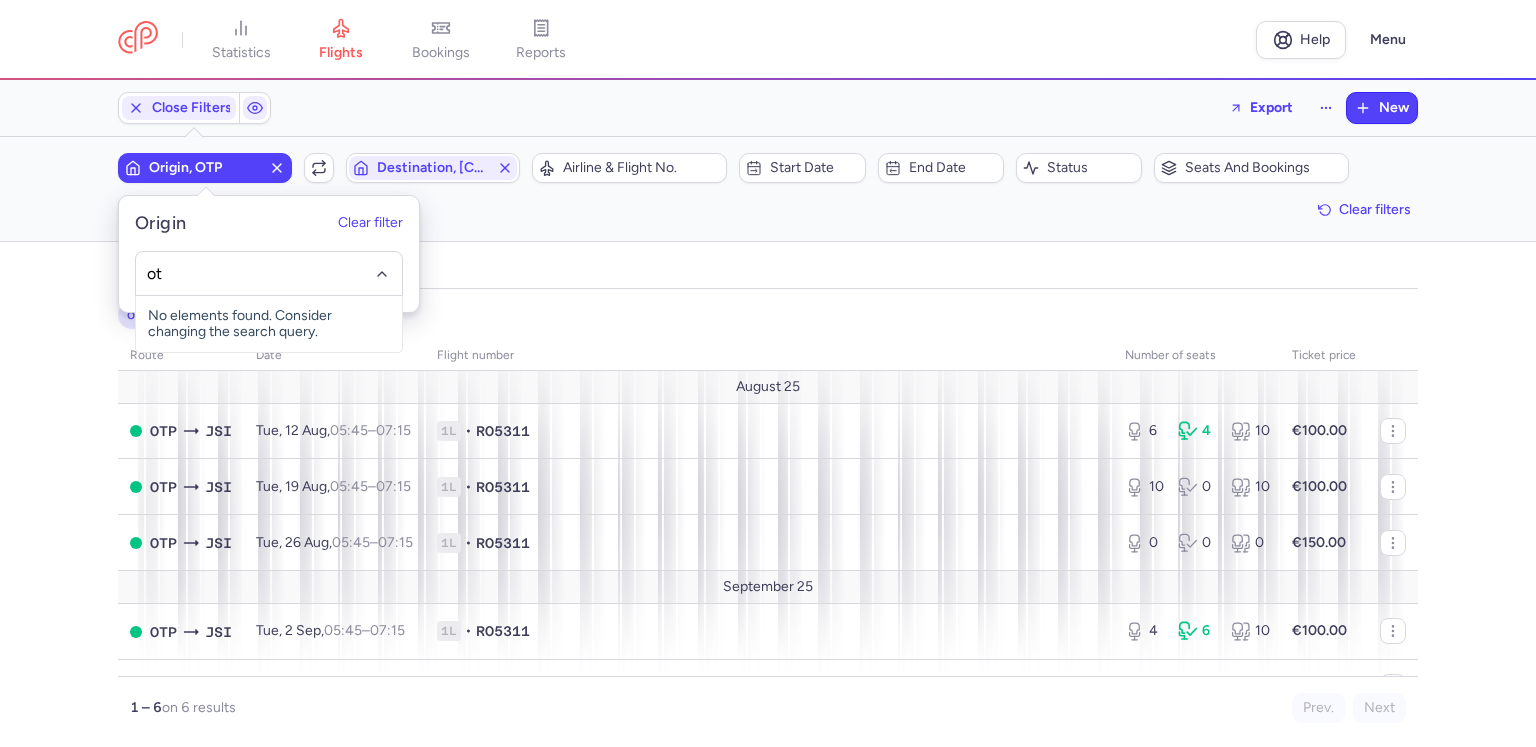 type on "o" 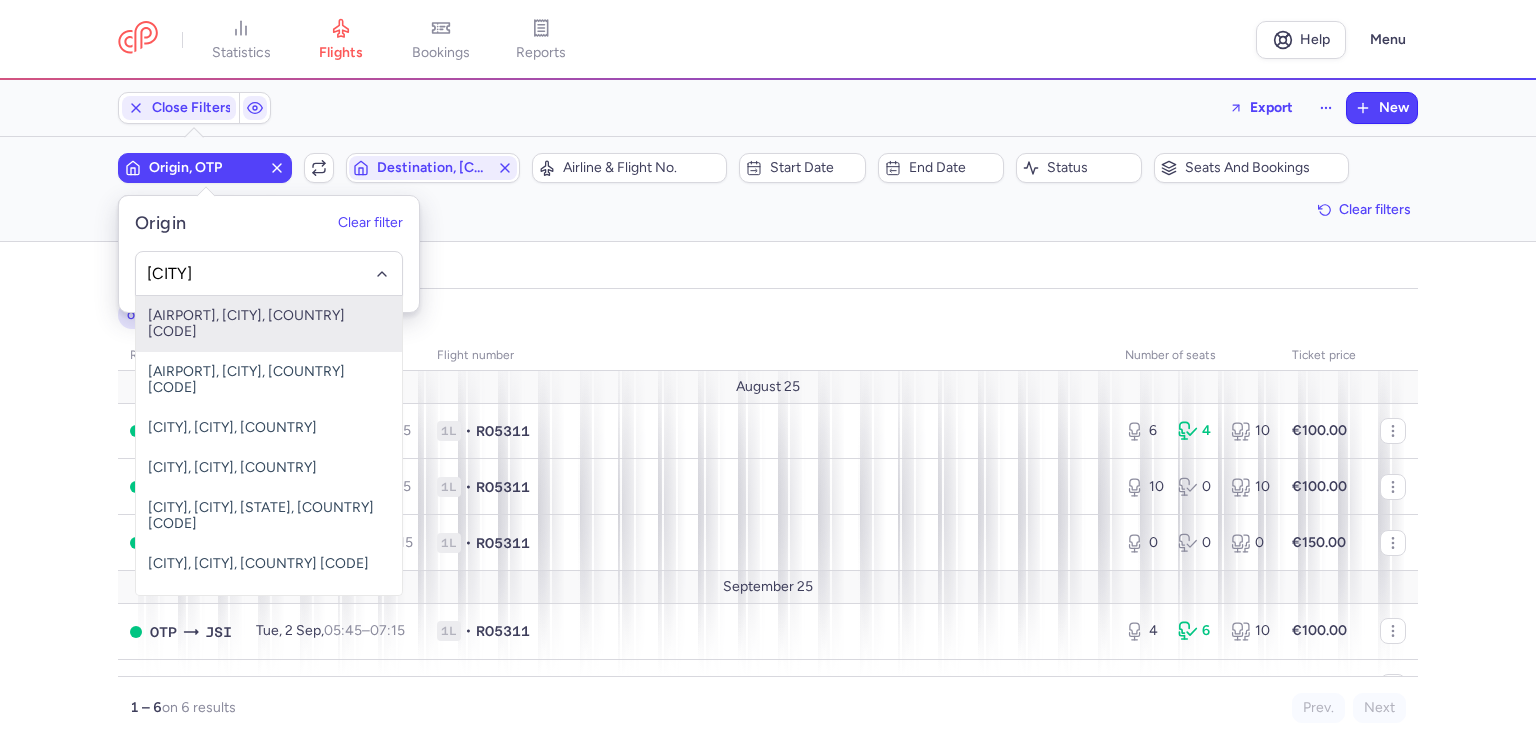 click on "[NAME] International, [CITY], [COUNTRY] [CODE]" at bounding box center [269, 324] 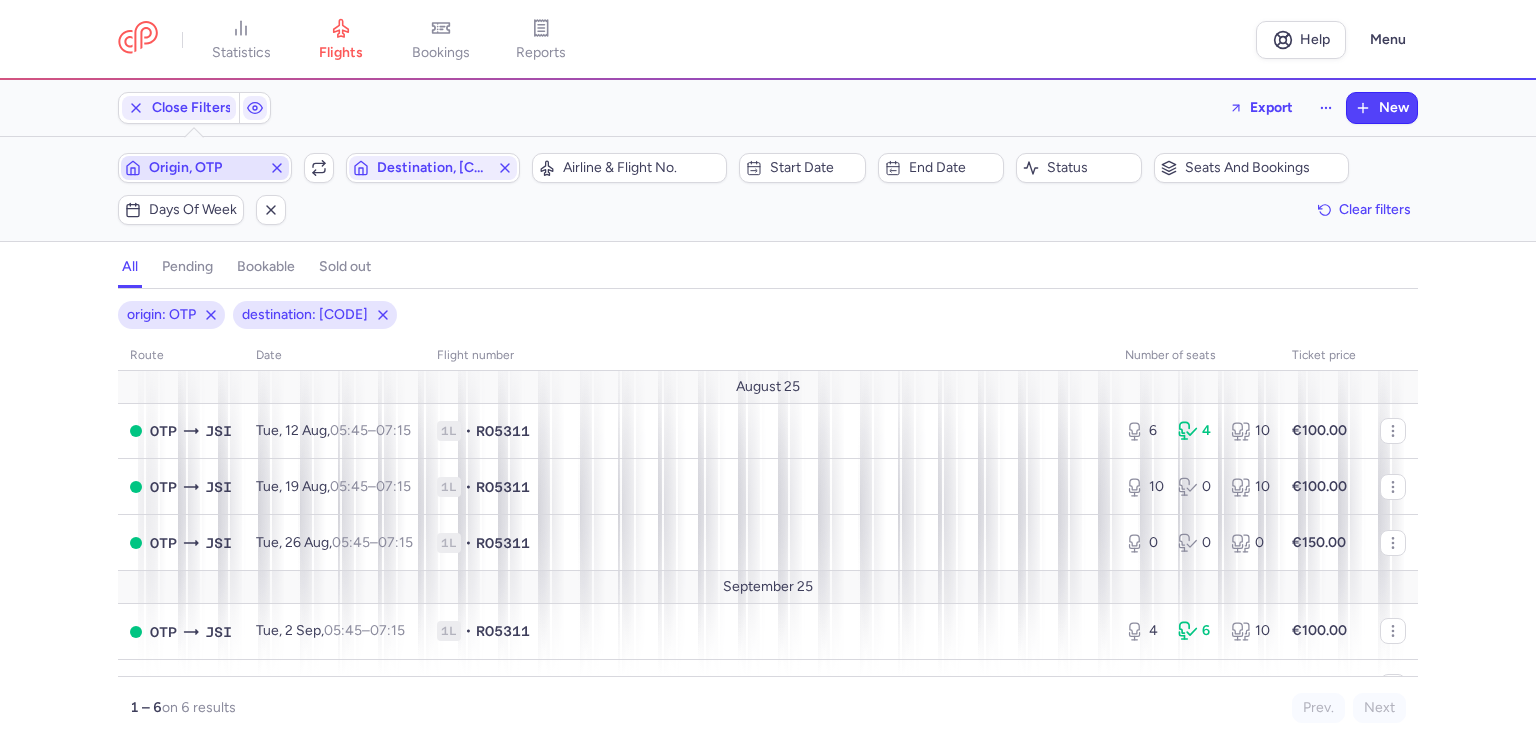 click on "Origin, OTP" at bounding box center (205, 168) 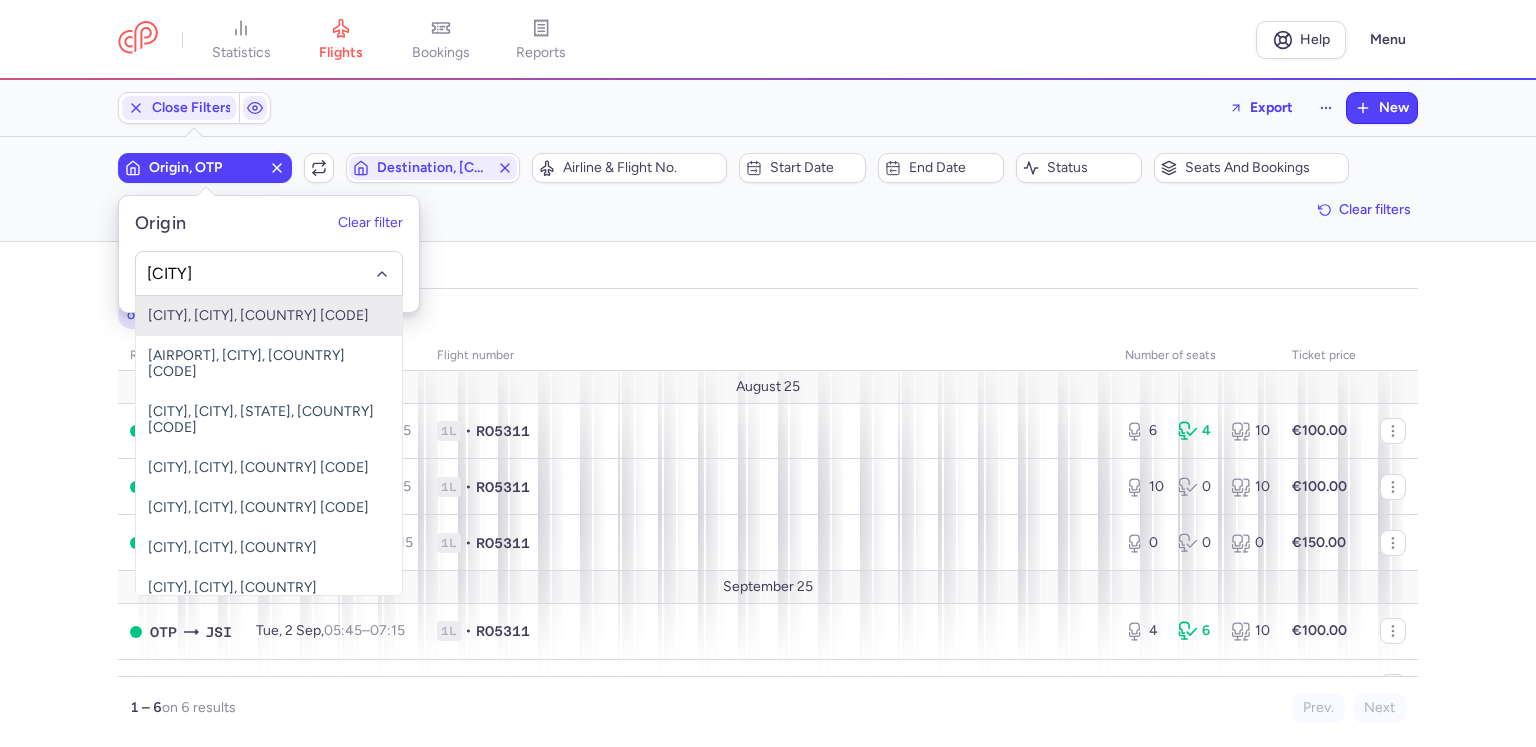 click on "[CITY], [CITY], [COUNTRY] [CODE]" at bounding box center [269, 316] 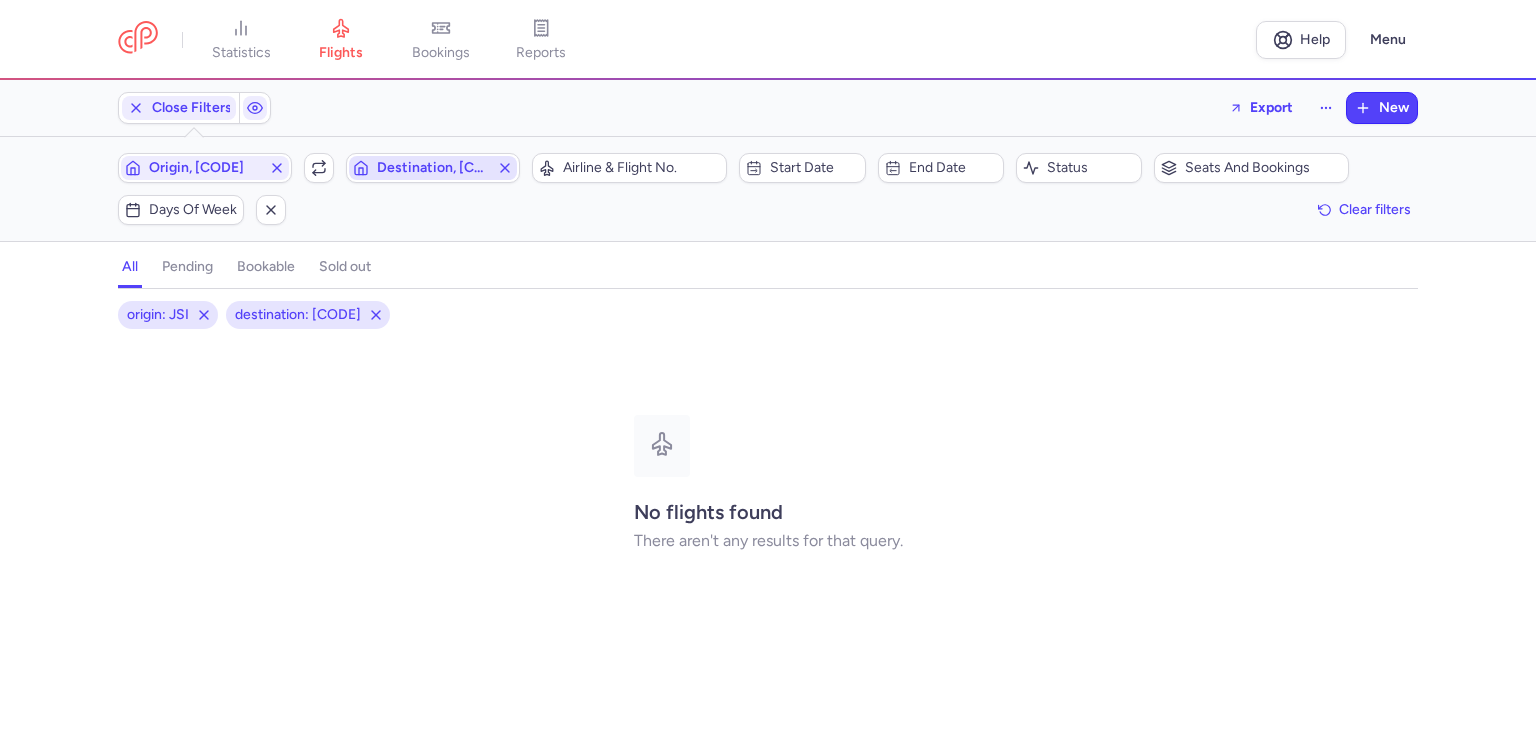 click on "Destination, JSI" at bounding box center [433, 168] 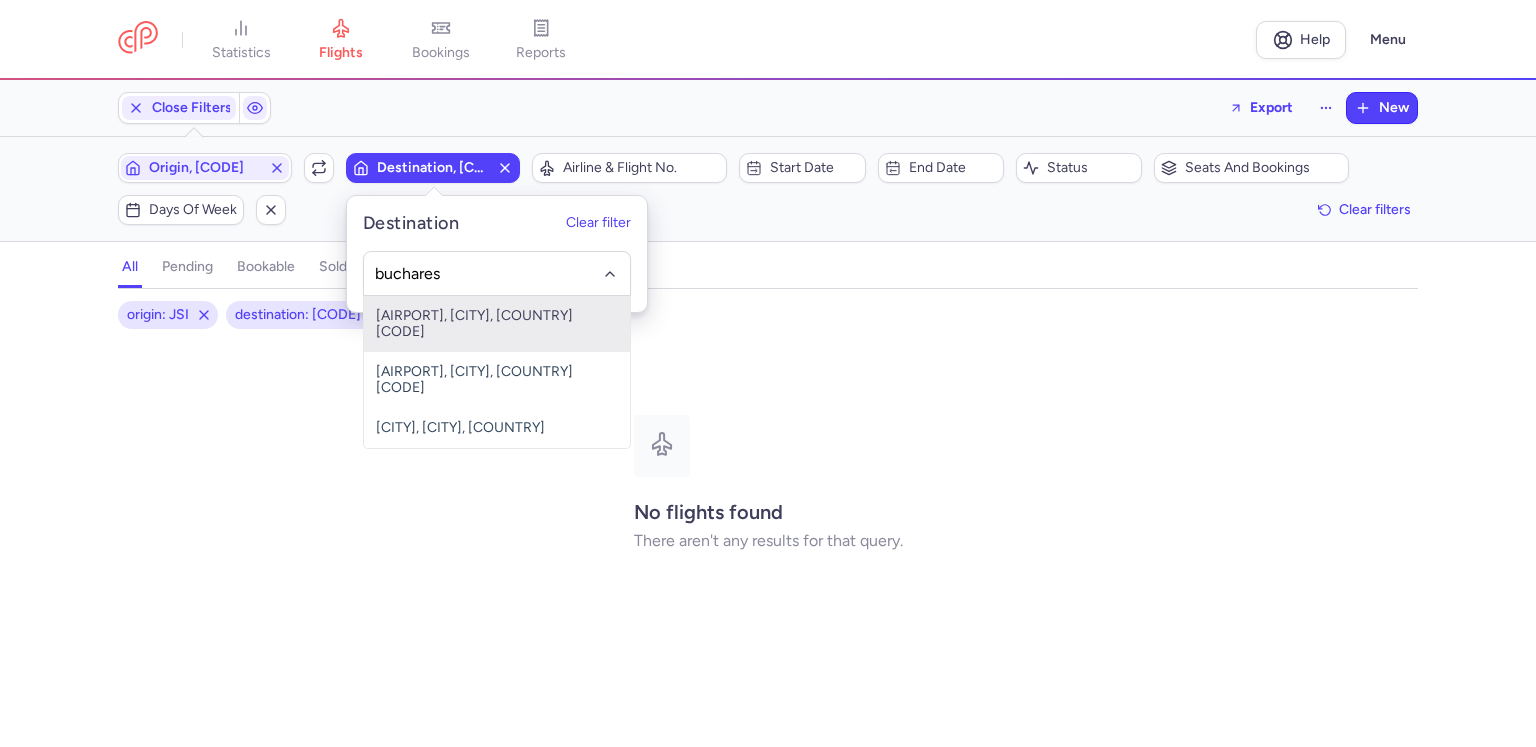 click on "[NAME] International, [CITY], [COUNTRY] [CODE]" at bounding box center [497, 324] 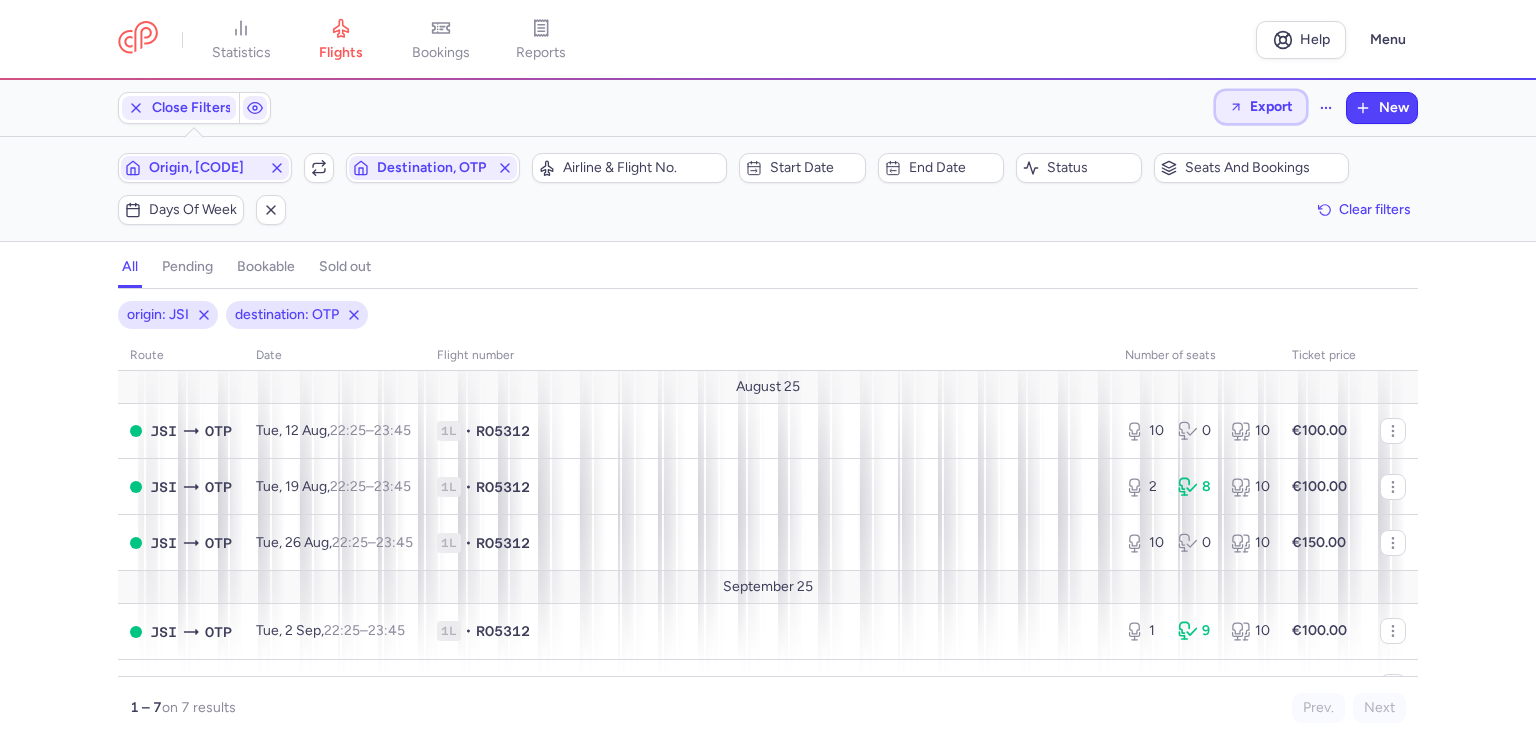 click on "Export" at bounding box center [1271, 106] 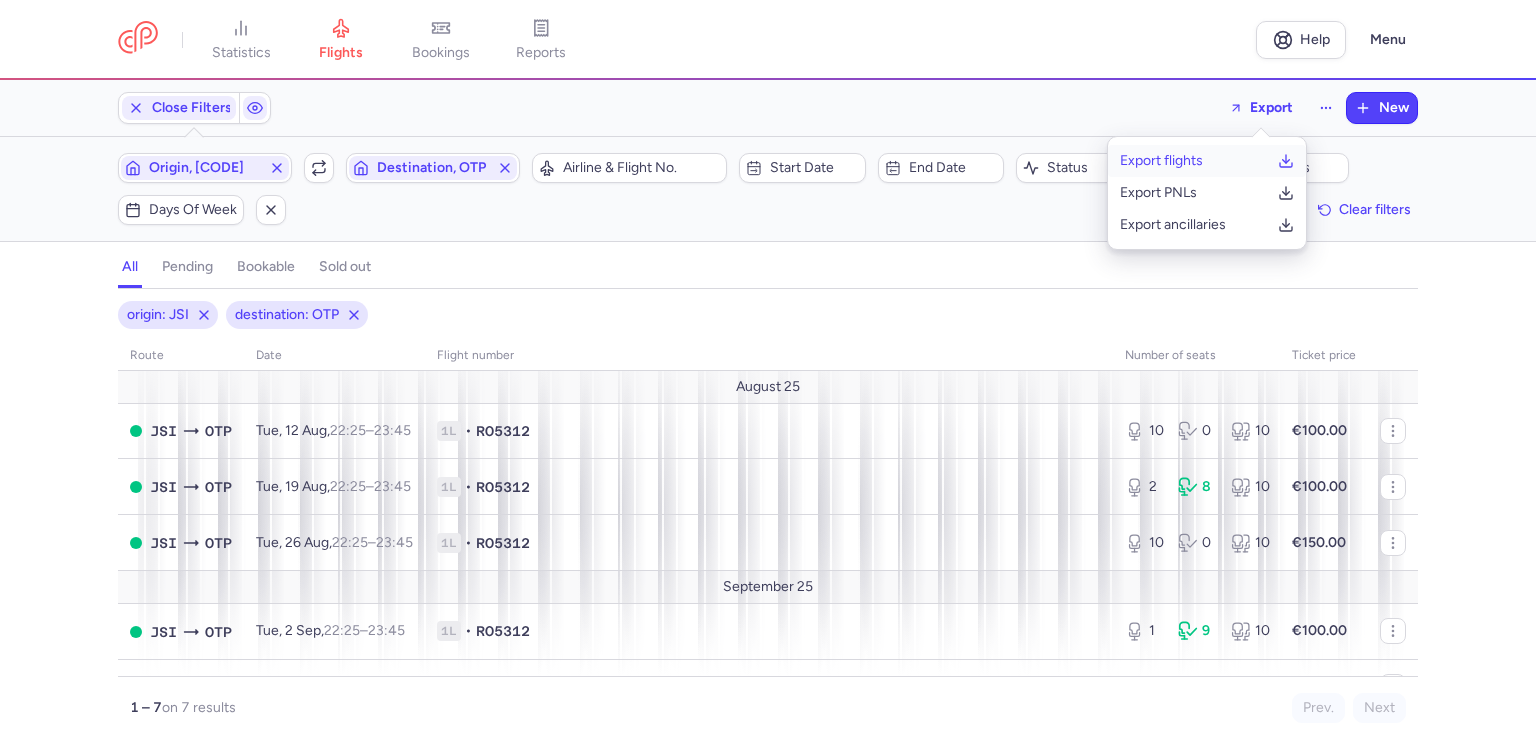click on "Export flights" at bounding box center [1207, 161] 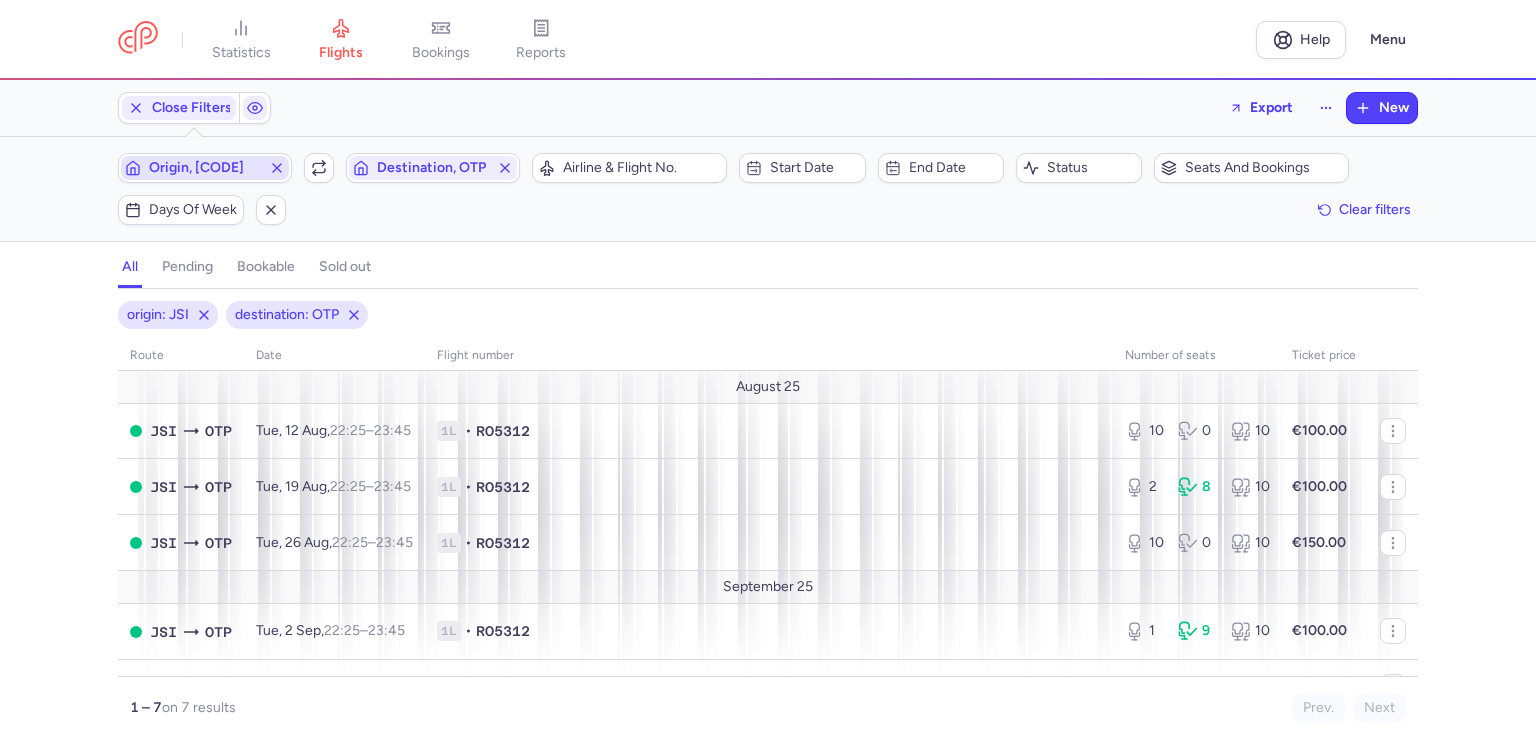 click on "Origin, JSI" at bounding box center [205, 168] 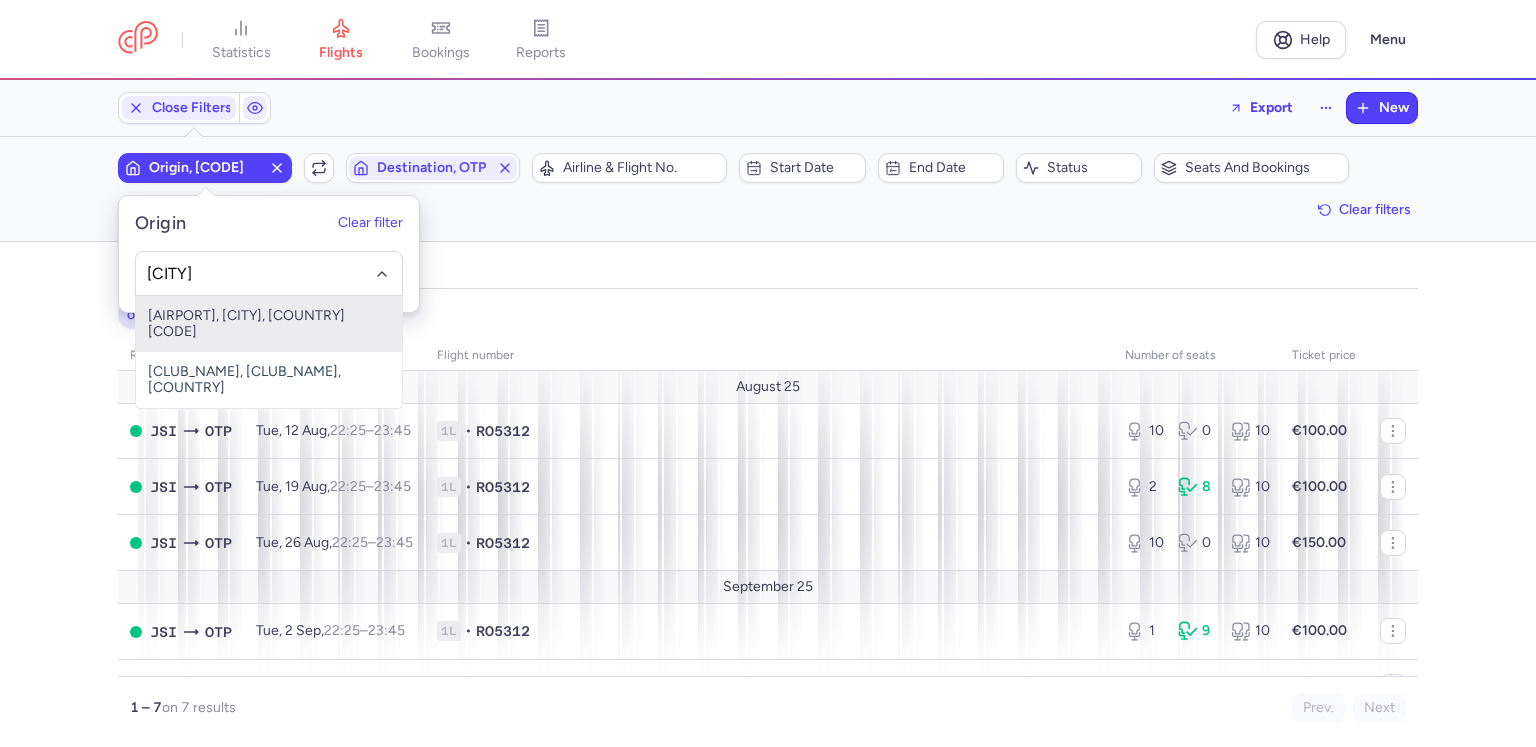 click on "[CITY] International Airport, [CITY], [COUNTRY] [CODE]" at bounding box center (269, 324) 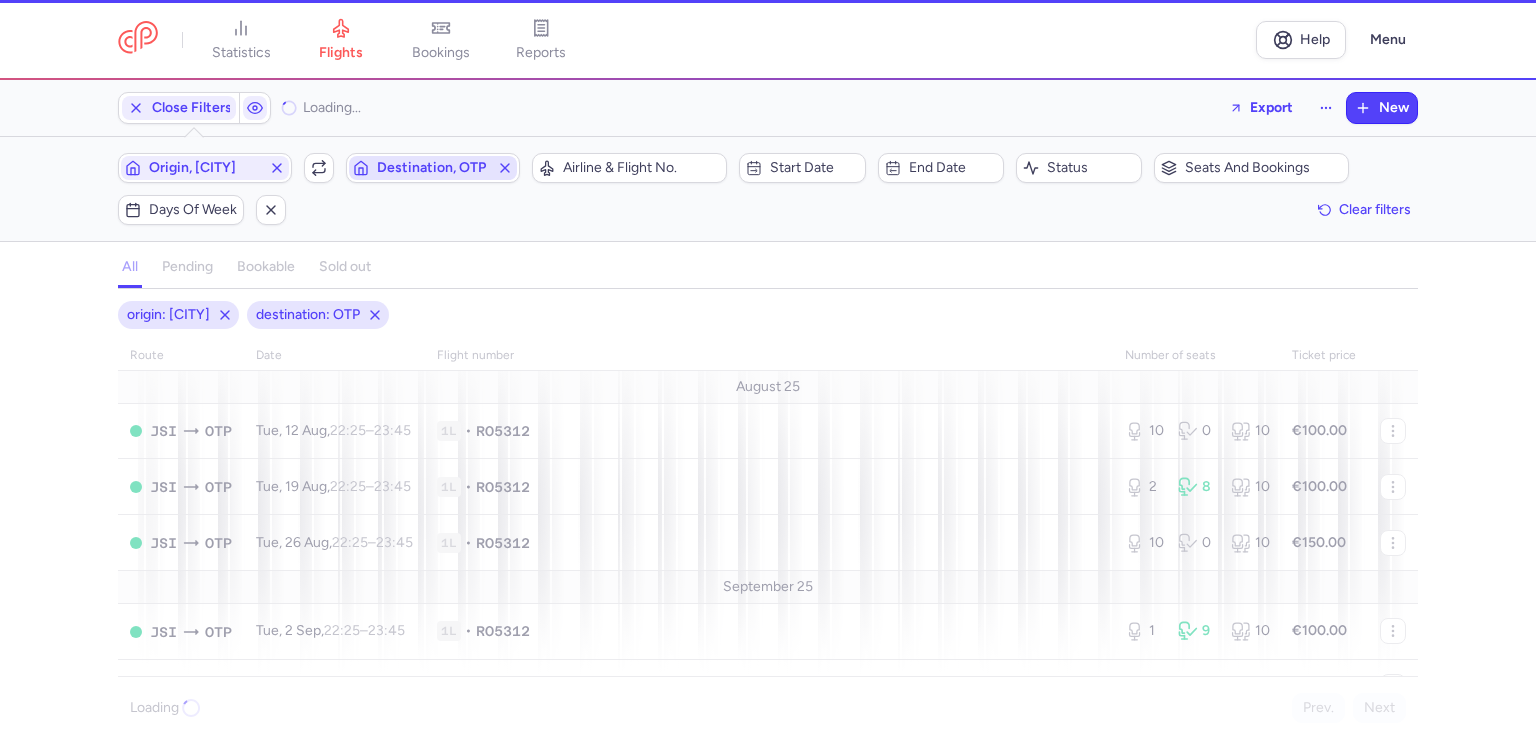 click on "Destination, OTP" at bounding box center [433, 168] 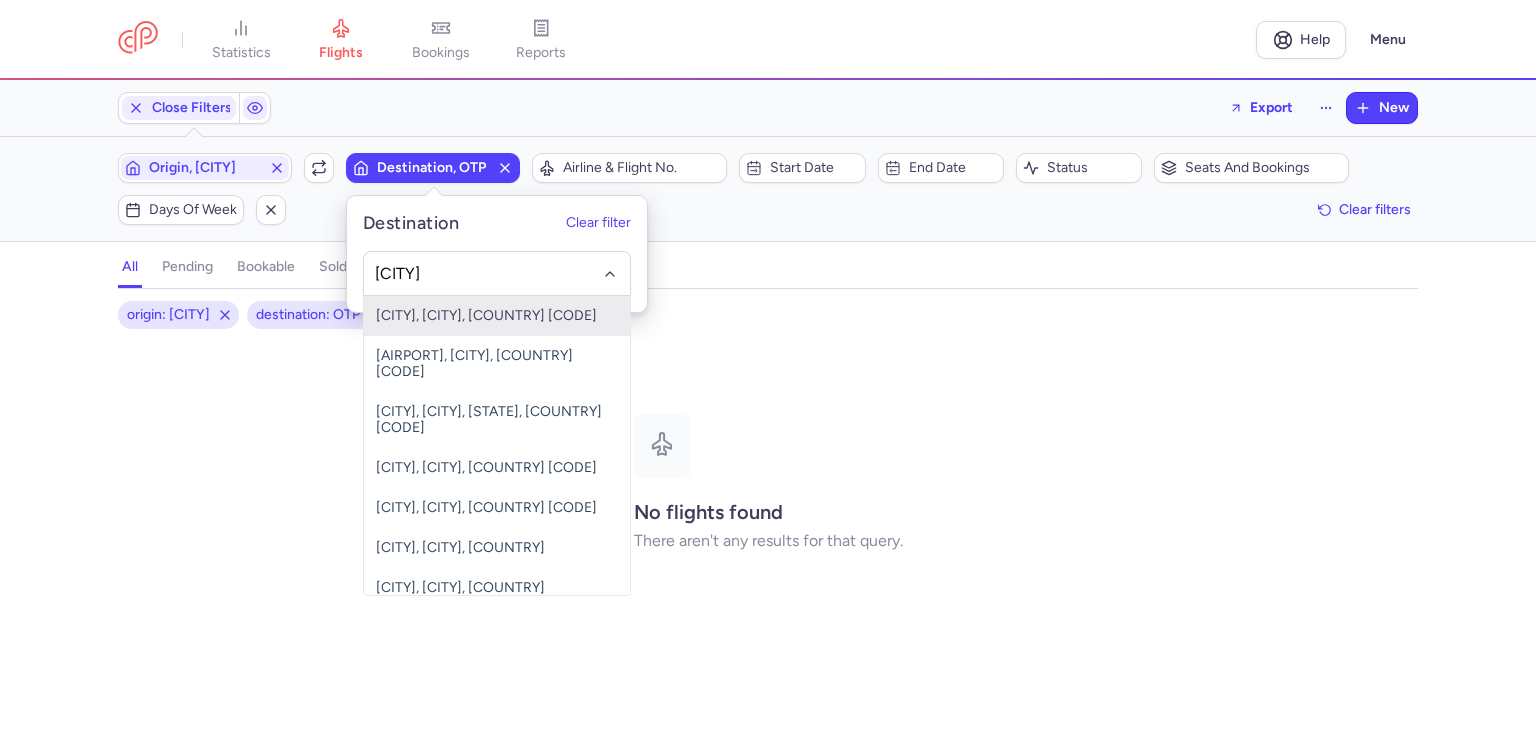 click on "[CITY], [CITY], [COUNTRY] [CODE]" at bounding box center [497, 316] 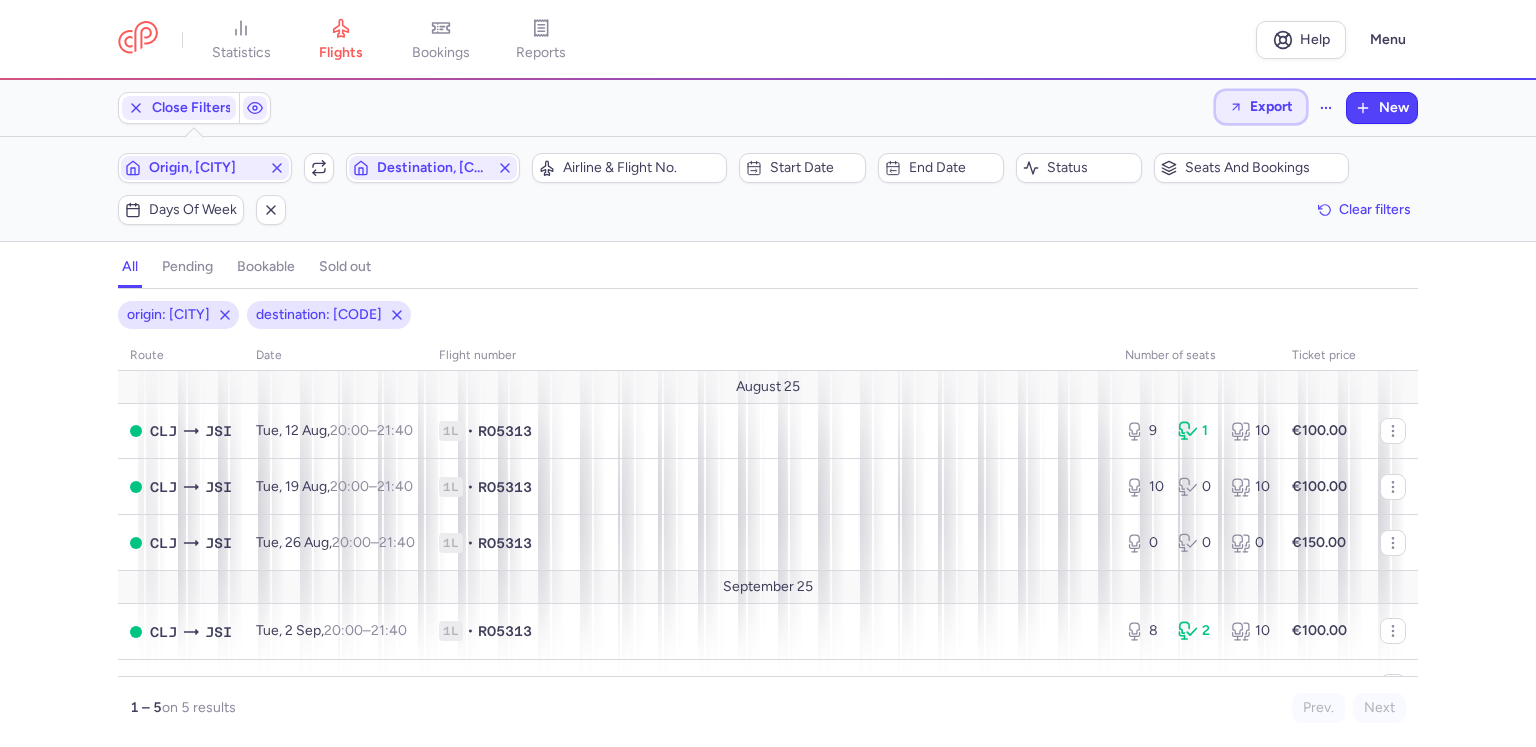 click on "Export" at bounding box center [1271, 106] 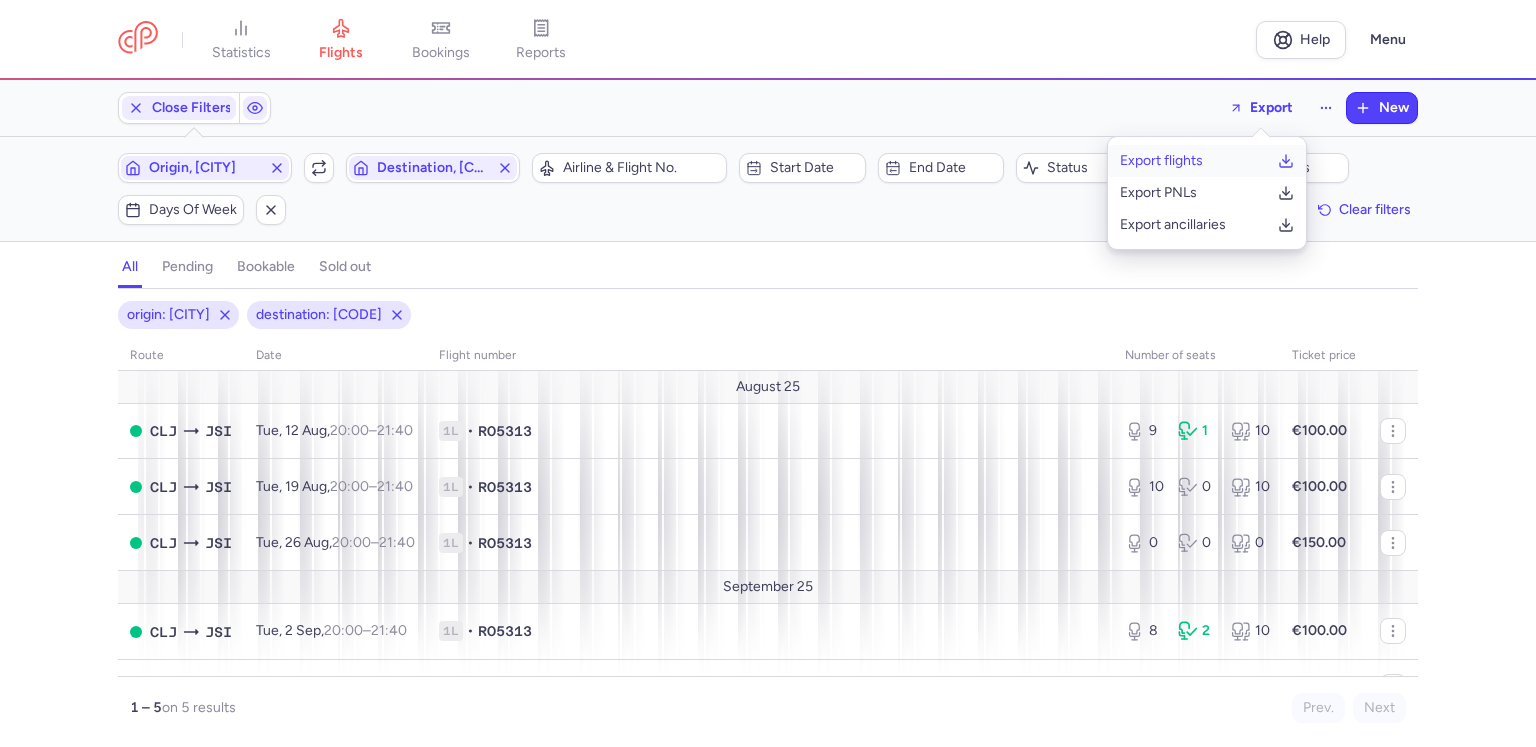 click on "Export flights" at bounding box center [1207, 161] 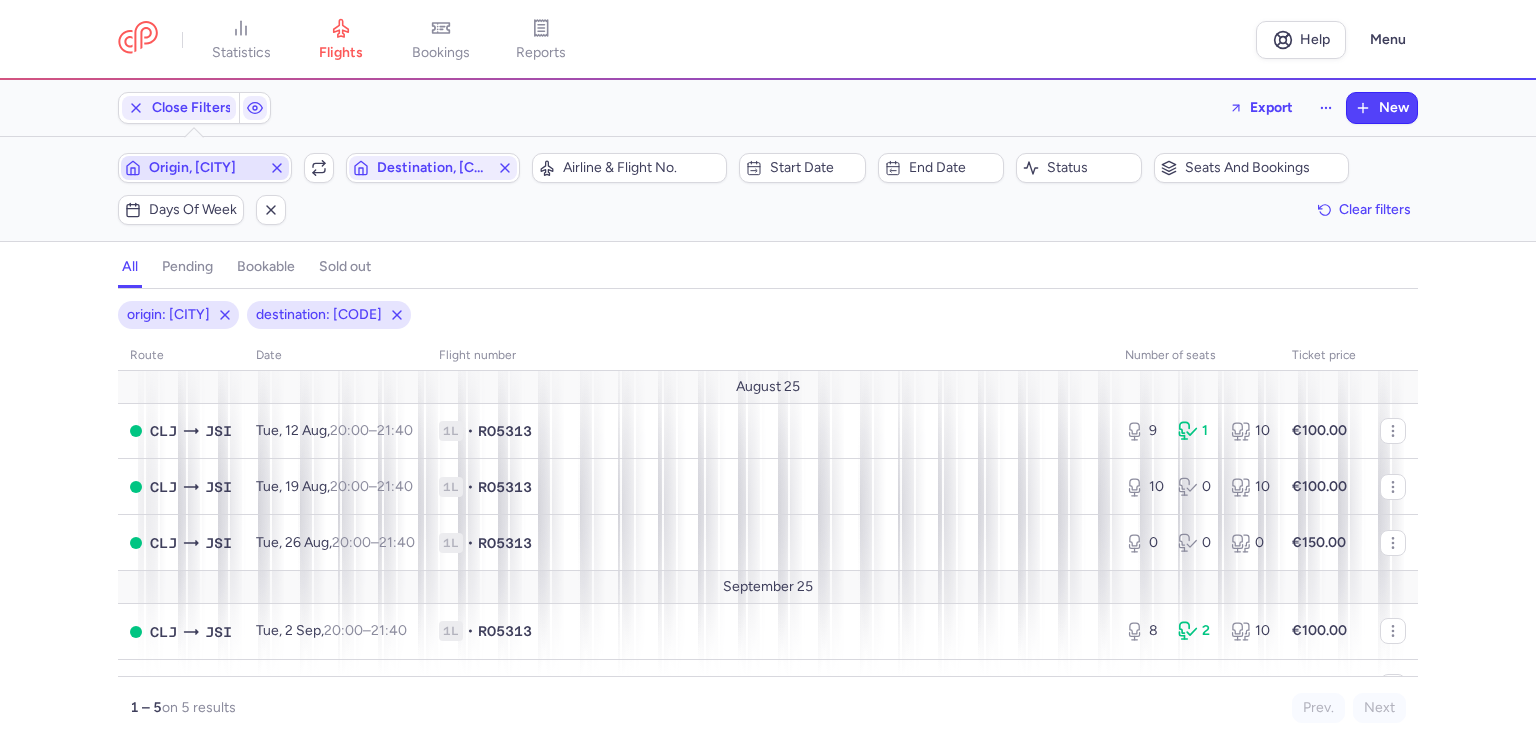 click on "Origin, CLJ" at bounding box center [205, 168] 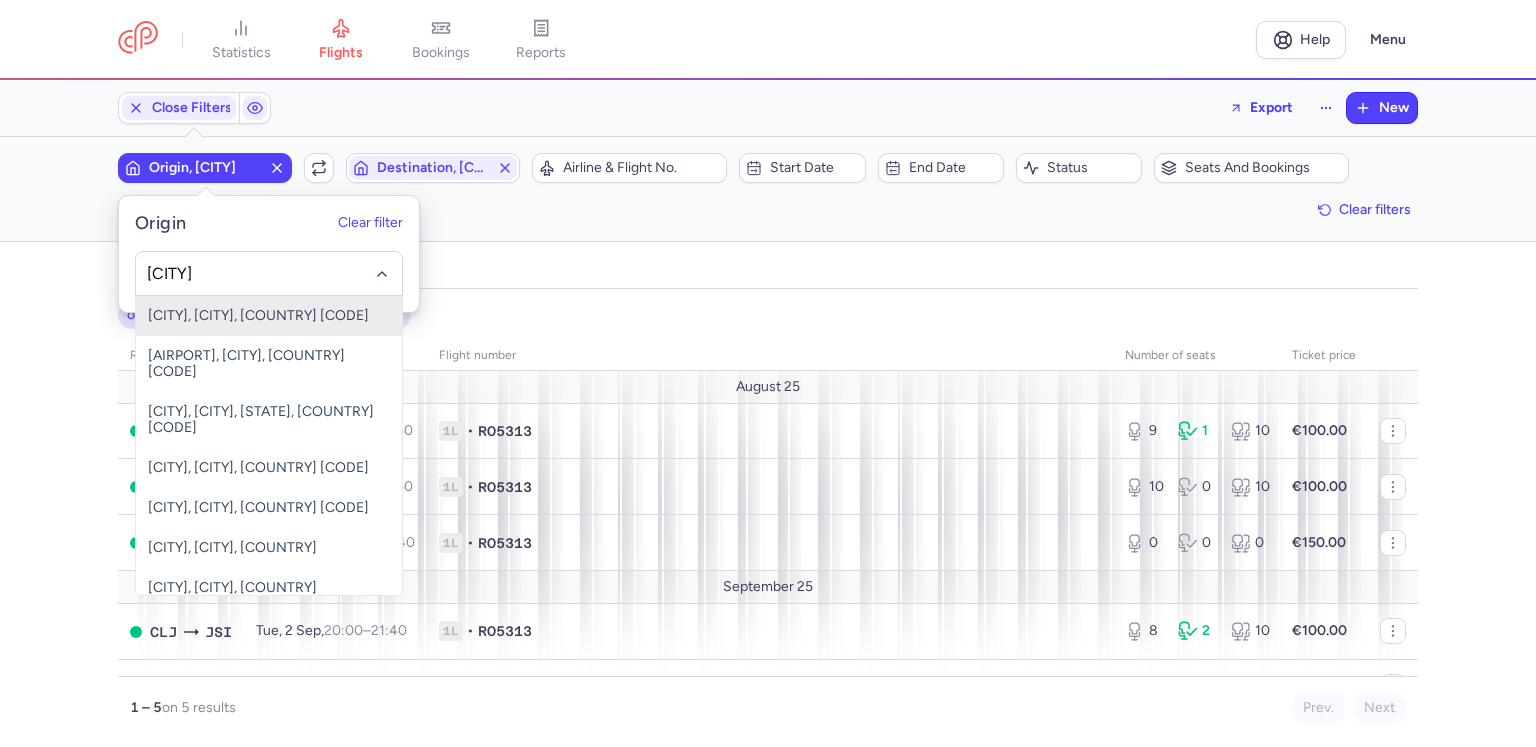 click on "[CITY], [CITY], [COUNTRY] [CODE]" at bounding box center [269, 316] 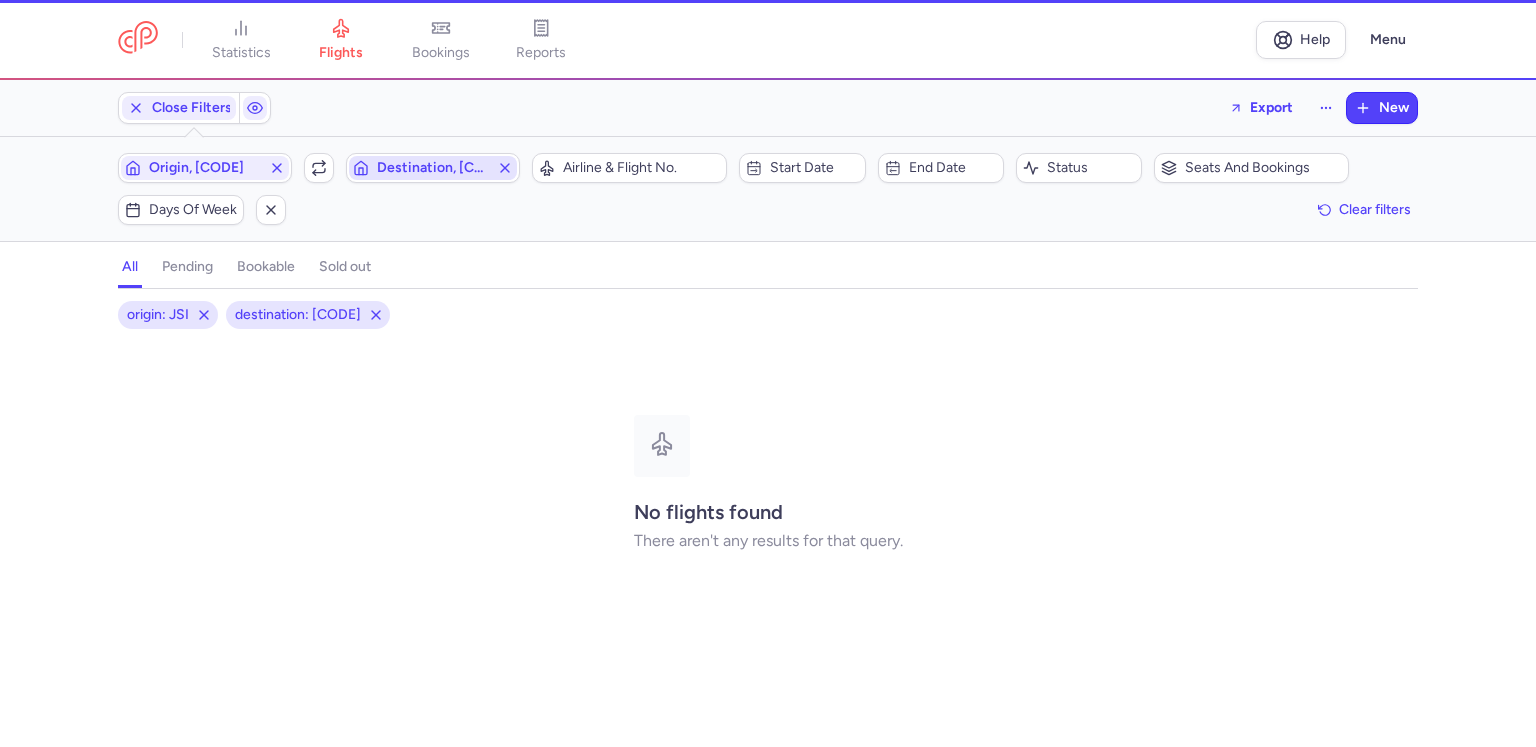 click on "Destination, JSI" at bounding box center (433, 168) 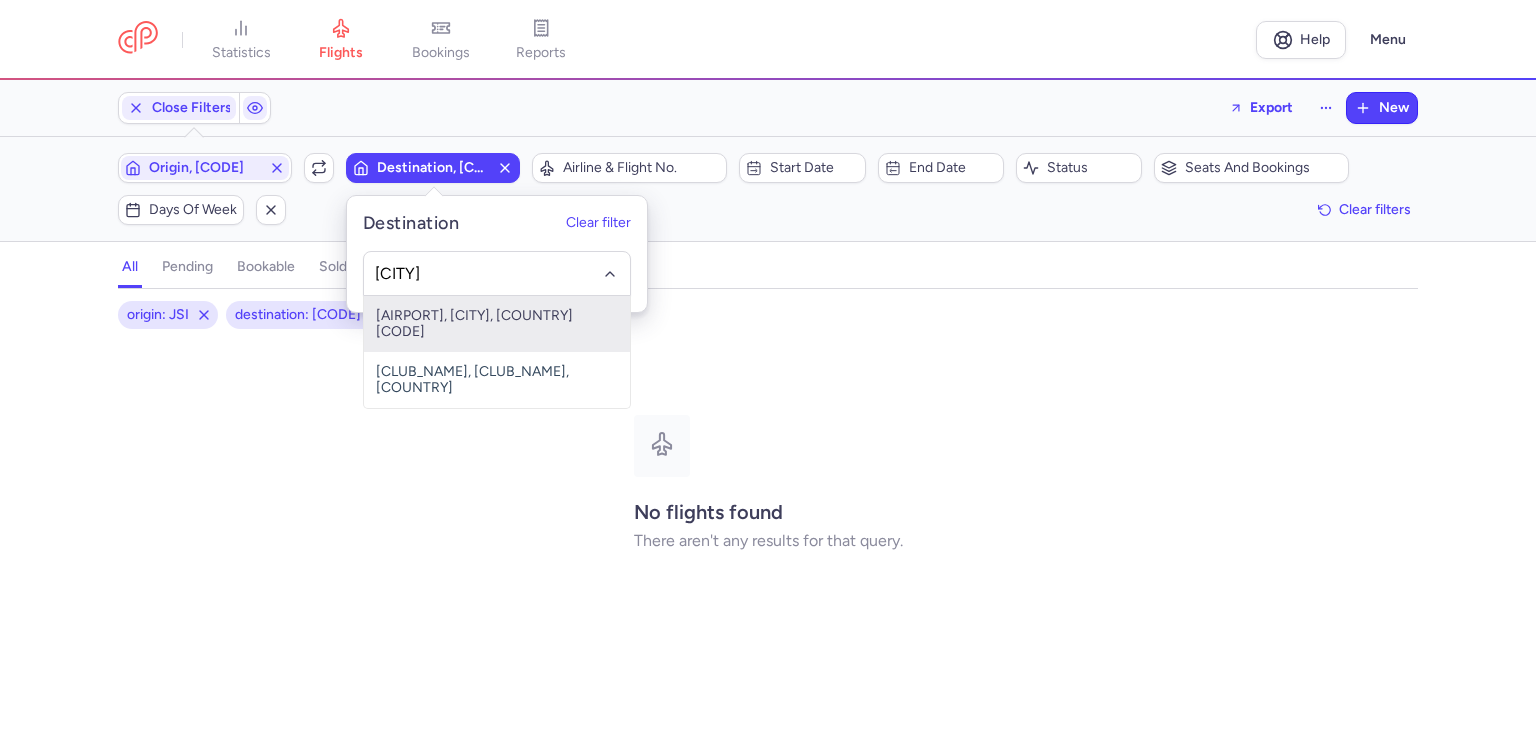 click on "[CITY] International Airport, [CITY], [COUNTRY] [CODE]" at bounding box center [497, 324] 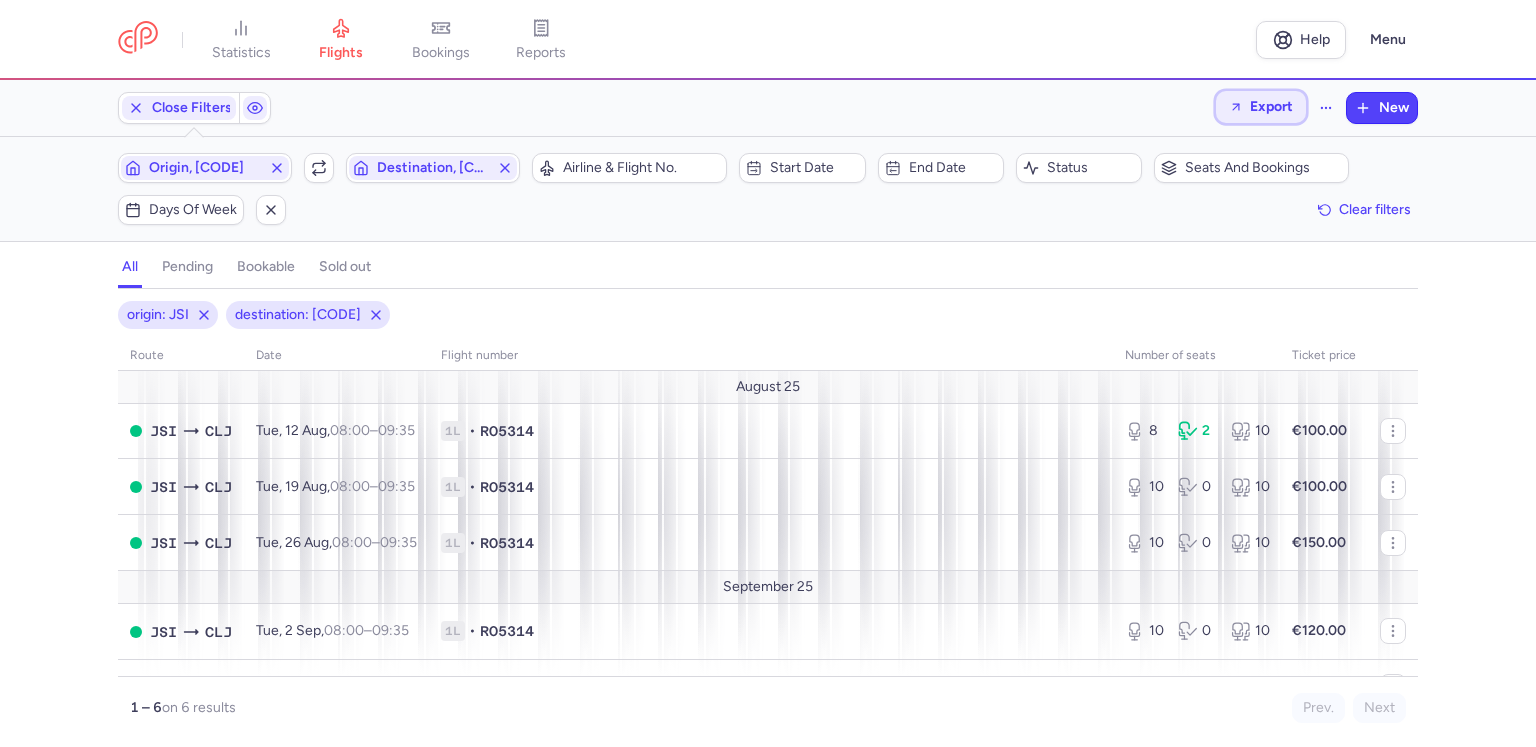 click on "Export" at bounding box center (1271, 106) 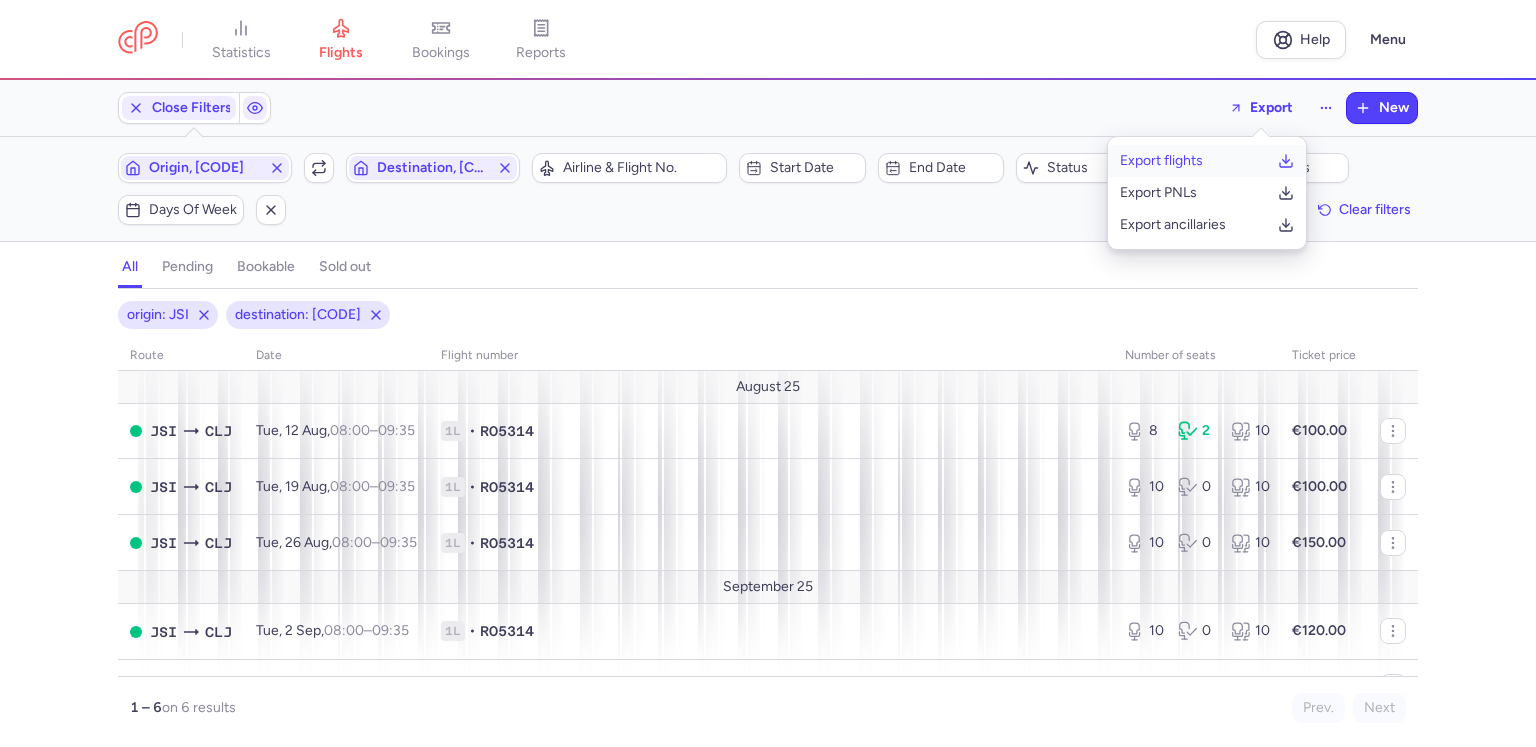 click on "Export flights" at bounding box center [1161, 161] 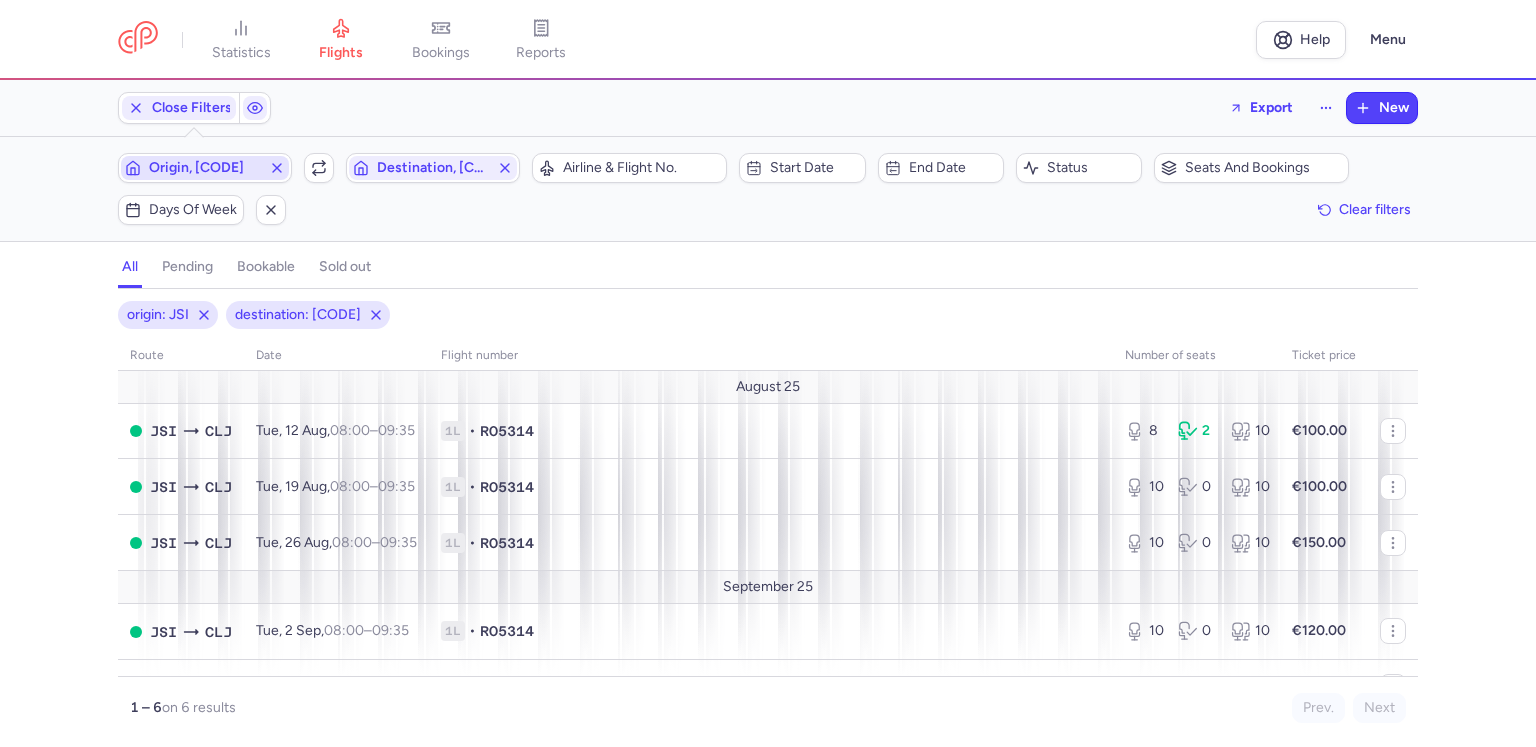 click on "Origin, JSI" at bounding box center [205, 168] 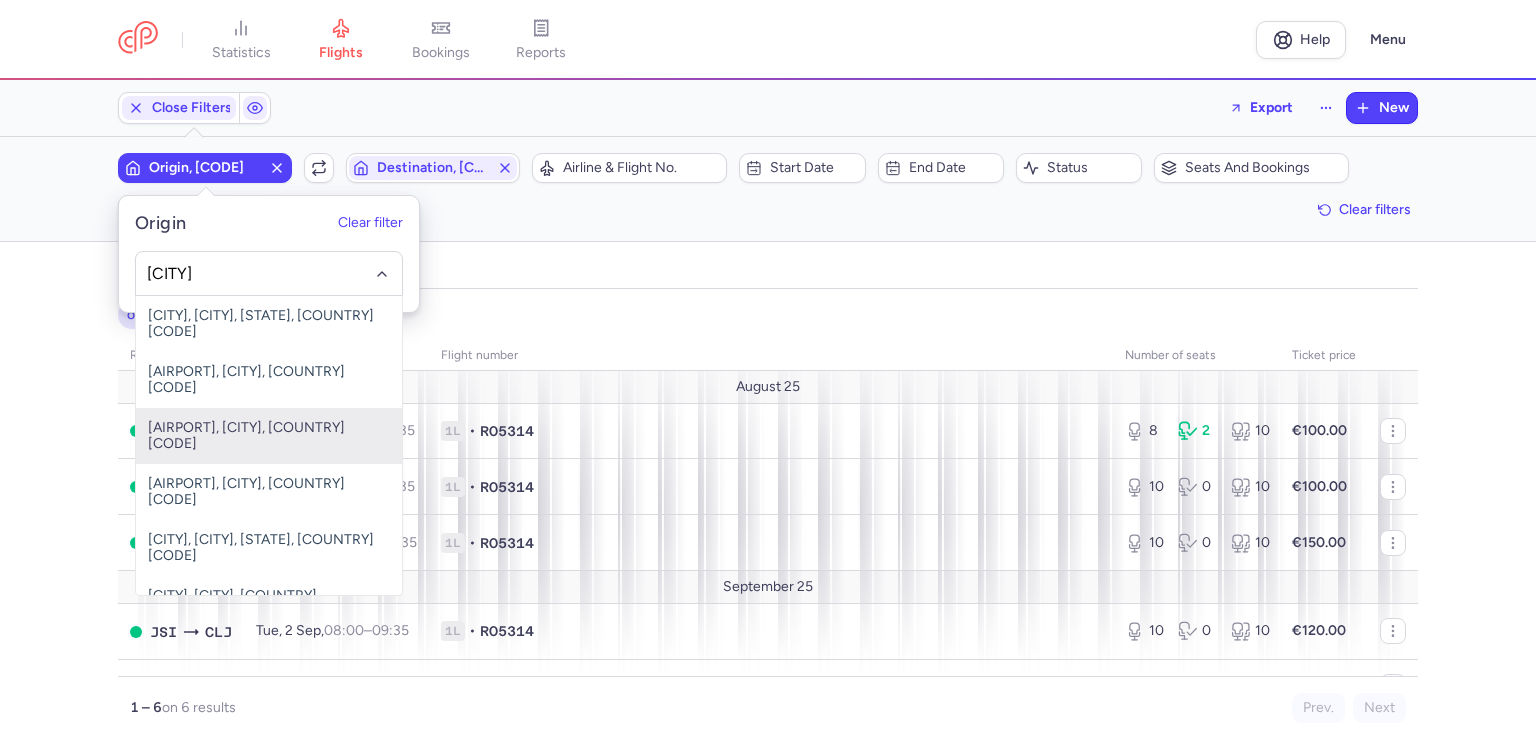click on "[NAME] International, [CITY], [COUNTRY] [CODE]" at bounding box center (269, 436) 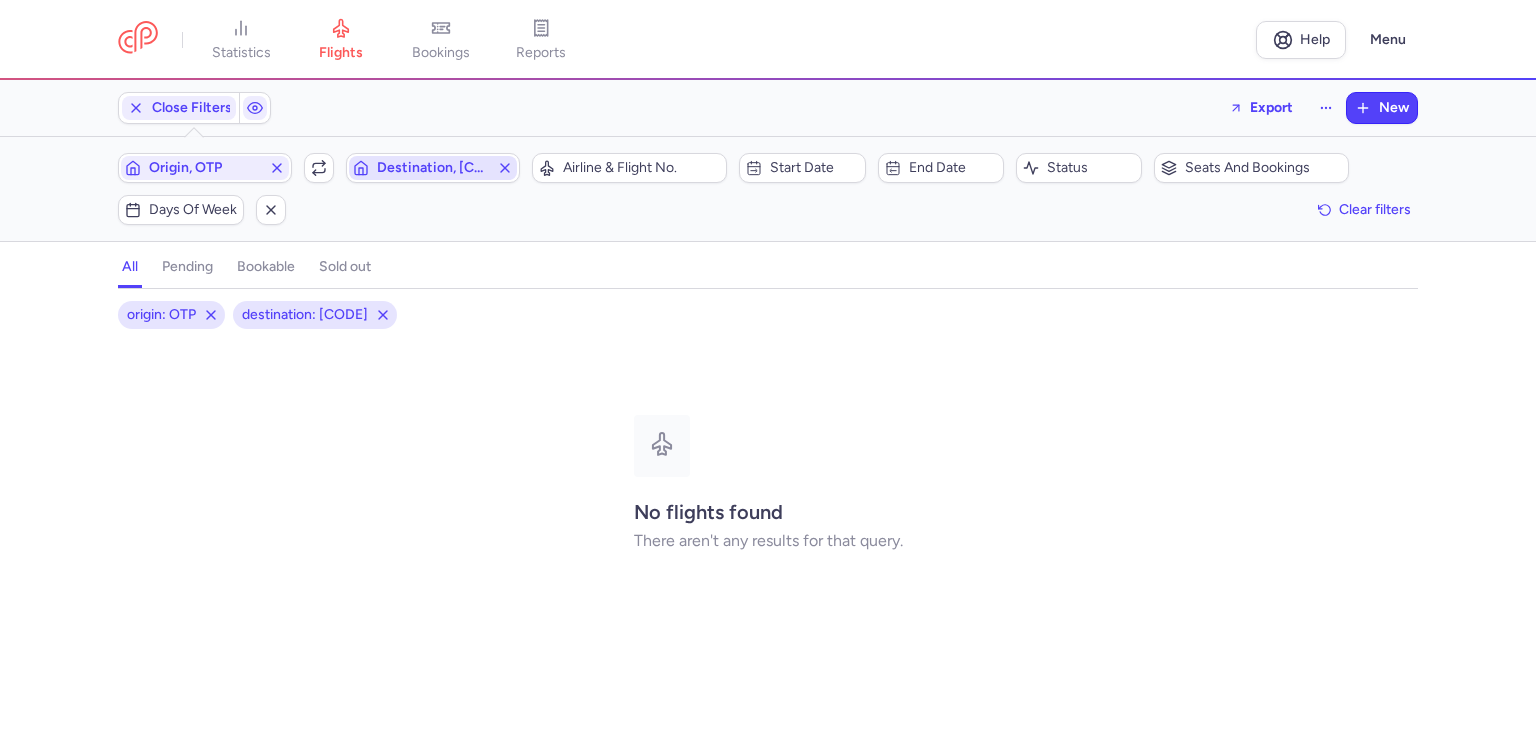 click on "Destination, CLJ" at bounding box center [433, 168] 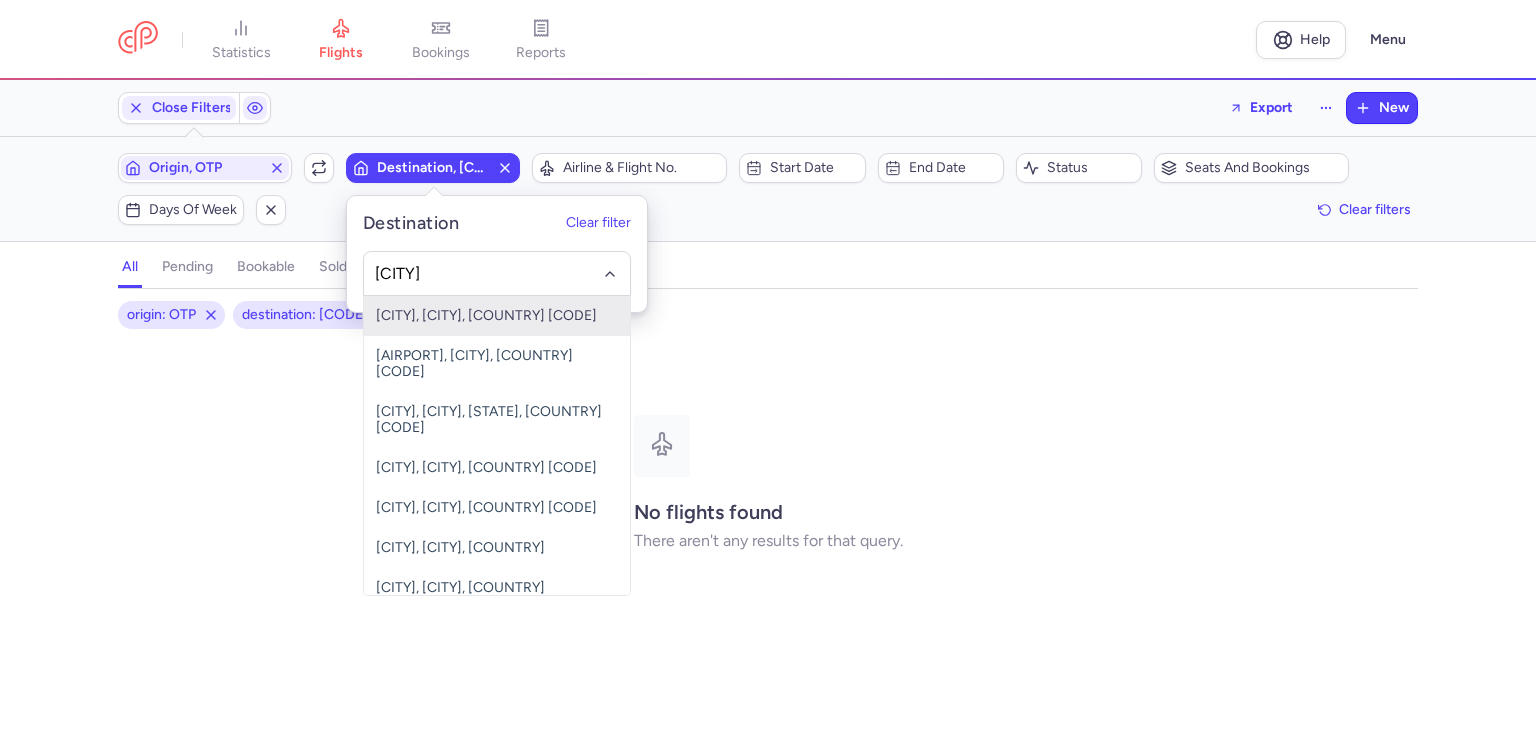 click on "[CITY], [CITY], [COUNTRY] [CODE]" at bounding box center [497, 316] 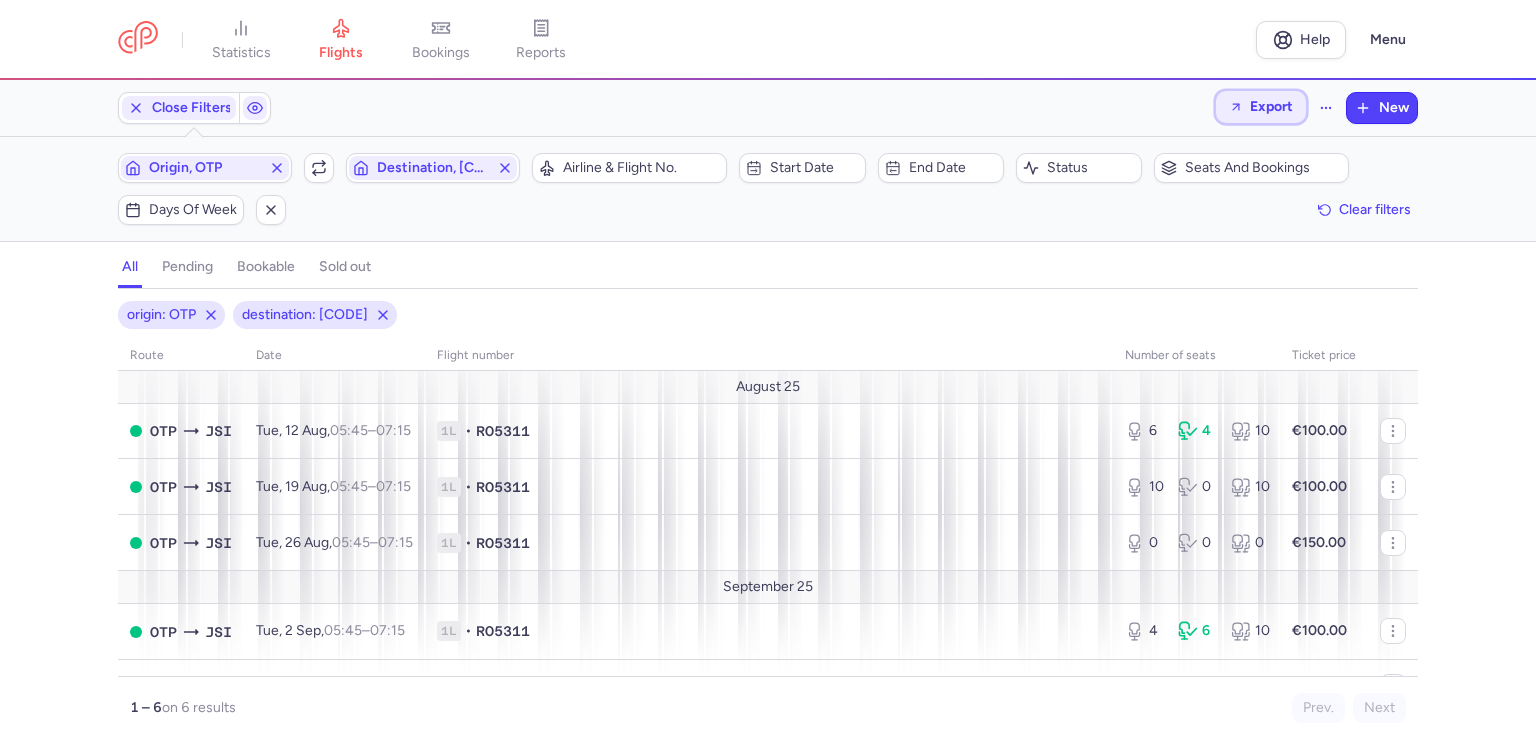click on "Export" at bounding box center (1271, 106) 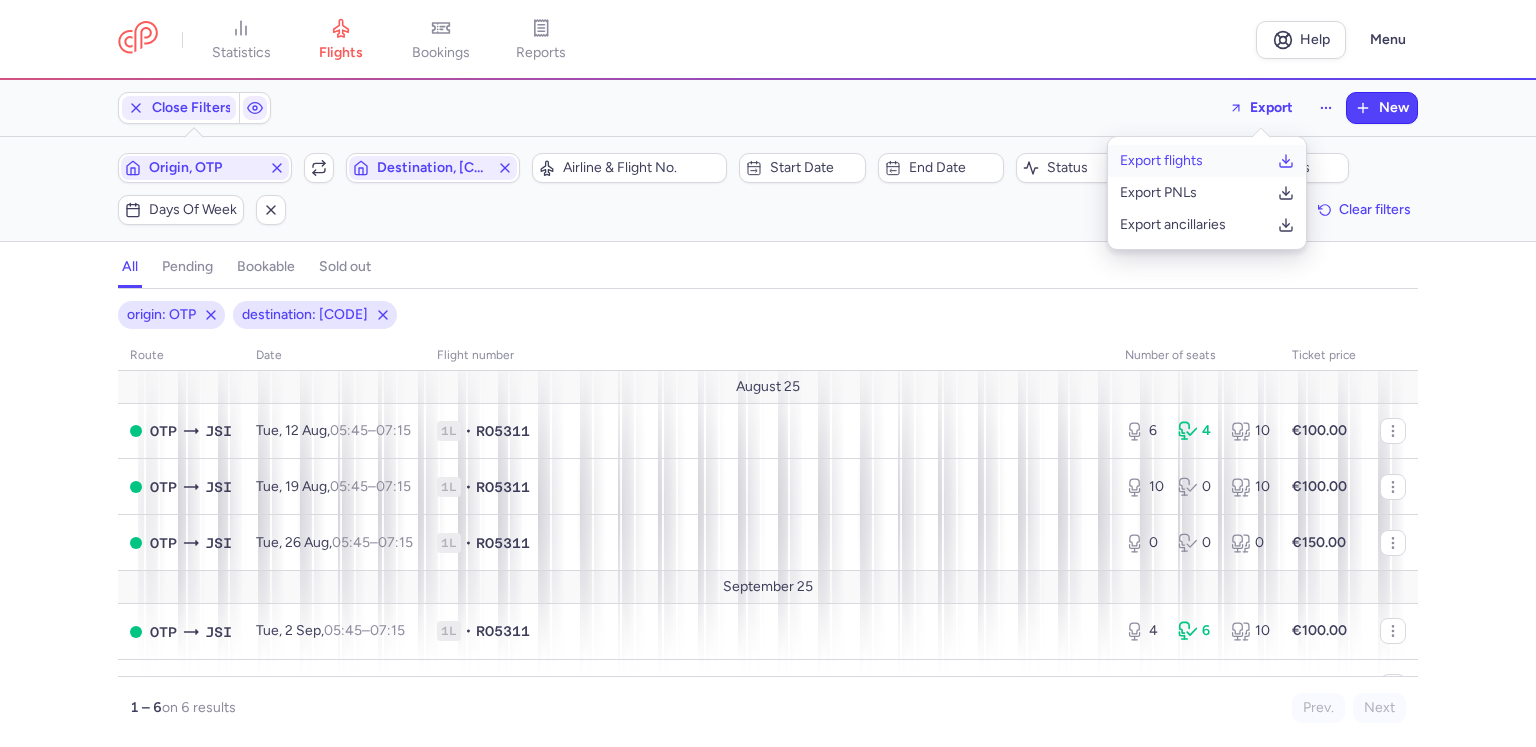 click on "Export flights" at bounding box center [1207, 161] 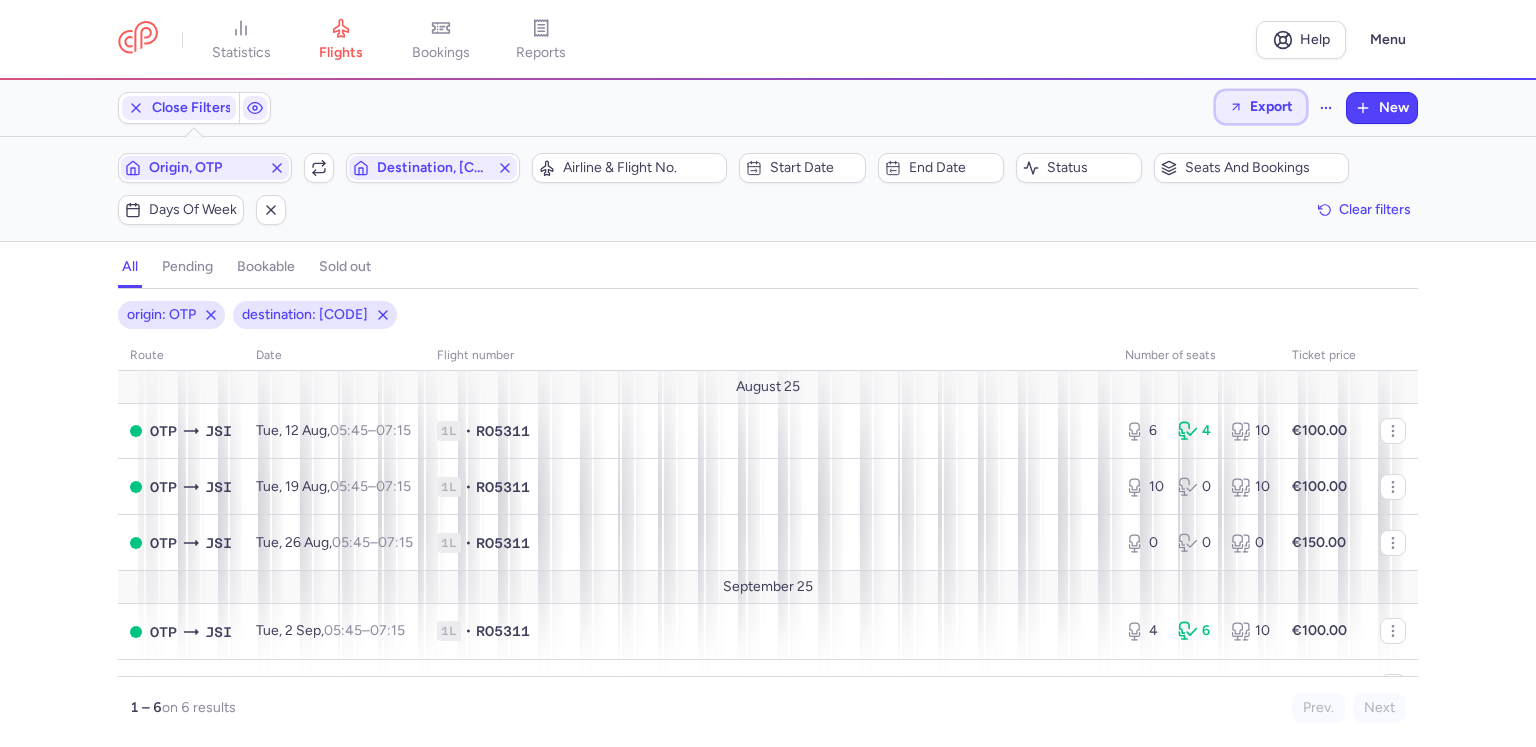 click on "Export" at bounding box center [1271, 106] 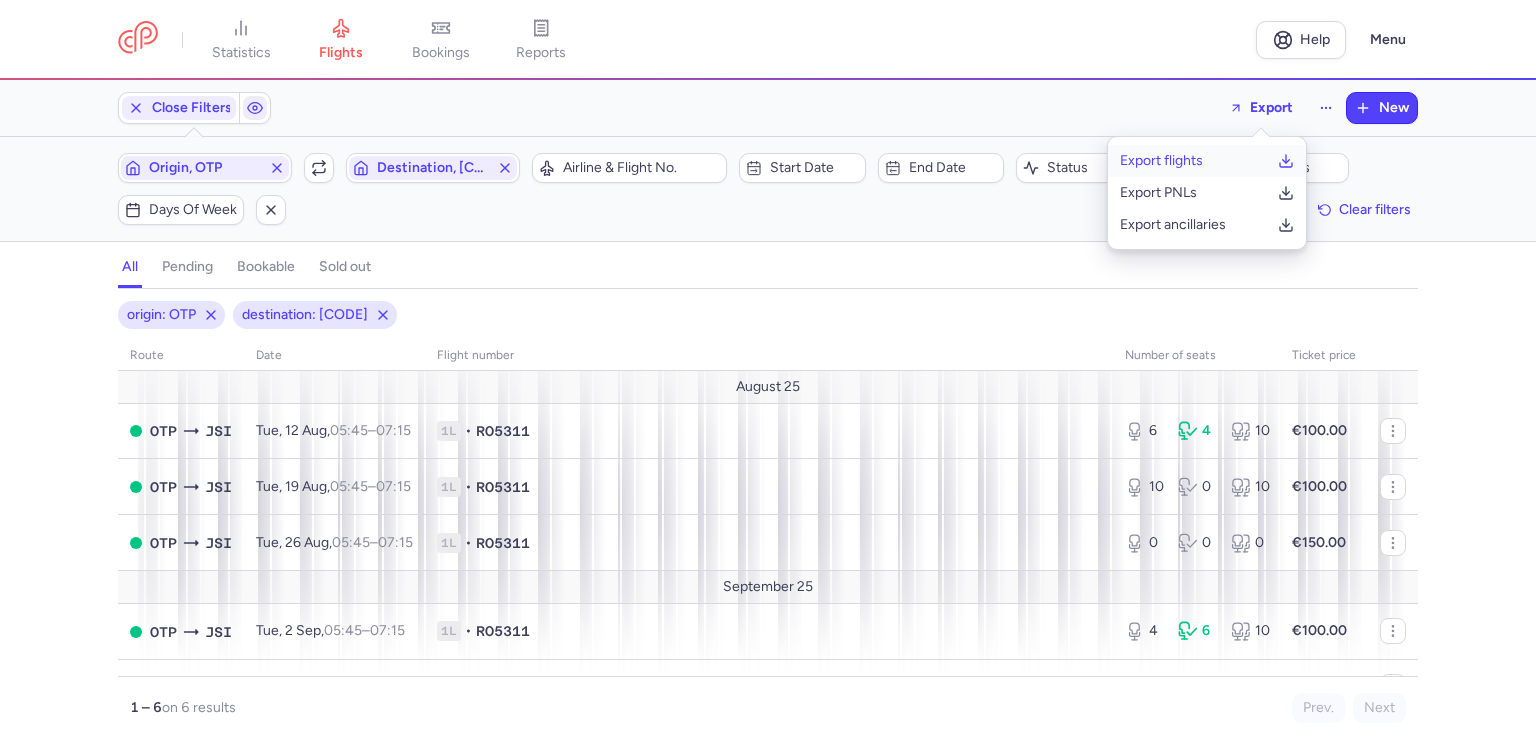 click on "Export flights" at bounding box center [1161, 161] 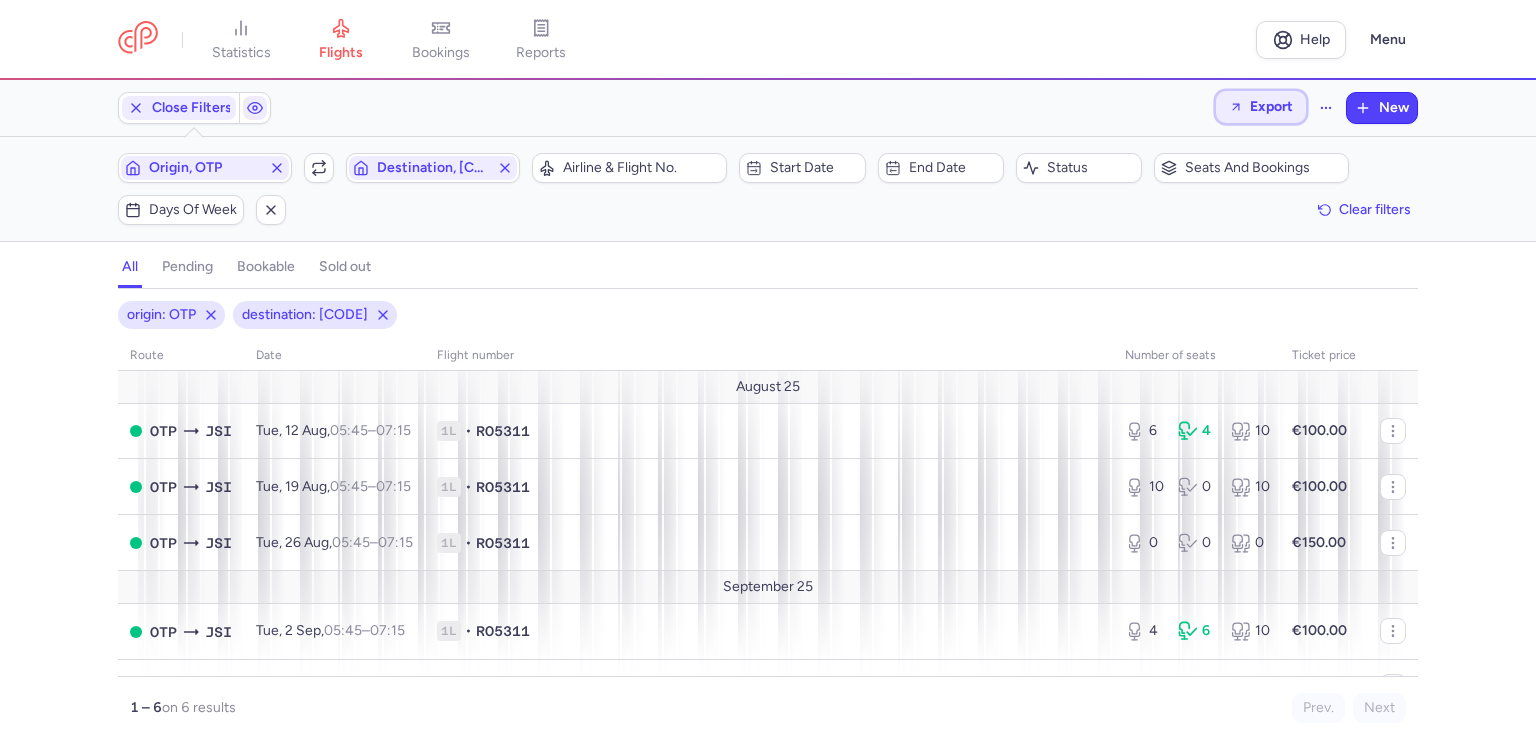 click on "Export" at bounding box center (1271, 106) 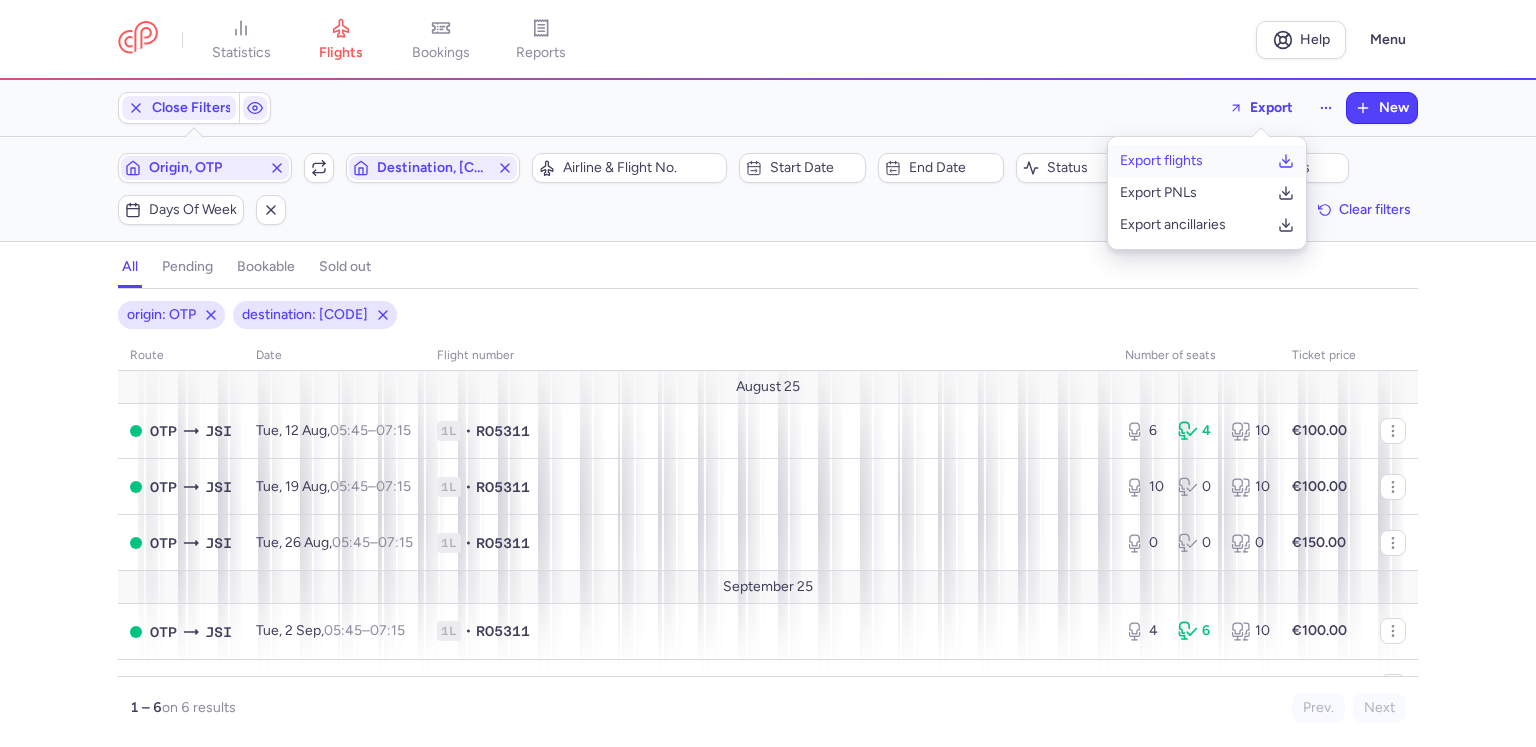 click on "Export flights" at bounding box center [1161, 161] 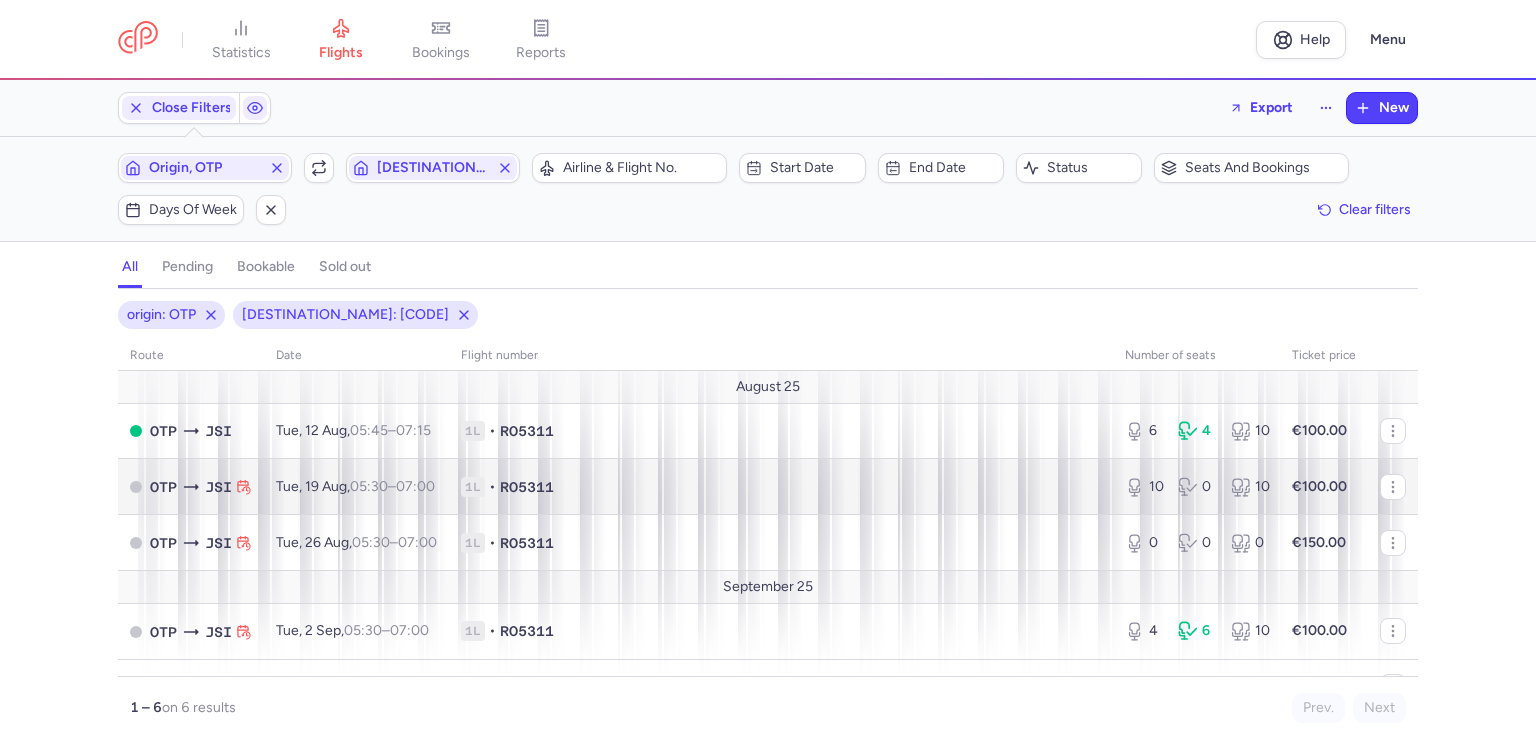 scroll, scrollTop: 0, scrollLeft: 0, axis: both 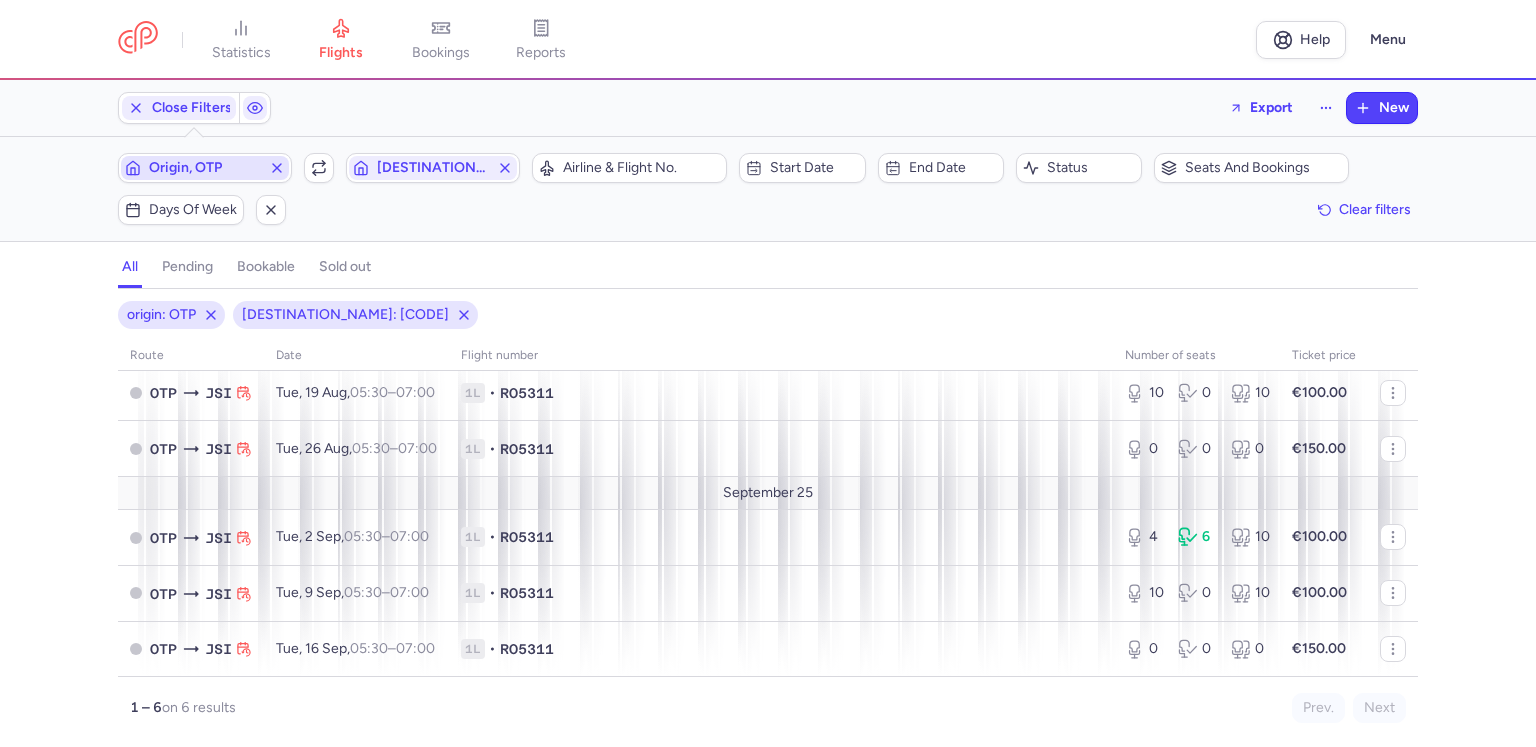 click on "Origin, OTP" at bounding box center (205, 168) 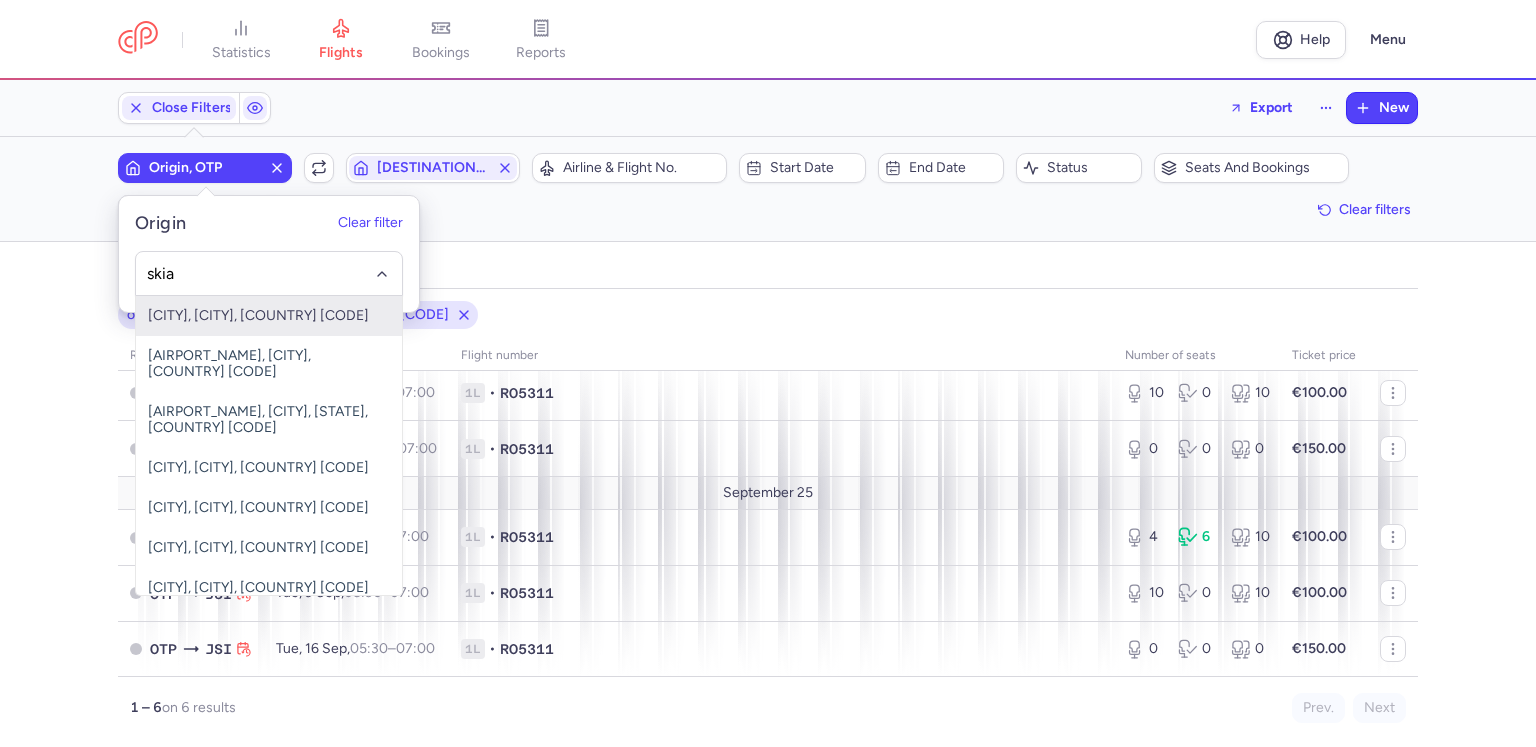 click on "[CITY], [CITY], [COUNTRY] [CODE]" at bounding box center (269, 316) 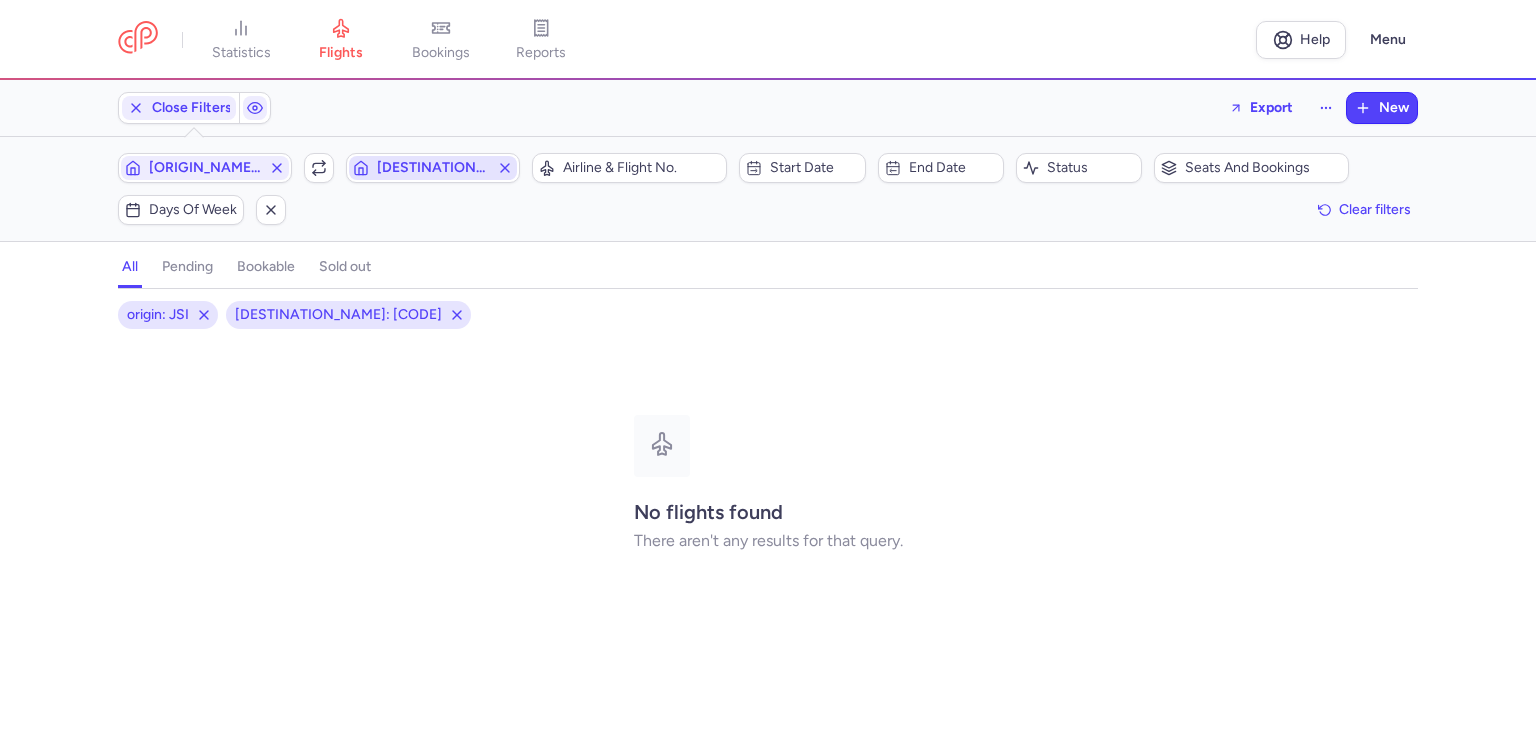 click on "Destination, JSI" at bounding box center (433, 168) 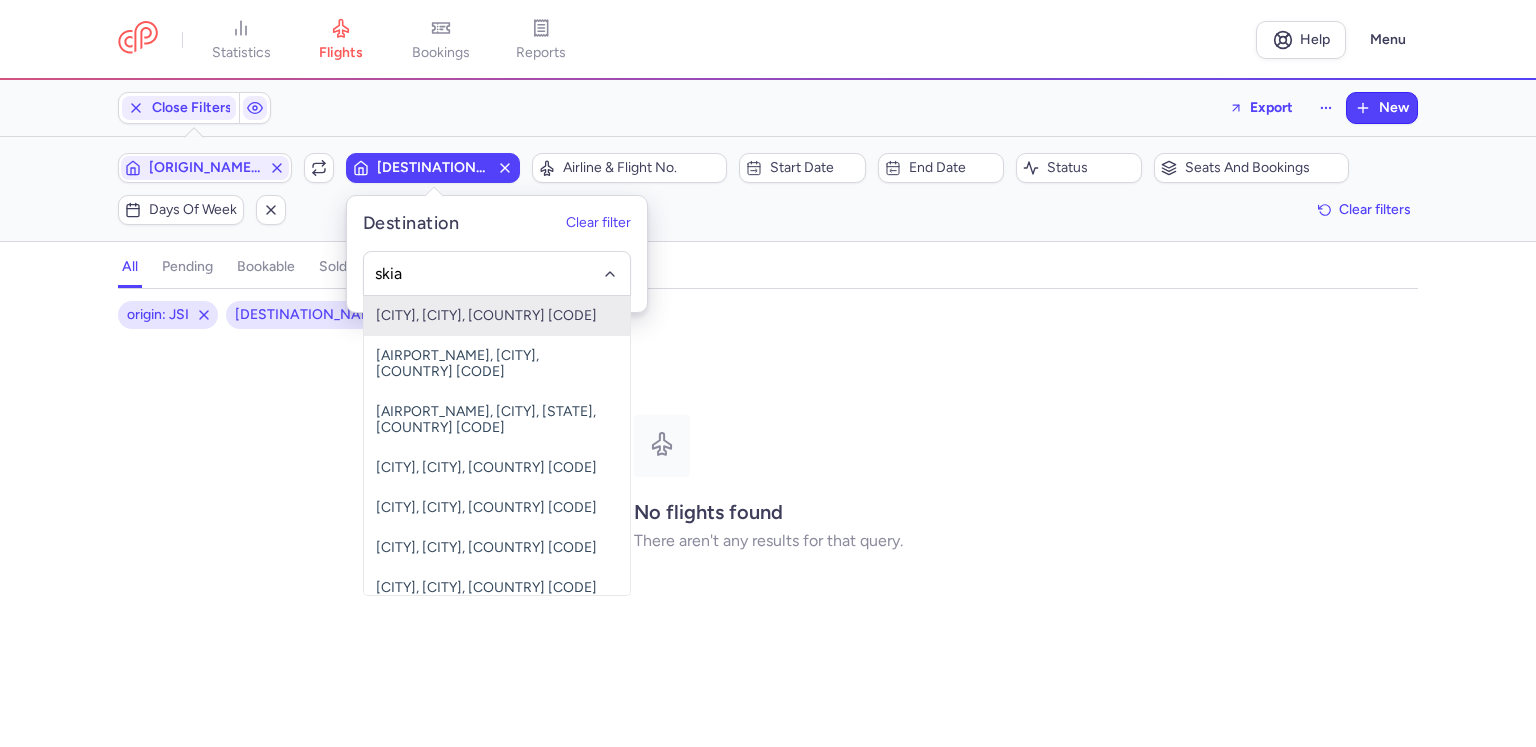 click on "[CITY], [CITY], [COUNTRY] [CODE]" at bounding box center (497, 316) 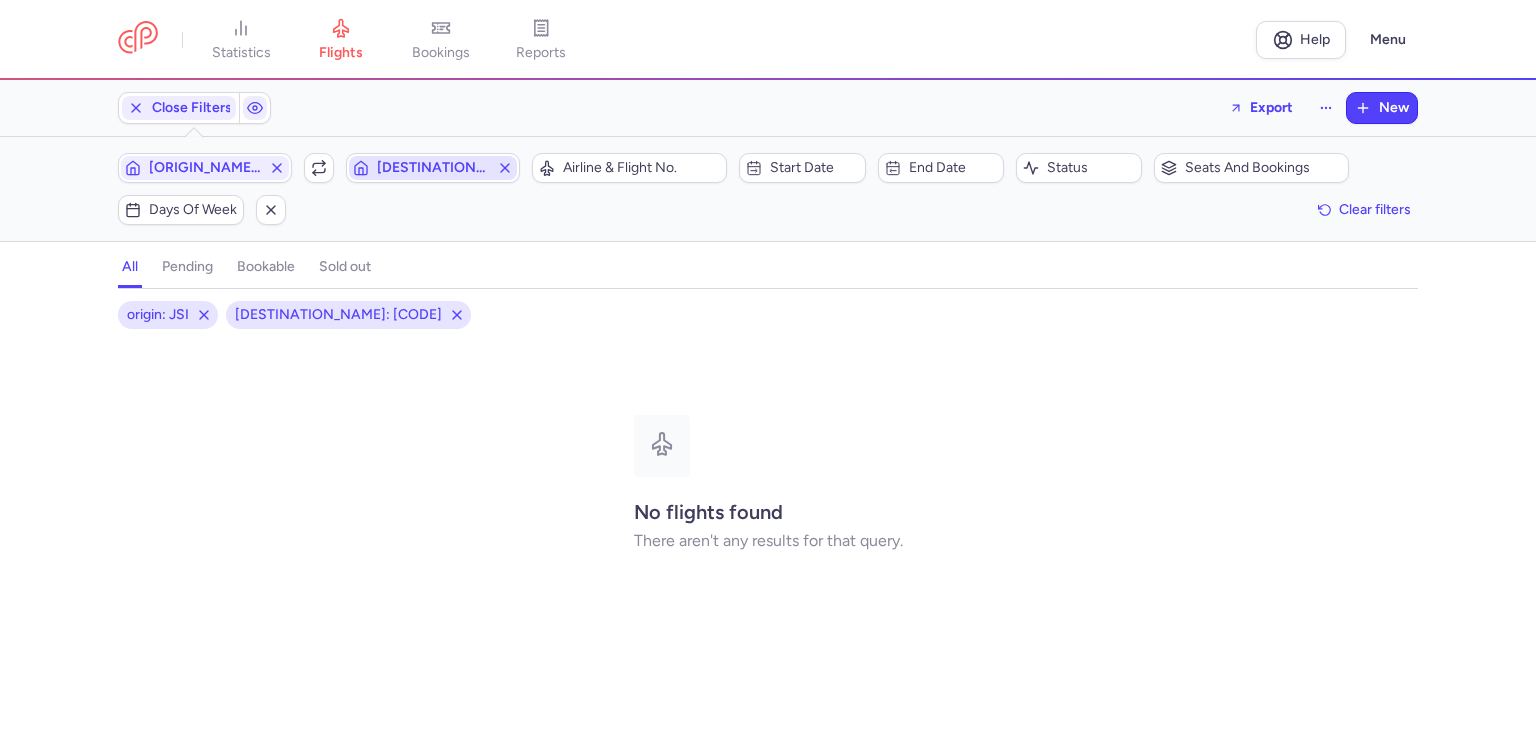 click on "Destination, JSI" at bounding box center [433, 168] 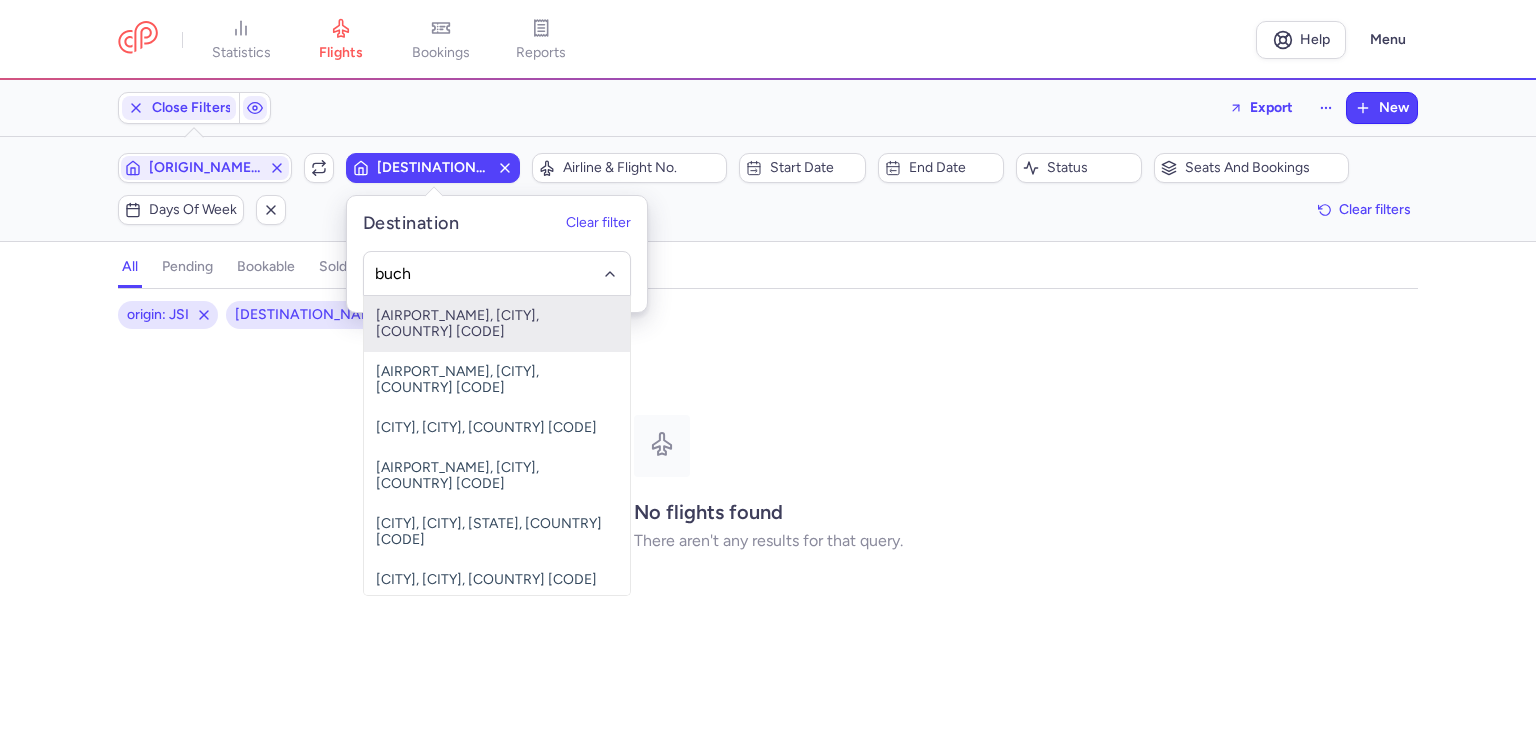 click on "[NAME] International, [CITY], [COUNTRY] [CODE]" at bounding box center [497, 324] 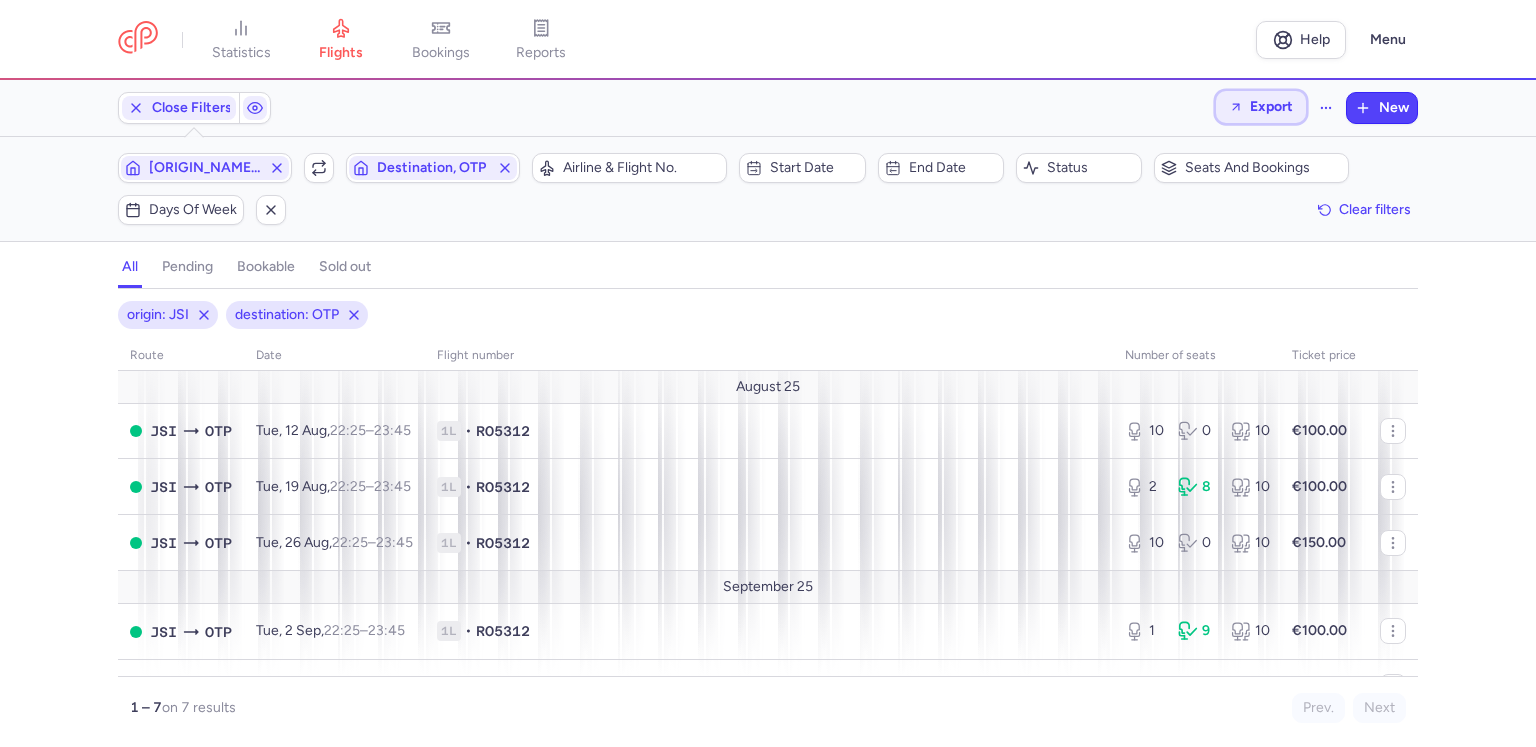 click on "Export" at bounding box center (1271, 106) 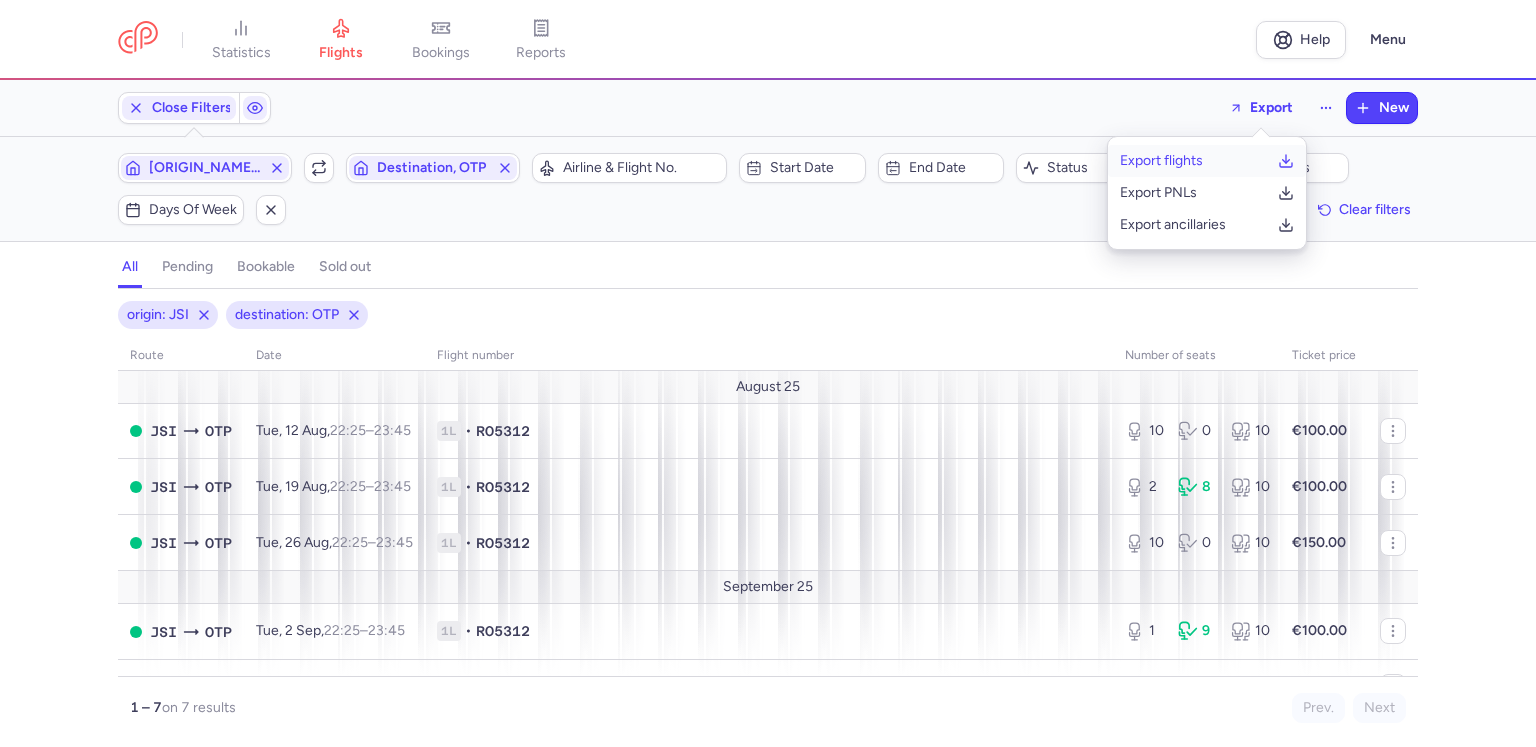 click on "Export flights" at bounding box center (1161, 161) 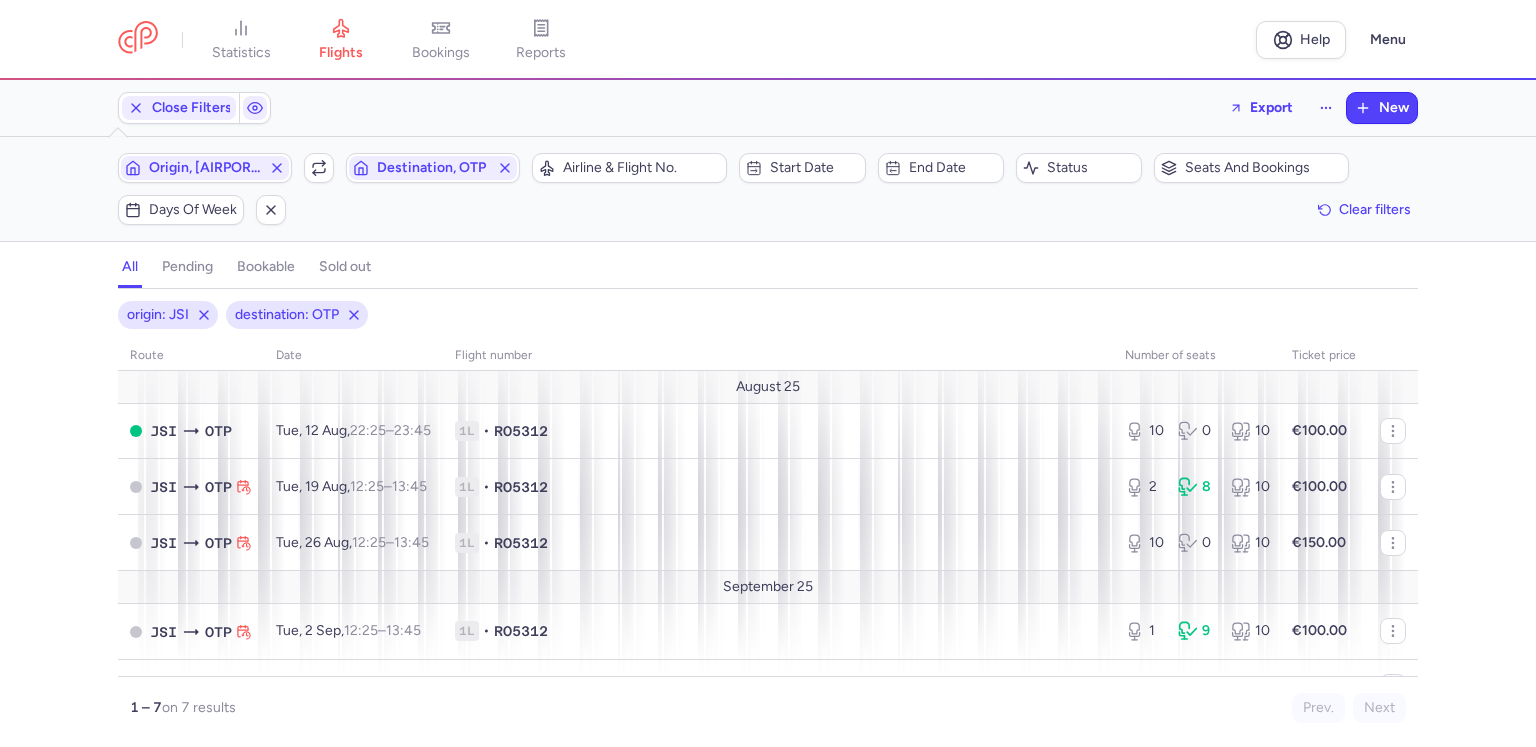 scroll, scrollTop: 0, scrollLeft: 0, axis: both 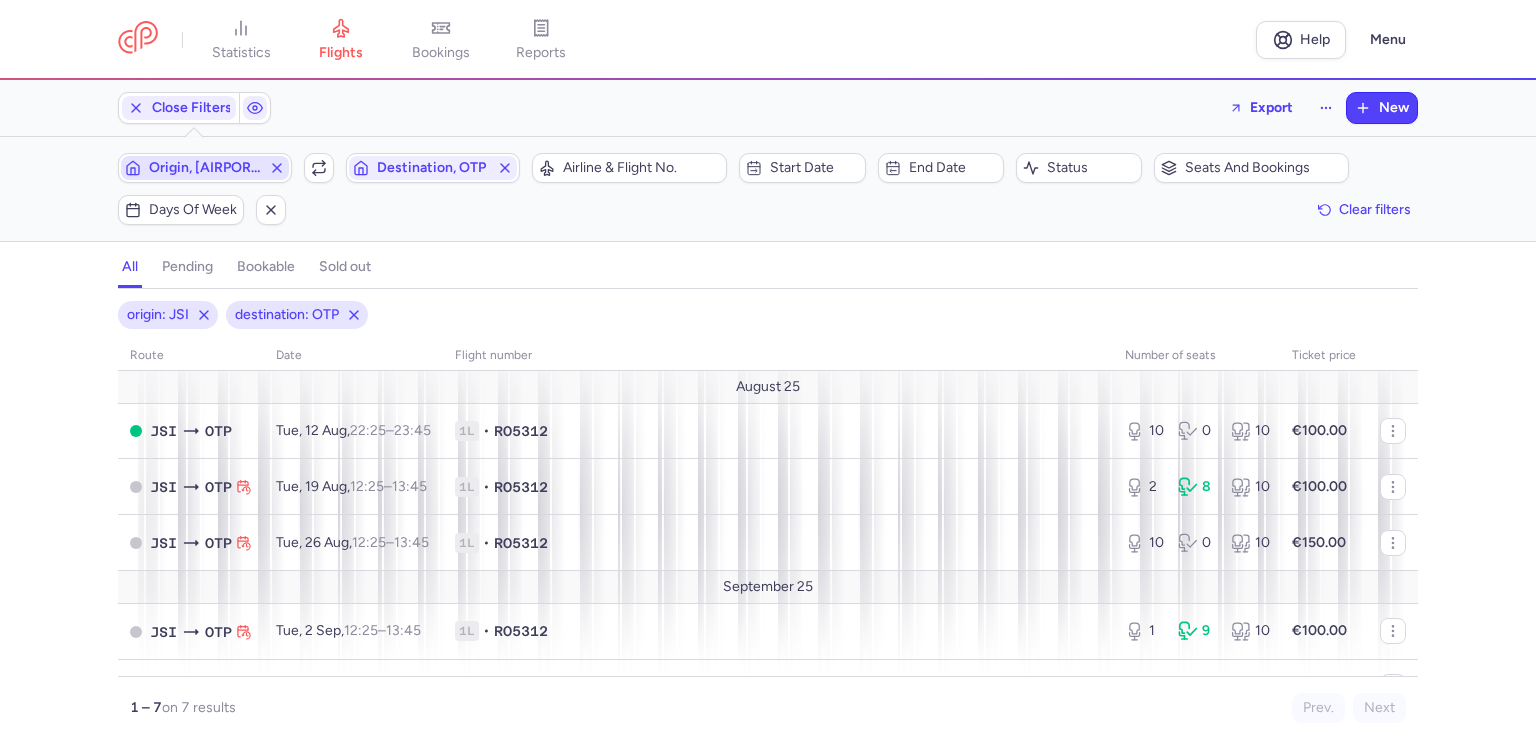 click on "Origin, [AIRPORT_CODE]" at bounding box center [205, 168] 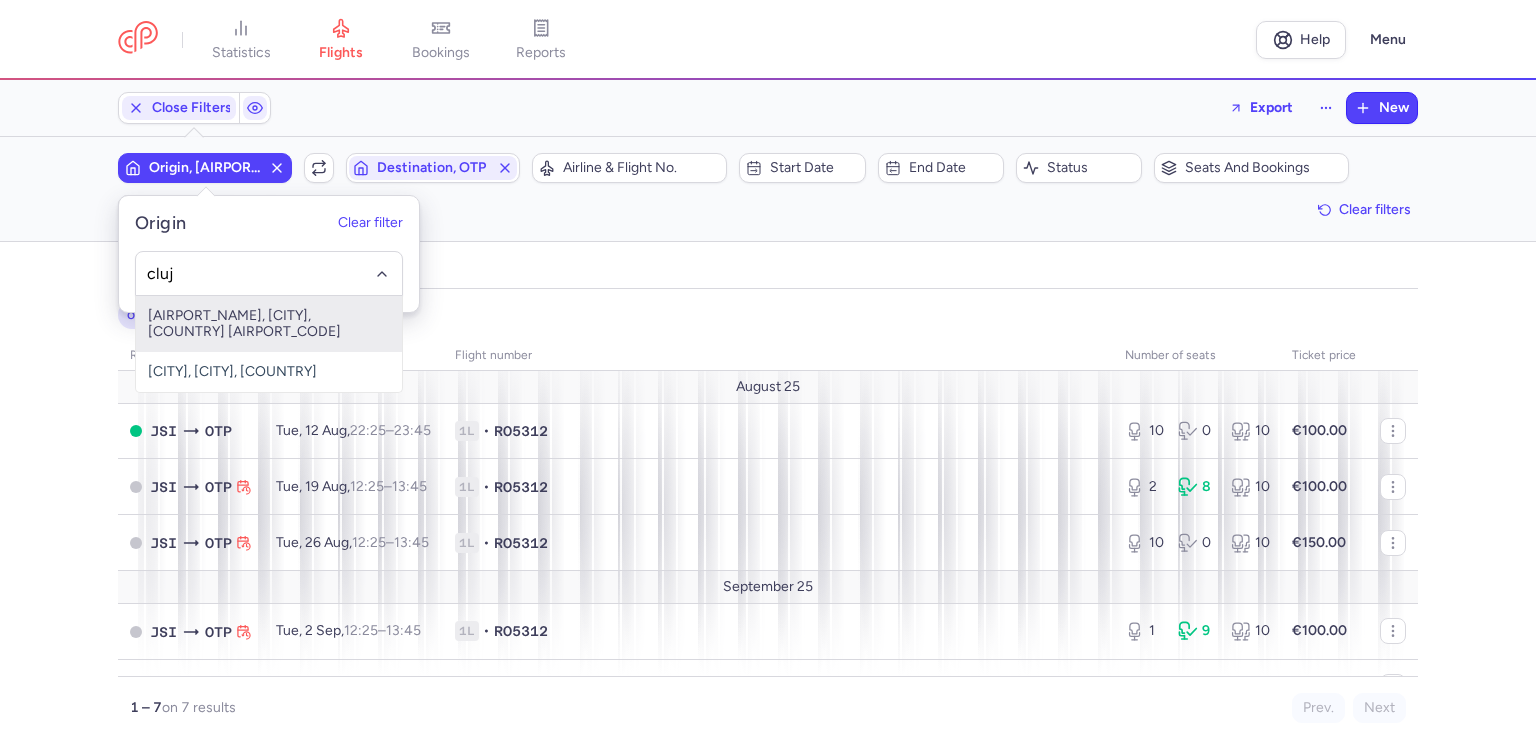 drag, startPoint x: 272, startPoint y: 341, endPoint x: 311, endPoint y: 297, distance: 58.796257 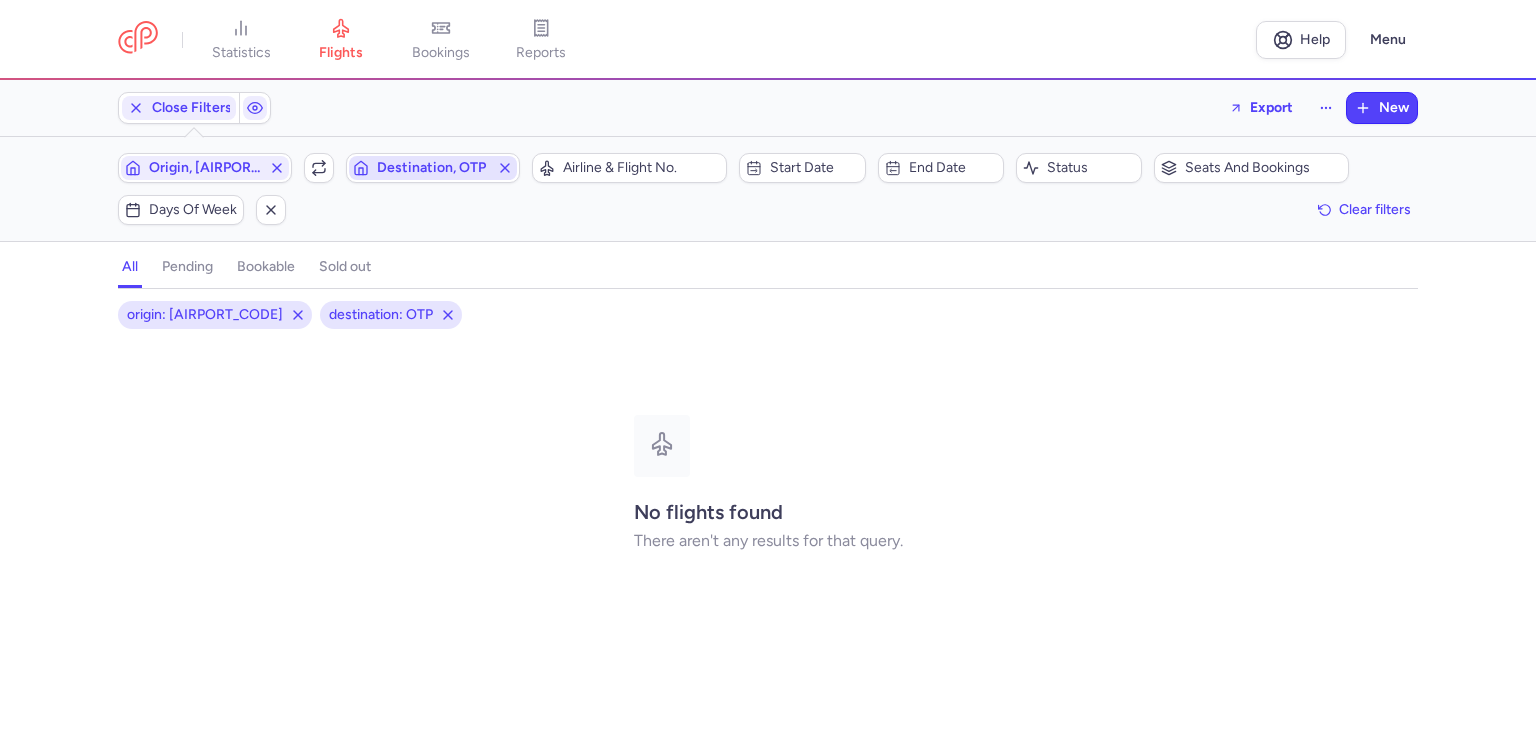 click on "Destination, OTP" at bounding box center [433, 168] 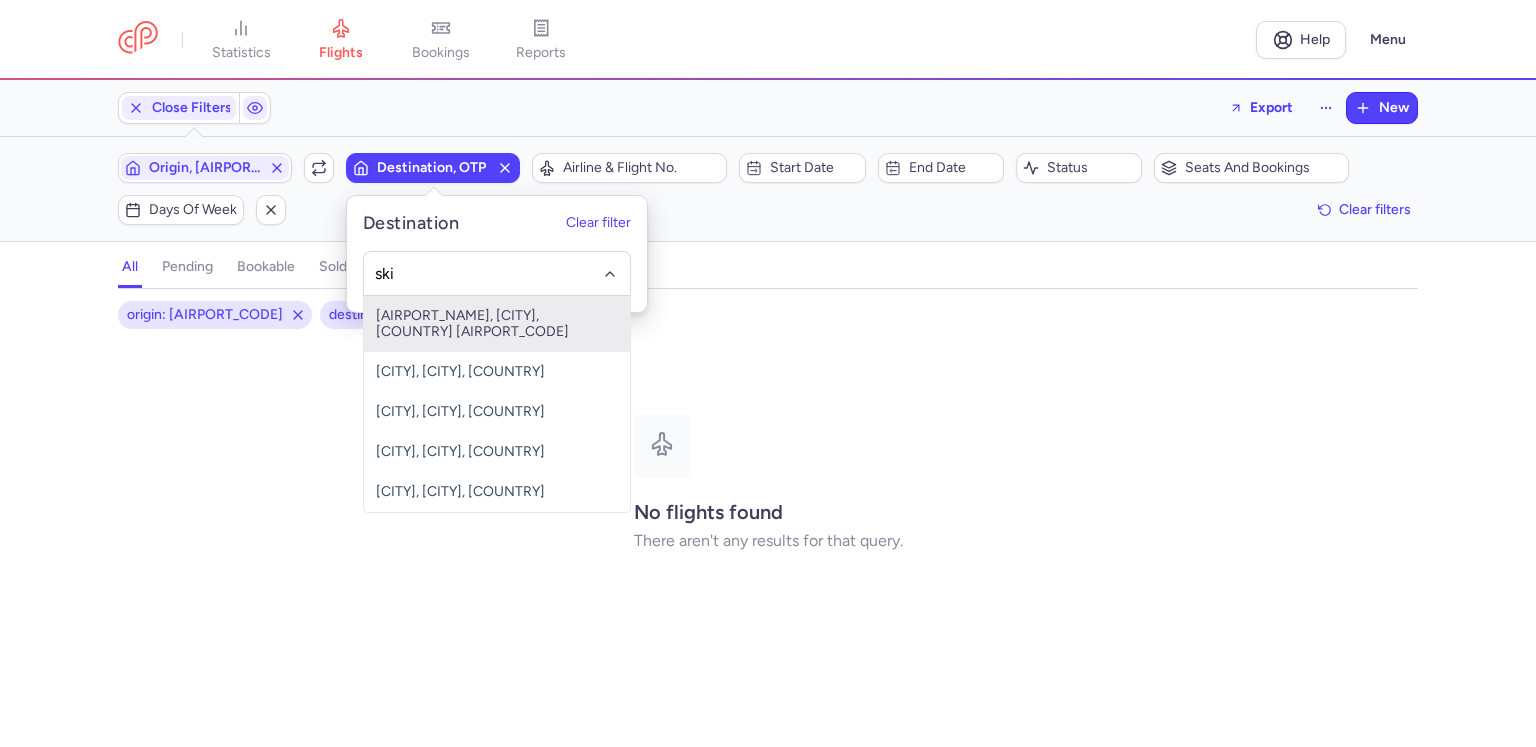 click on "[CITY], [CITY], [COUNTRY] [CODE]" at bounding box center [497, 324] 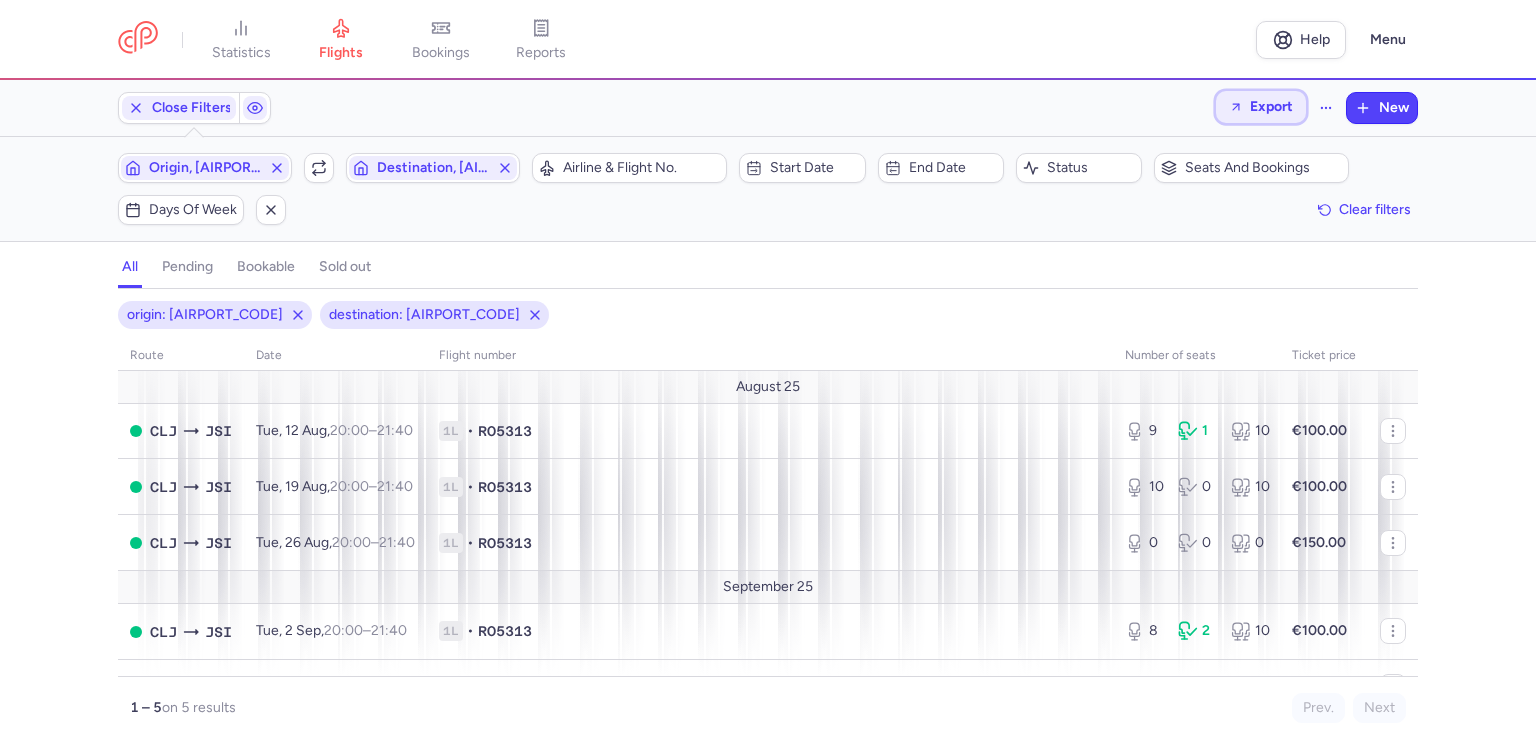 click on "Export" at bounding box center (1271, 106) 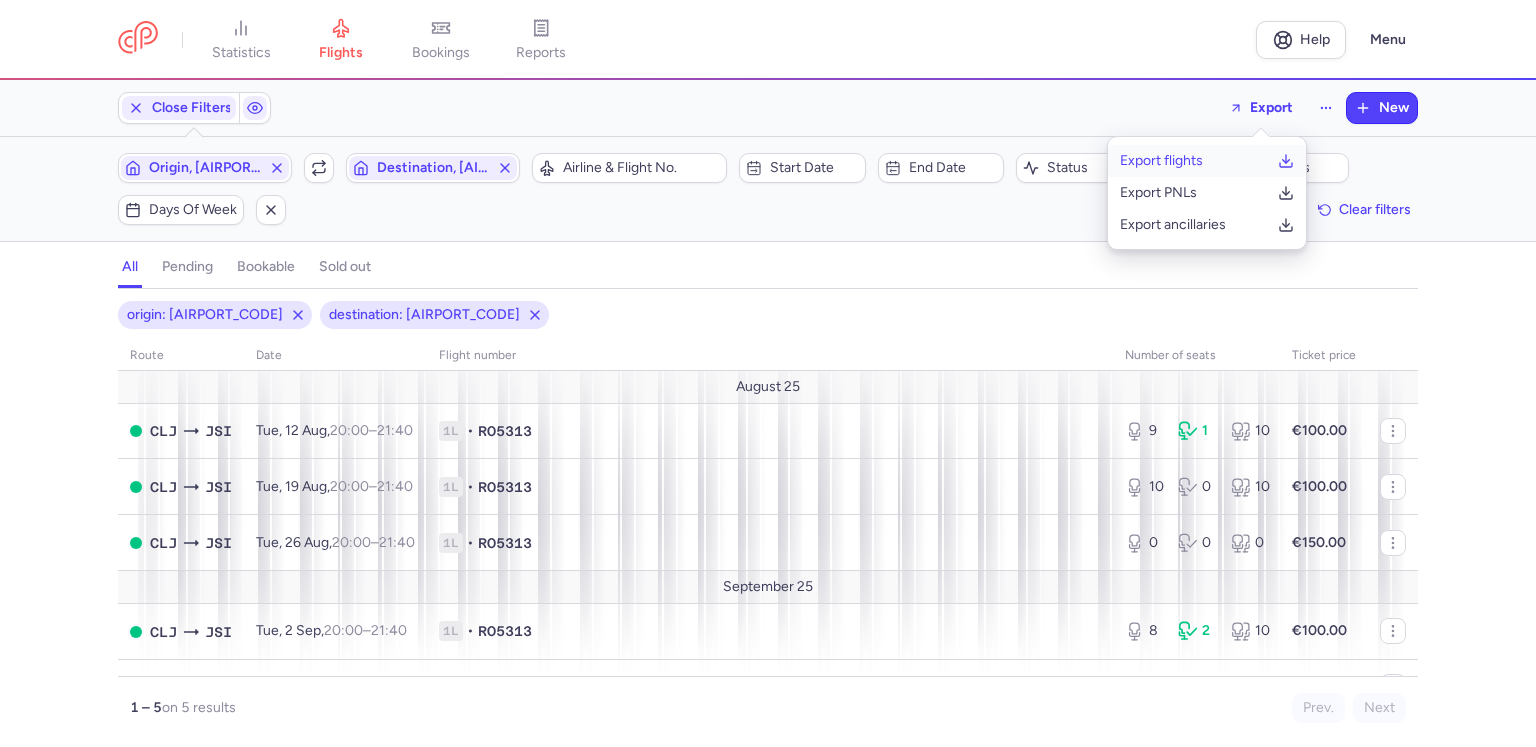 click on "Export flights" at bounding box center (1161, 161) 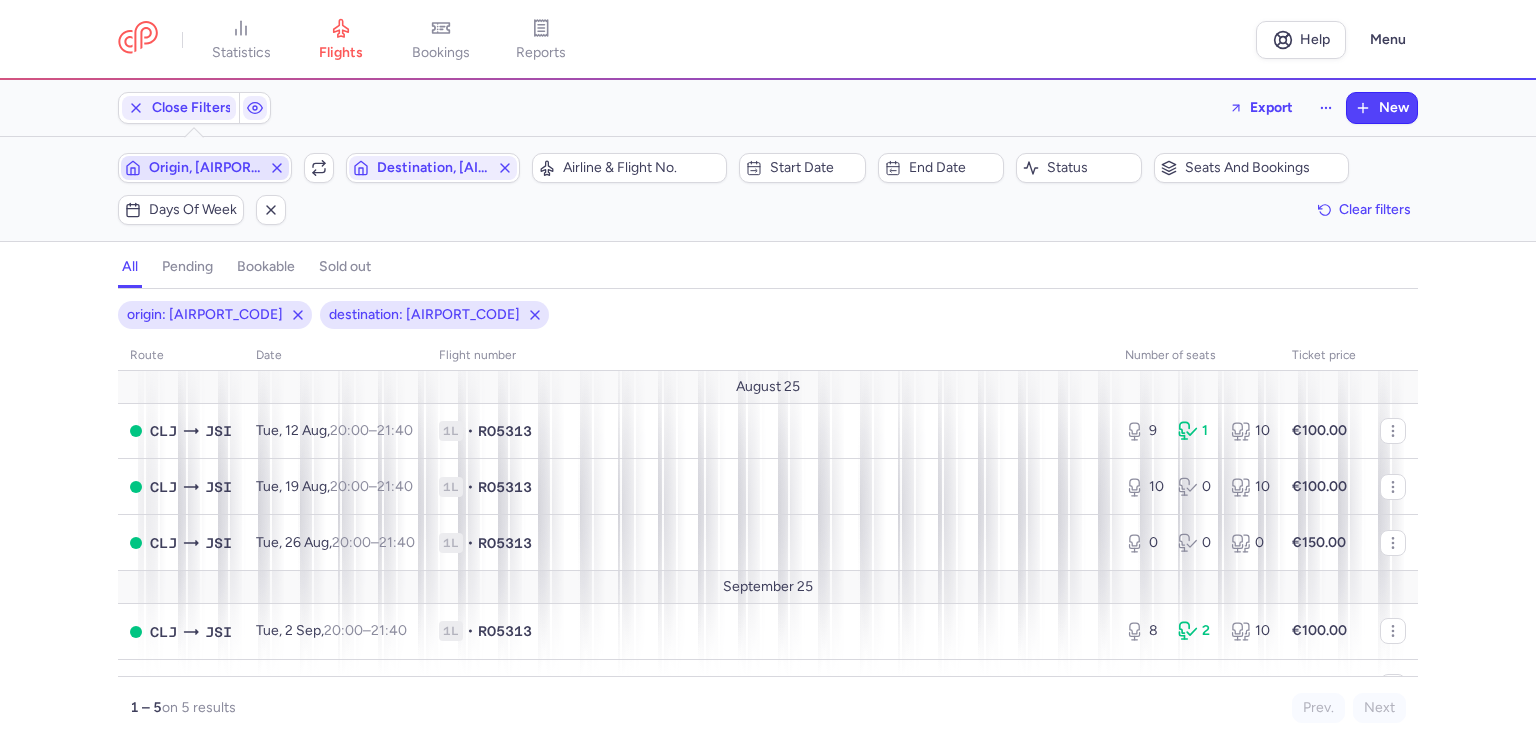 click on "Origin, CLJ" at bounding box center (205, 168) 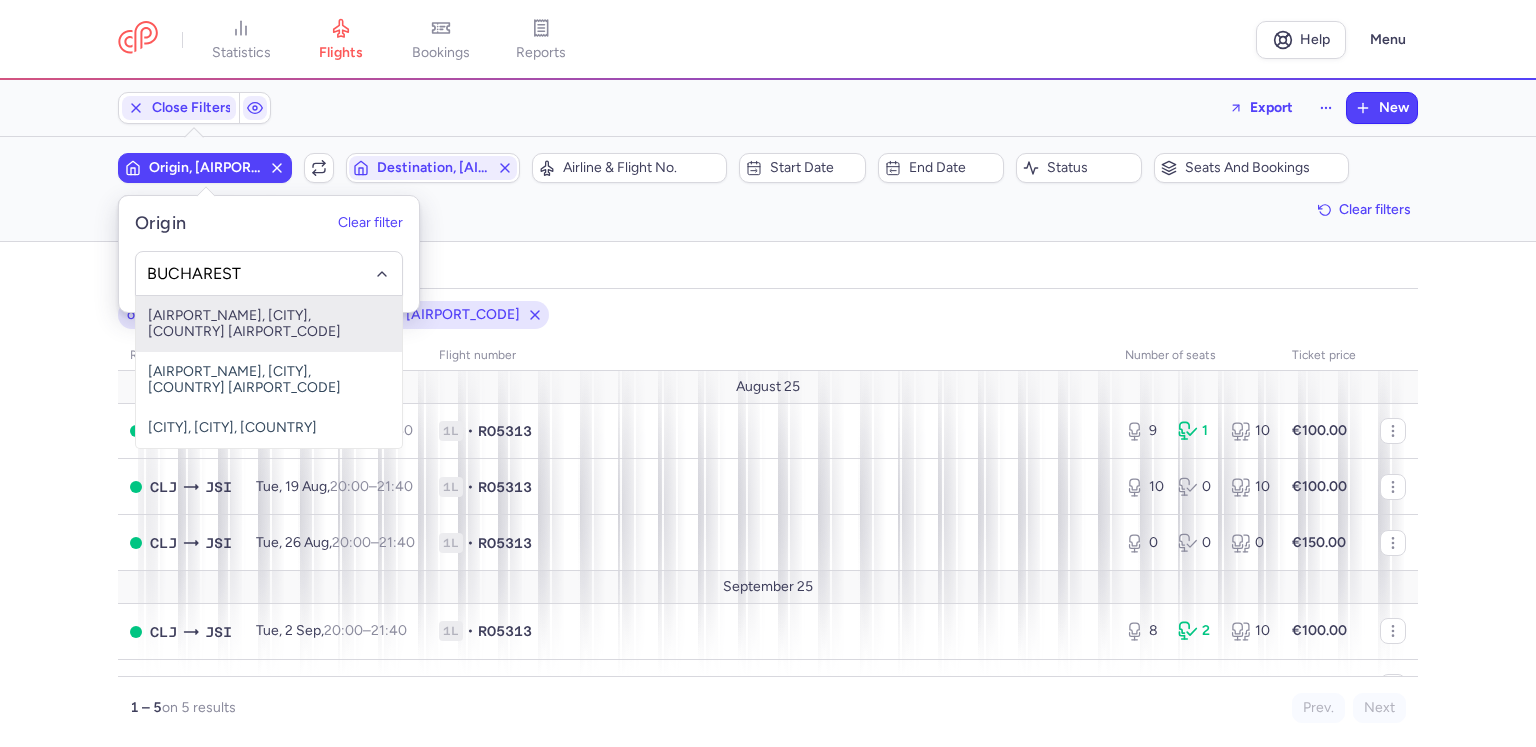 click on "[AIRPORT_NAME], [CITY], [COUNTRY] [CODE]" at bounding box center (269, 324) 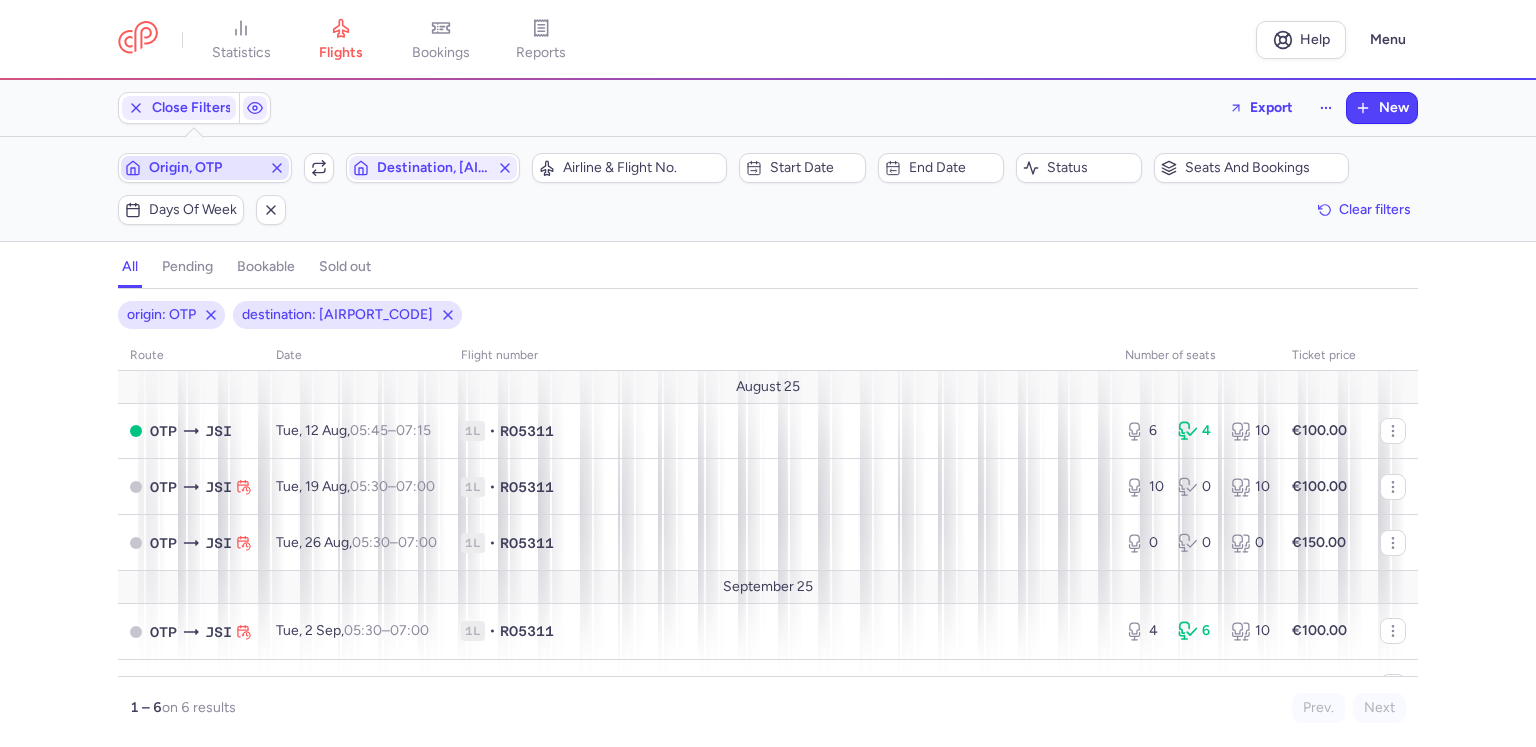 click on "Origin, OTP" at bounding box center [205, 168] 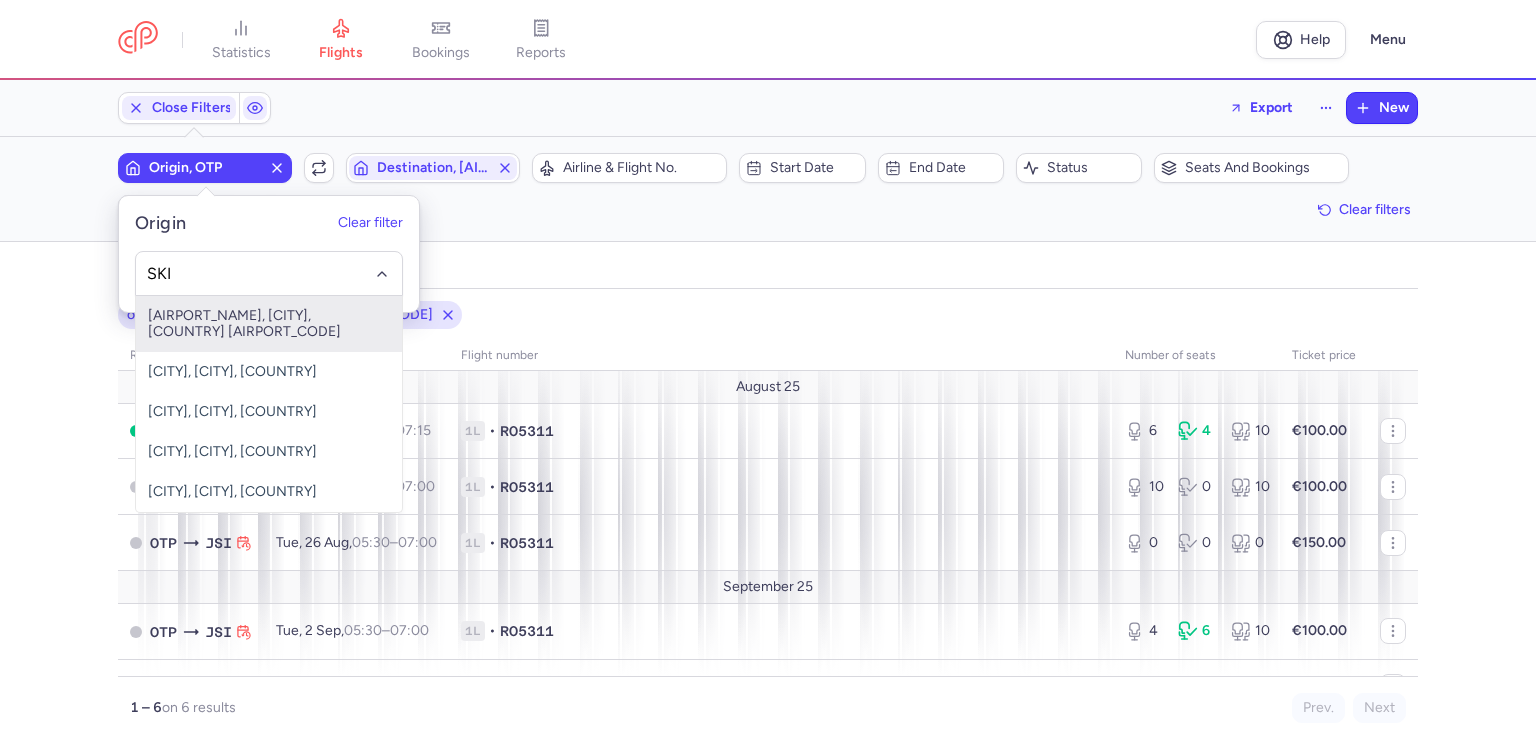click on "[CITY], [CITY], [COUNTRY] JSI" at bounding box center (269, 324) 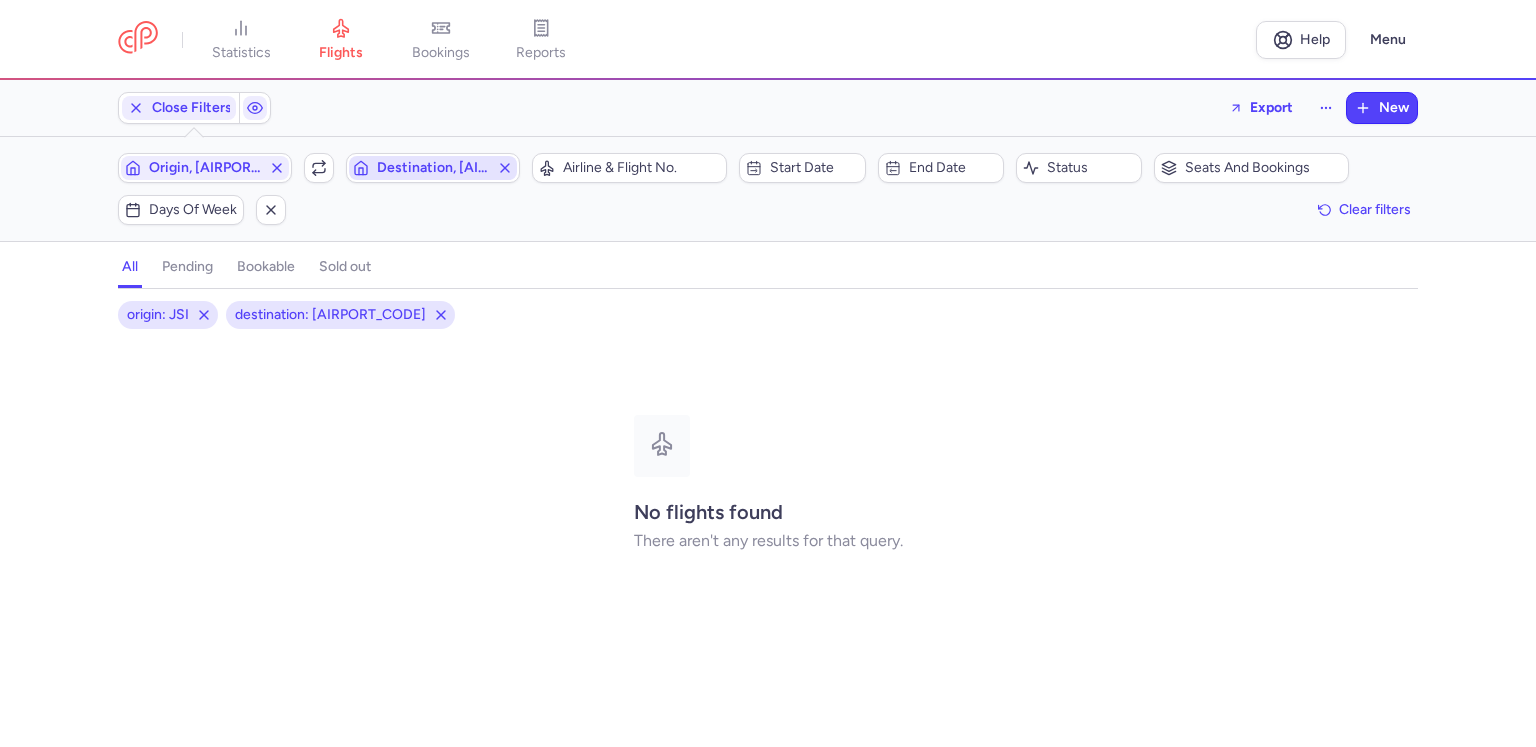 click on "Destination, JSI" at bounding box center (433, 168) 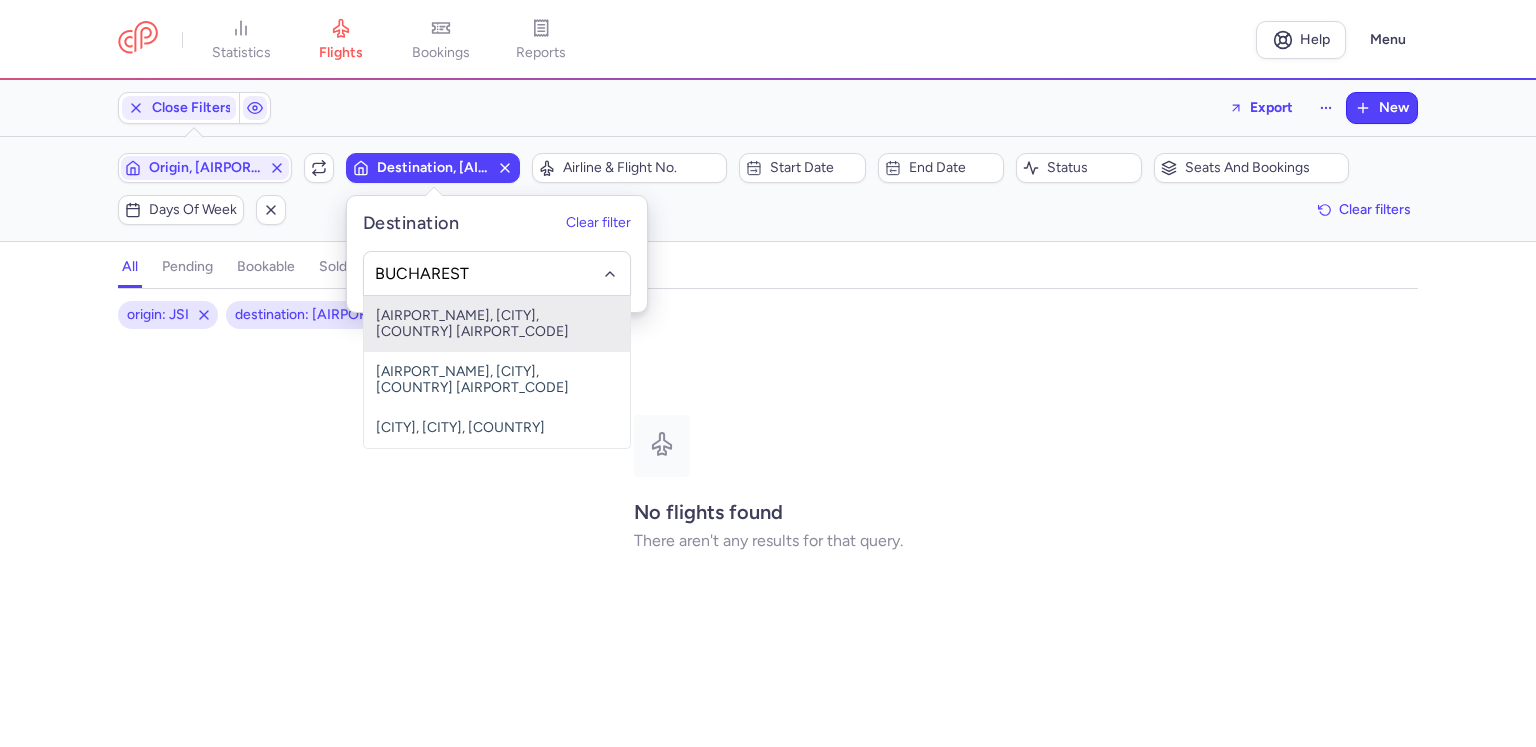 click on "Henri Coanda International, Bucharest, Romania OTP" at bounding box center (497, 324) 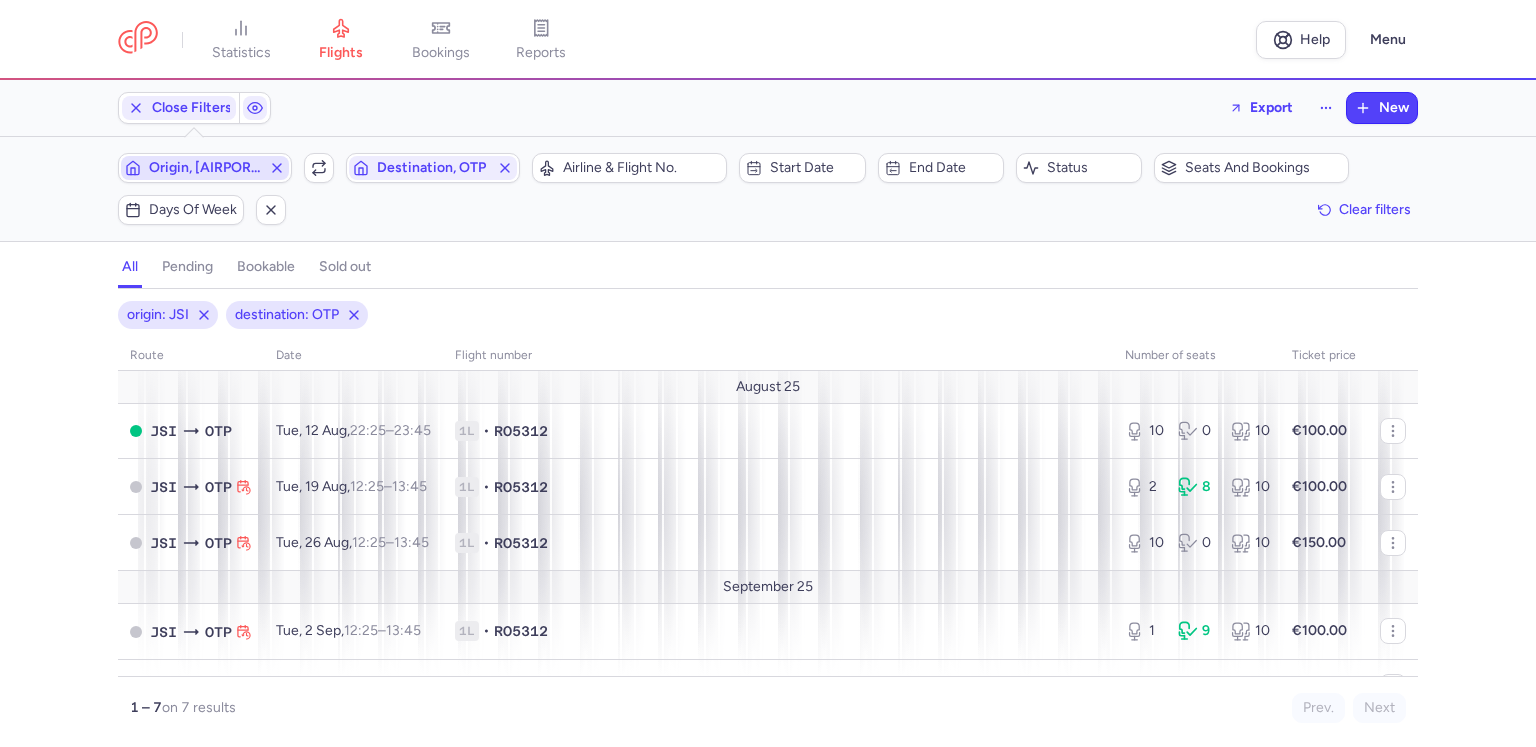 click on "Origin, JSI" at bounding box center [205, 168] 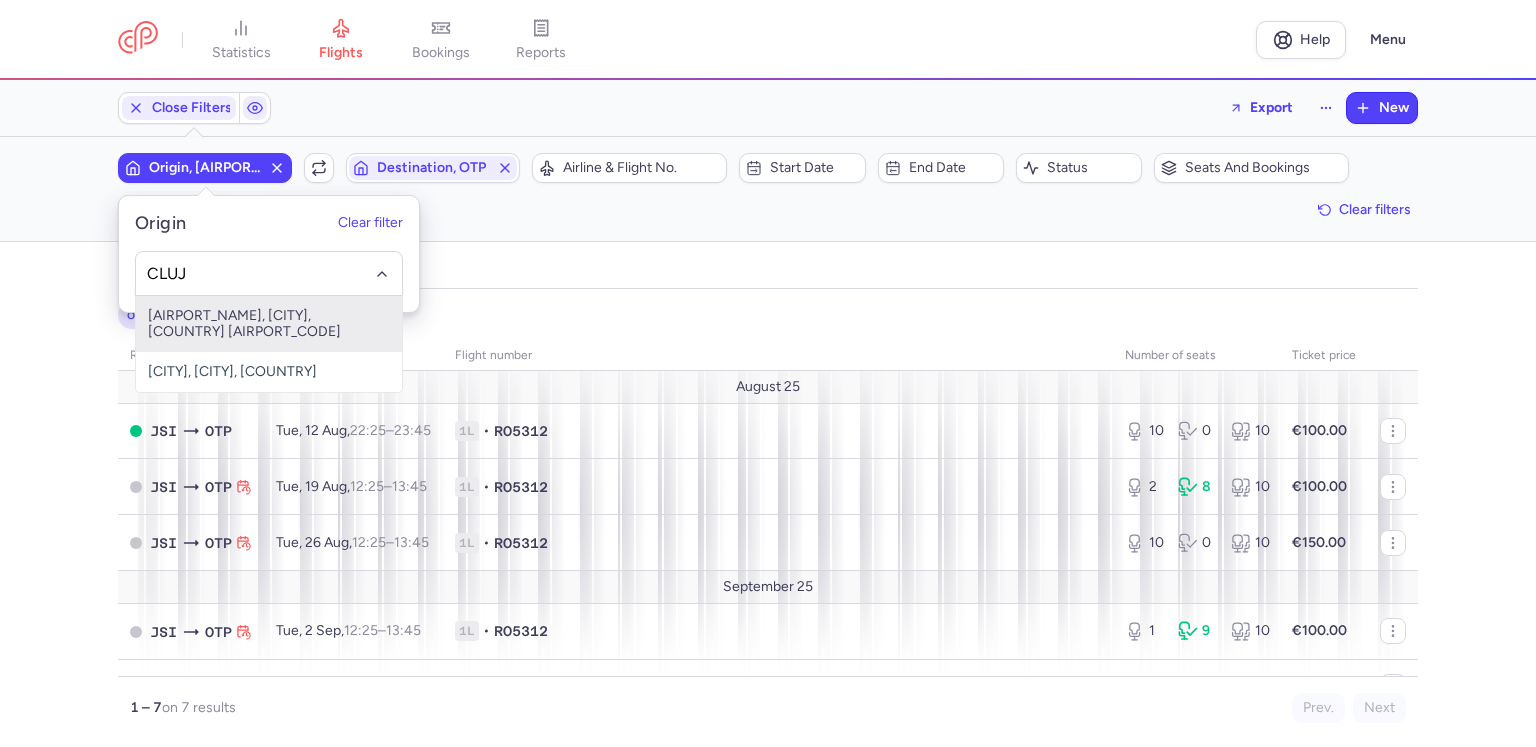 click on "[CITY] Napoca International Airport, [CITY]-Napoca, [COUNTRY] CLJ" at bounding box center (269, 324) 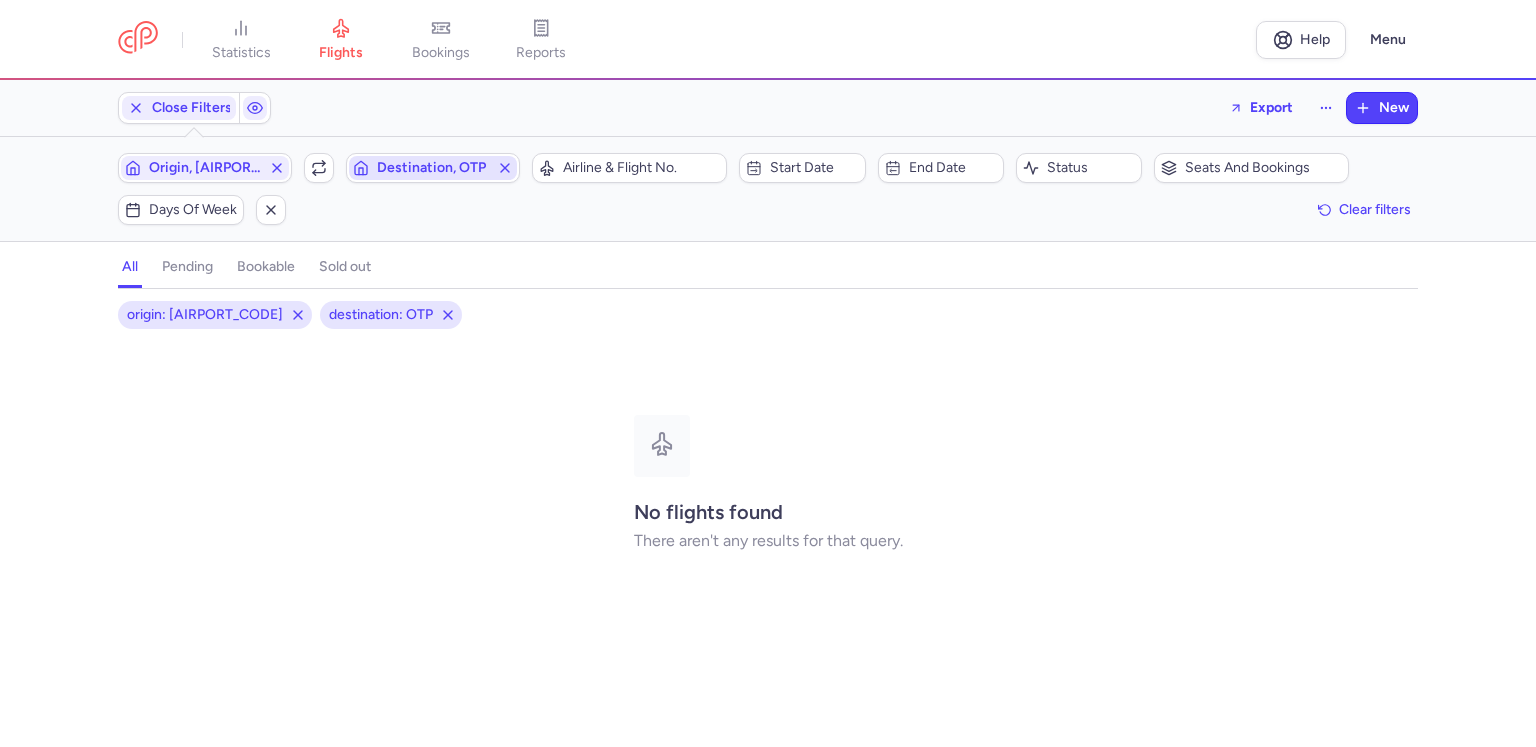 click on "Destination, OTP" at bounding box center [433, 168] 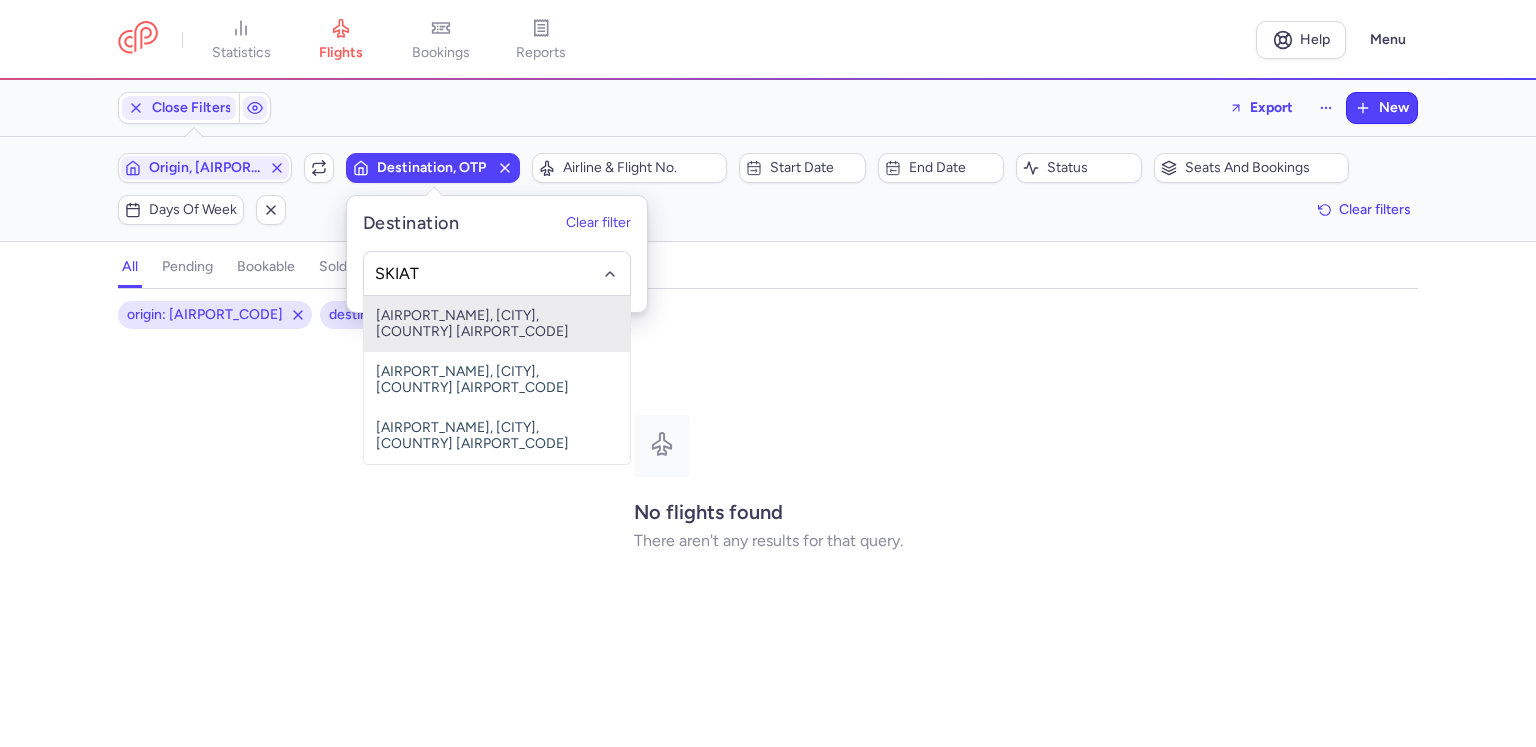 click on "[CITY], [CITY], [COUNTRY] JSI" at bounding box center (497, 324) 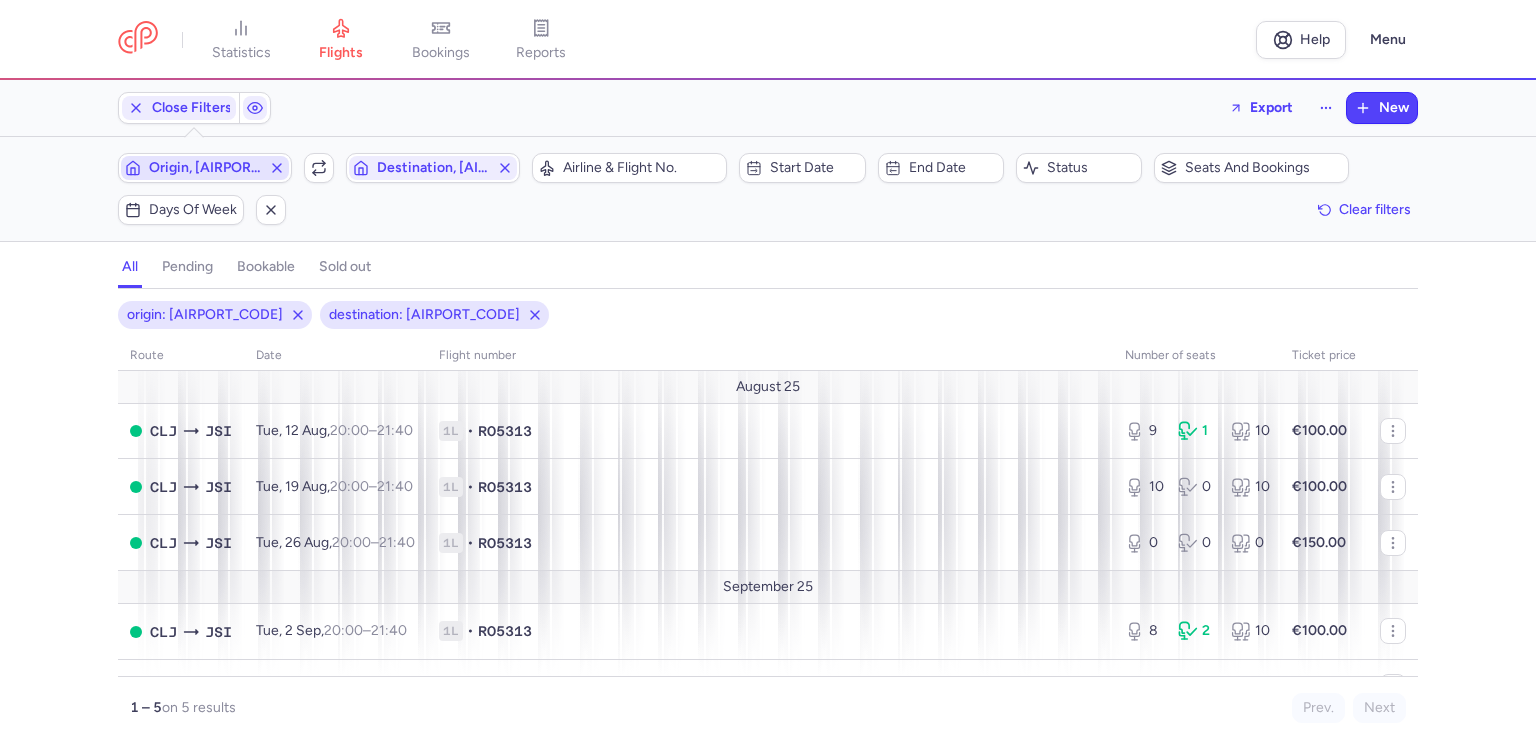 click on "Origin, CLJ" at bounding box center [205, 168] 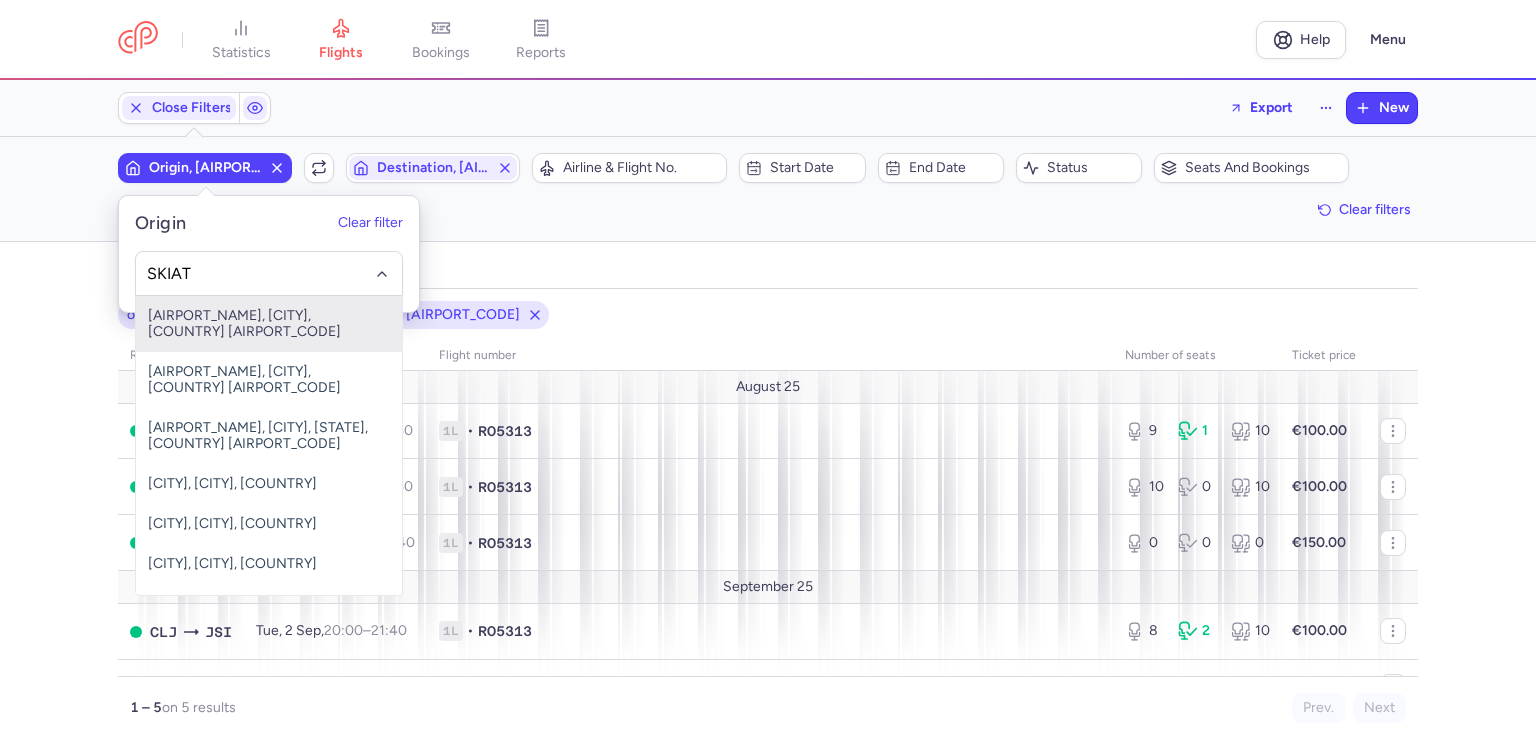 click on "[CITY], [CITY], [COUNTRY] JSI" at bounding box center [269, 324] 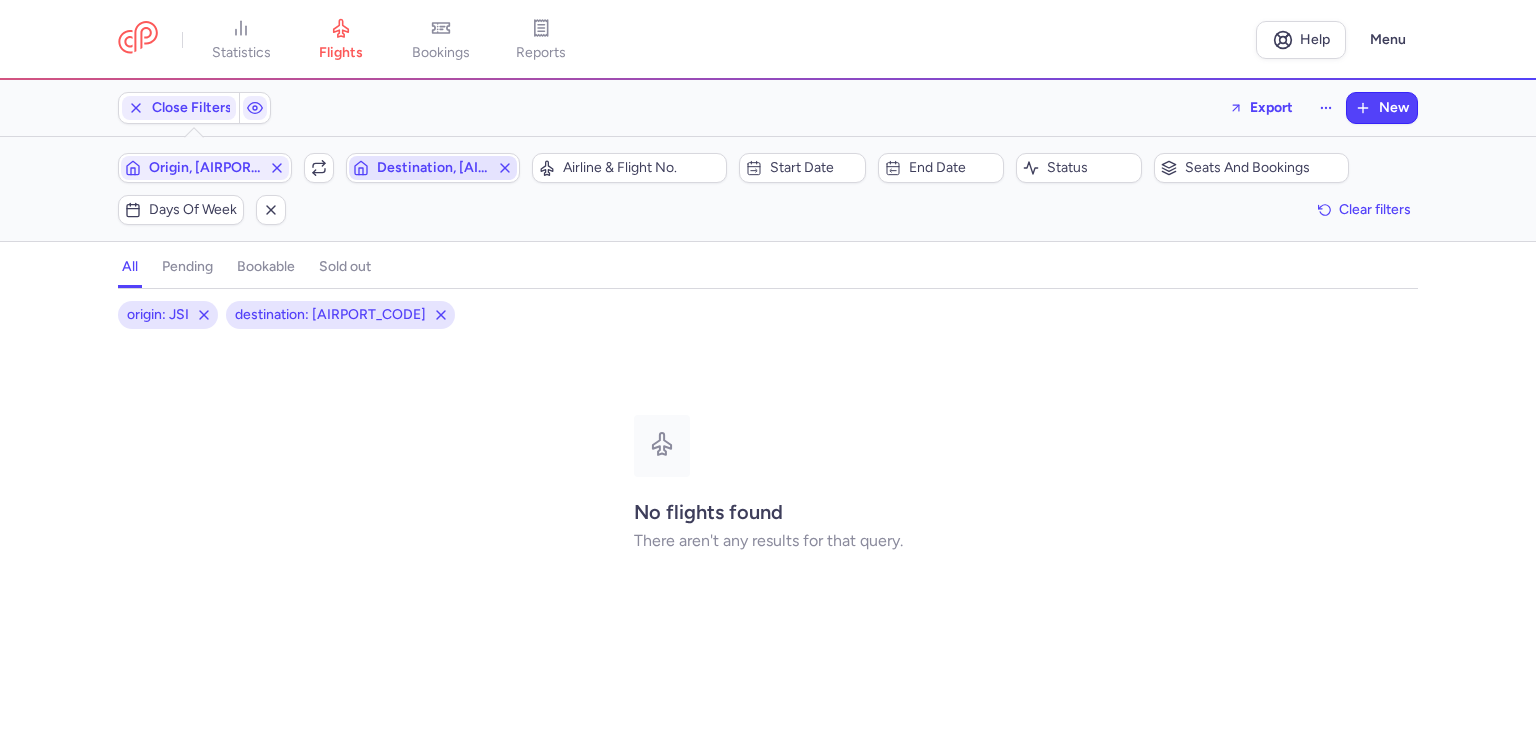 click on "Destination, JSI" at bounding box center (433, 168) 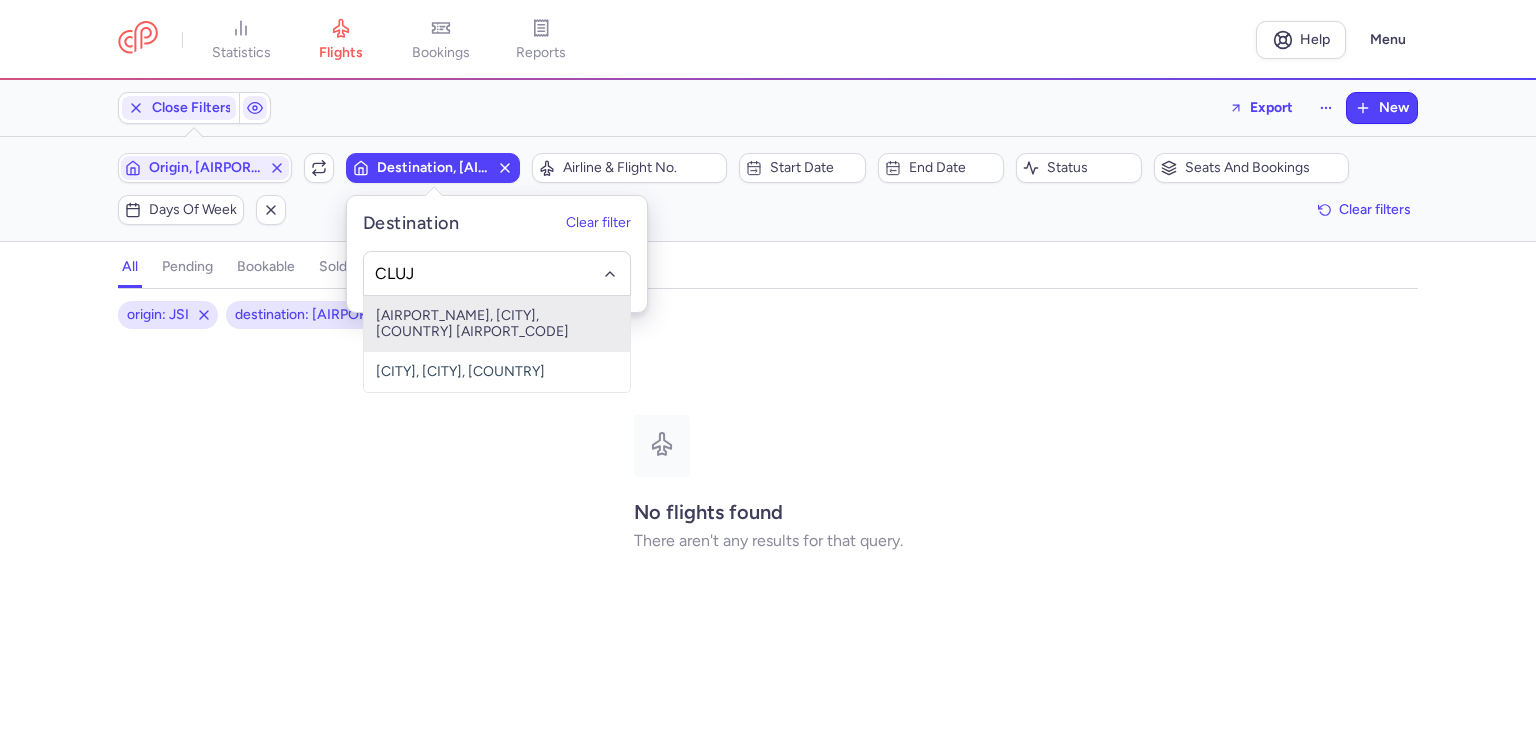 click on "[CITY] Napoca International Airport, [CITY]-Napoca, [COUNTRY] CLJ" at bounding box center (497, 324) 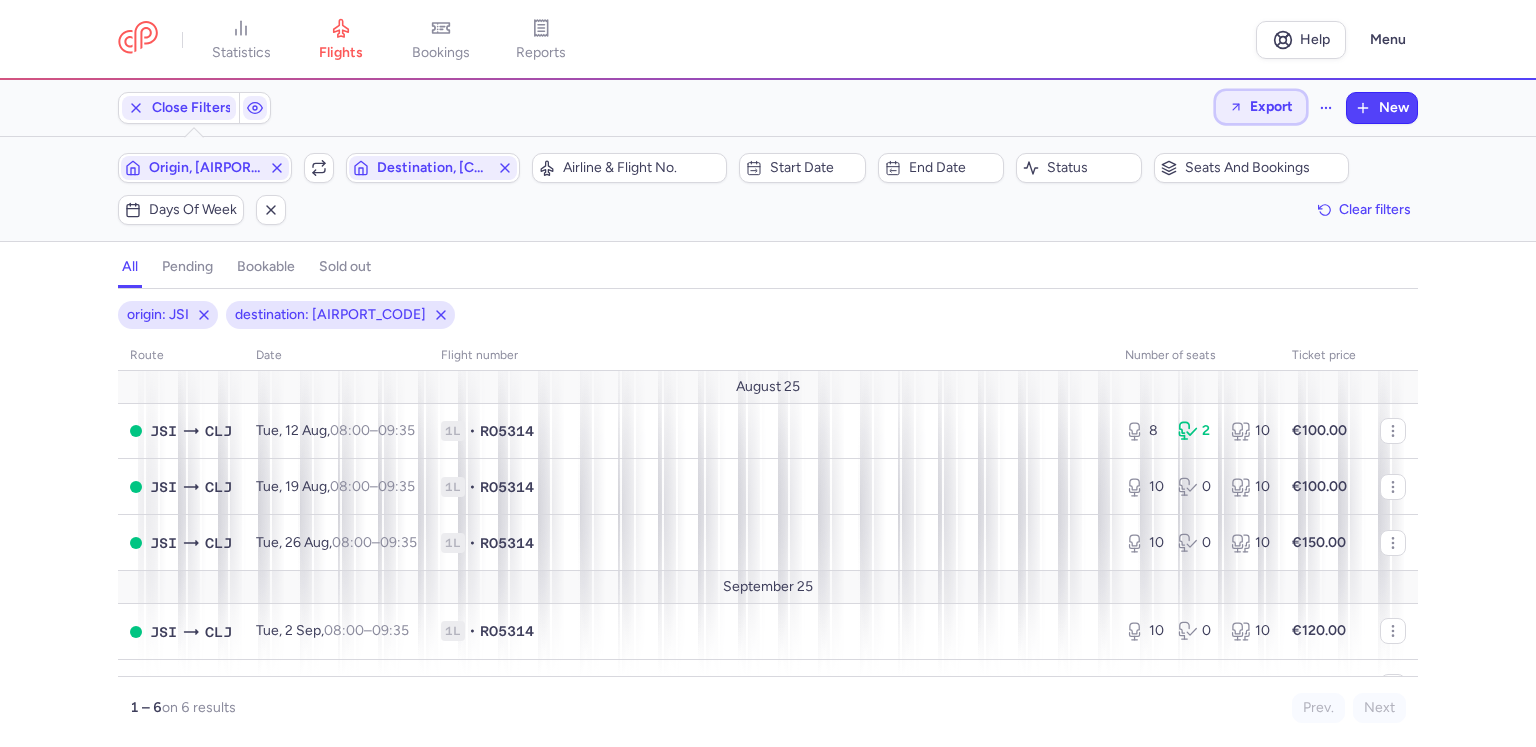 click on "Export" at bounding box center (1271, 106) 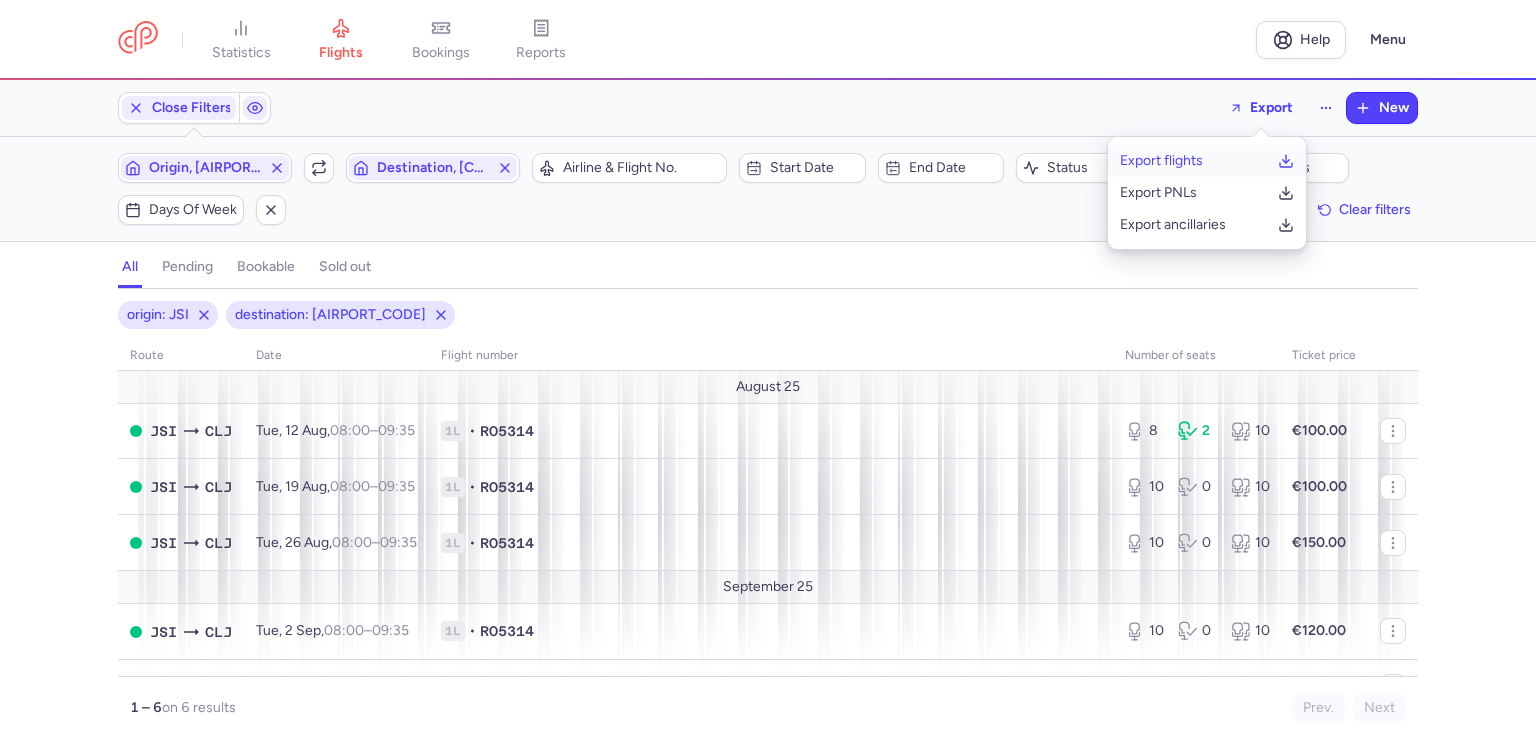 click on "Export flights" at bounding box center (1161, 161) 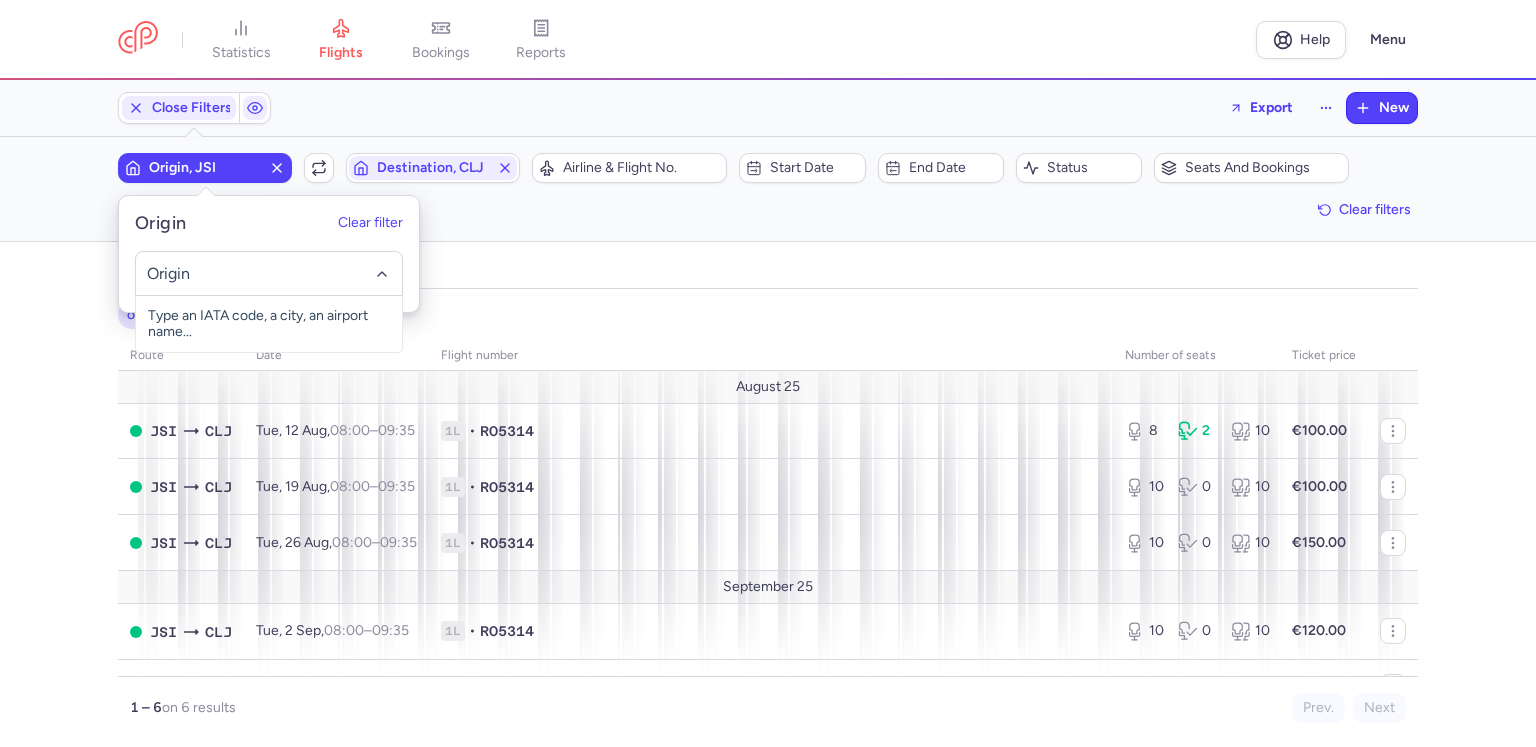 scroll, scrollTop: 0, scrollLeft: 0, axis: both 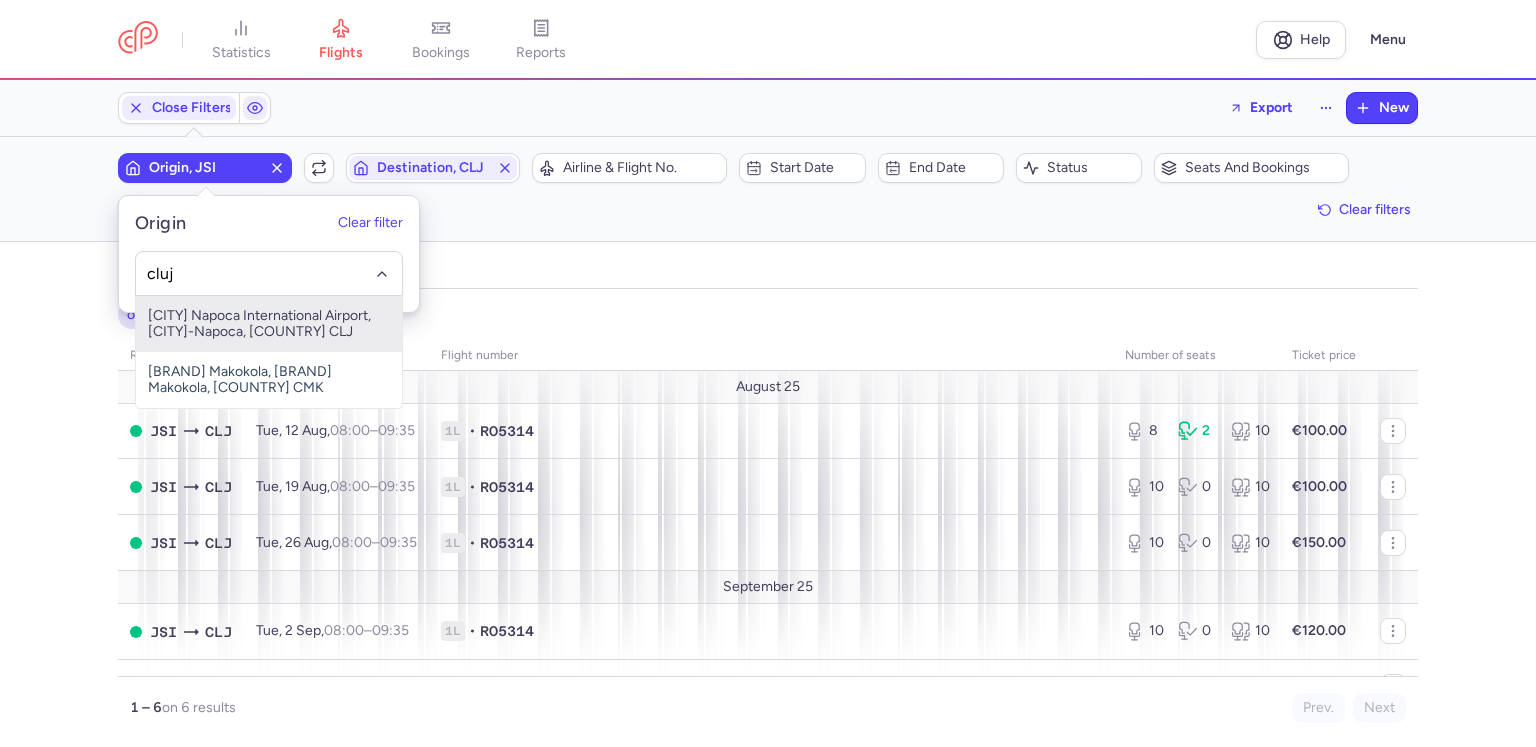 click on "[CITY] Napoca International Airport, [CITY]-Napoca, [COUNTRY] CLJ" at bounding box center (269, 324) 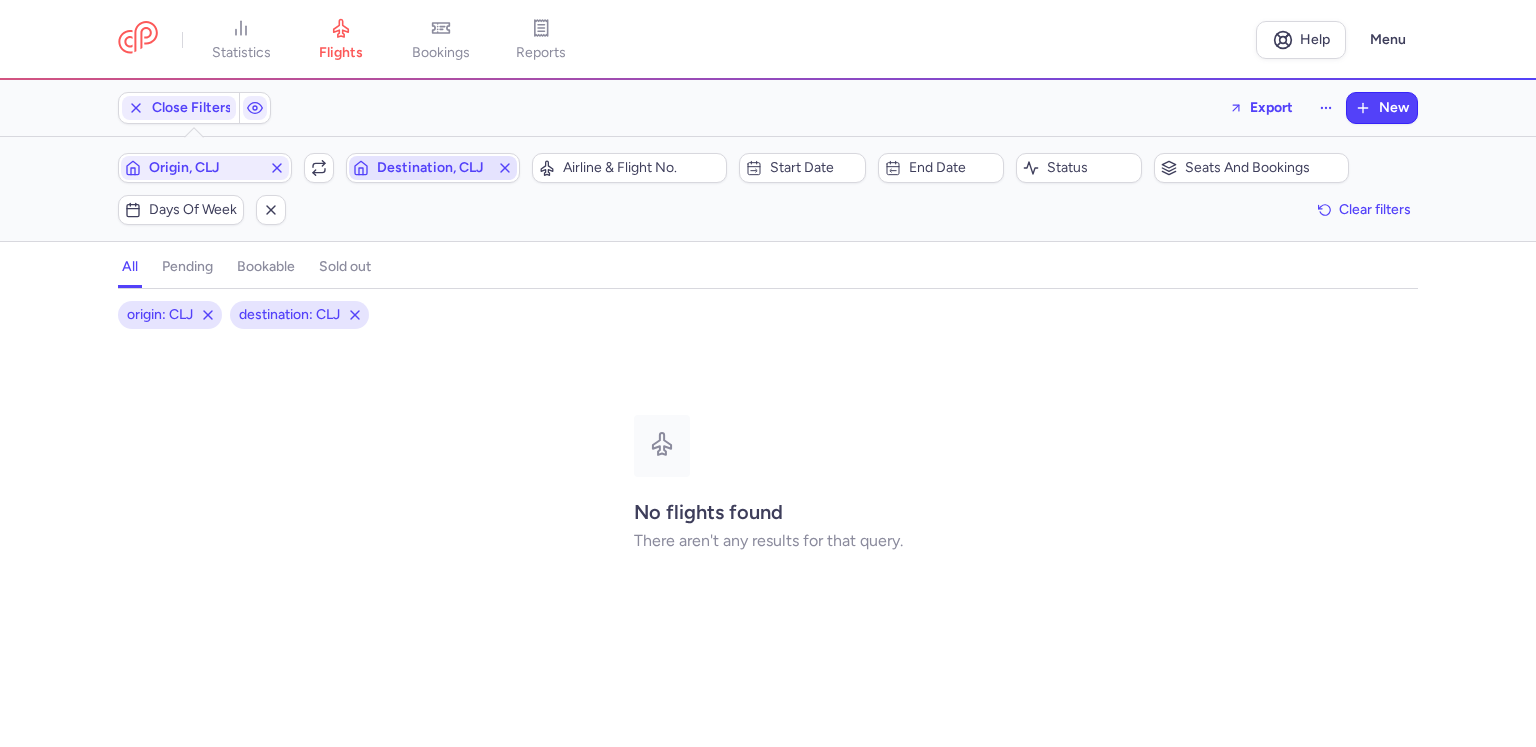 click on "Destination, CLJ" at bounding box center [433, 168] 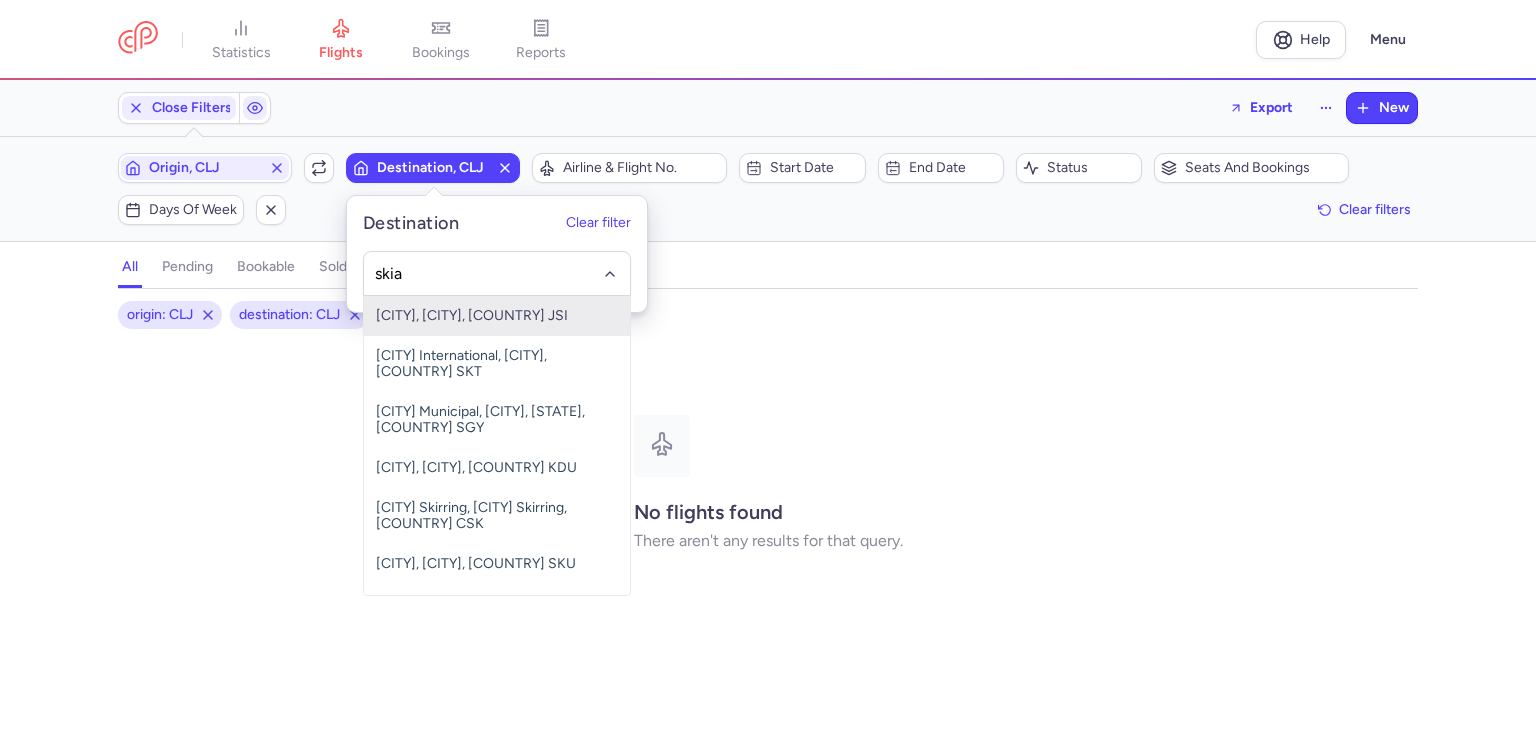 click on "[CITY], [CITY], [COUNTRY] JSI" at bounding box center [497, 316] 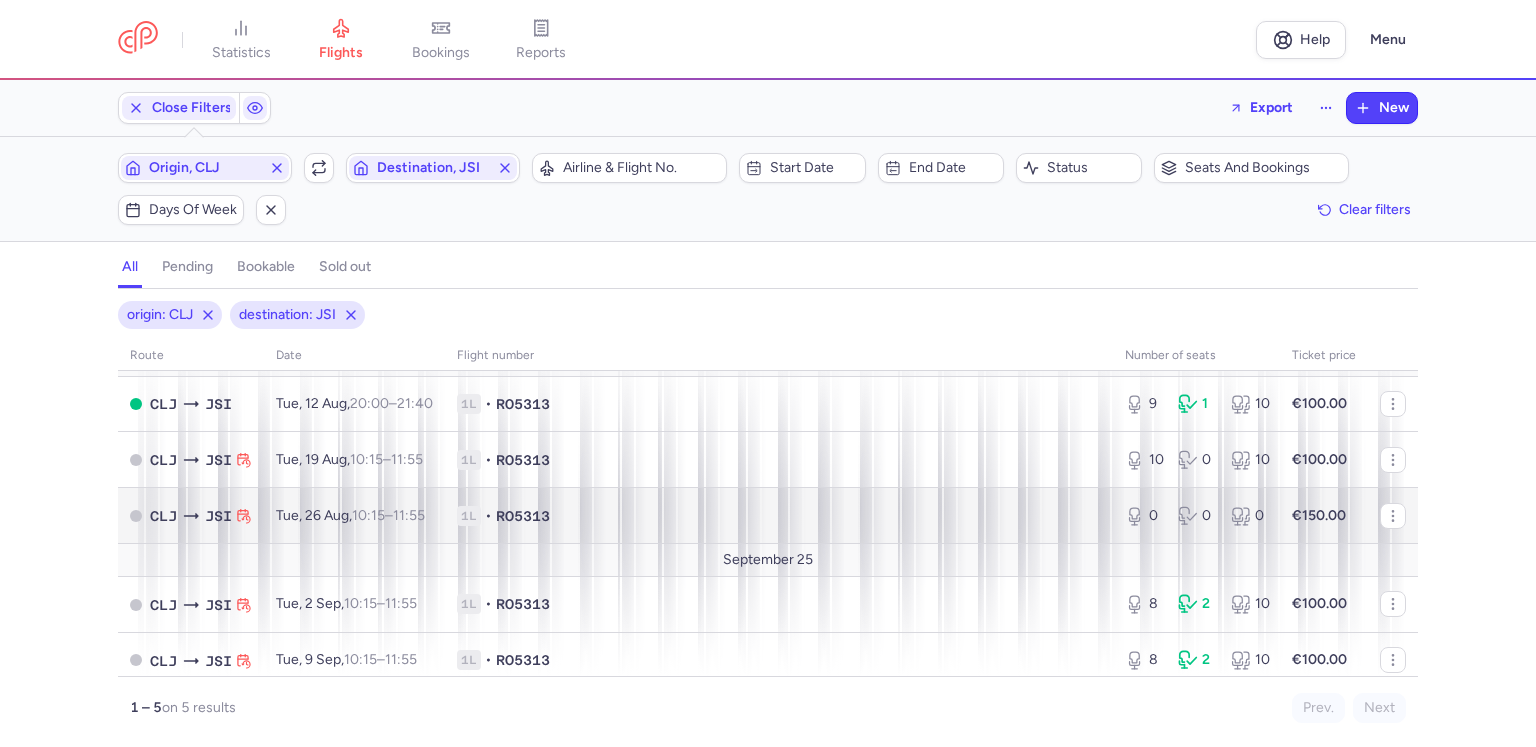 scroll, scrollTop: 42, scrollLeft: 0, axis: vertical 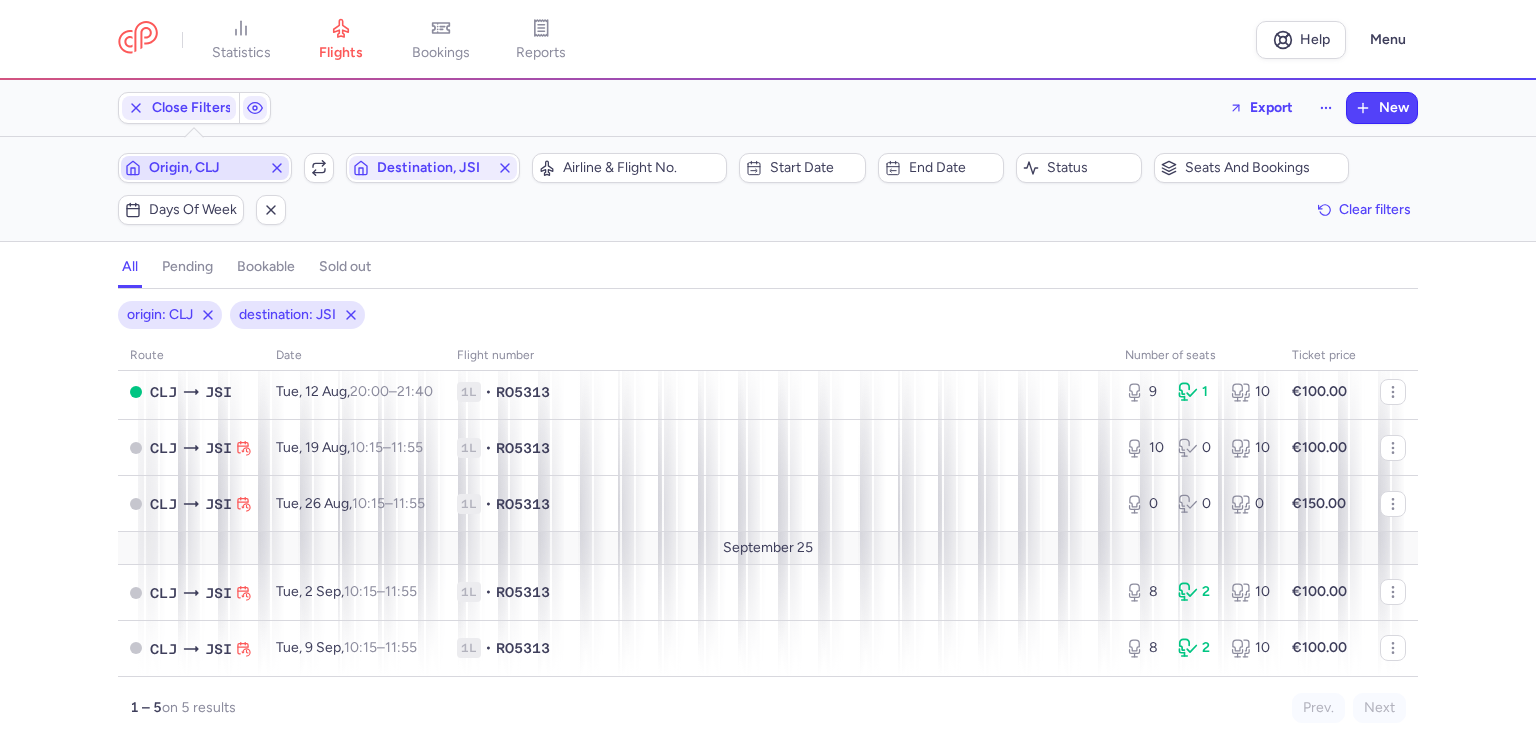 click on "Origin, CLJ" at bounding box center (205, 168) 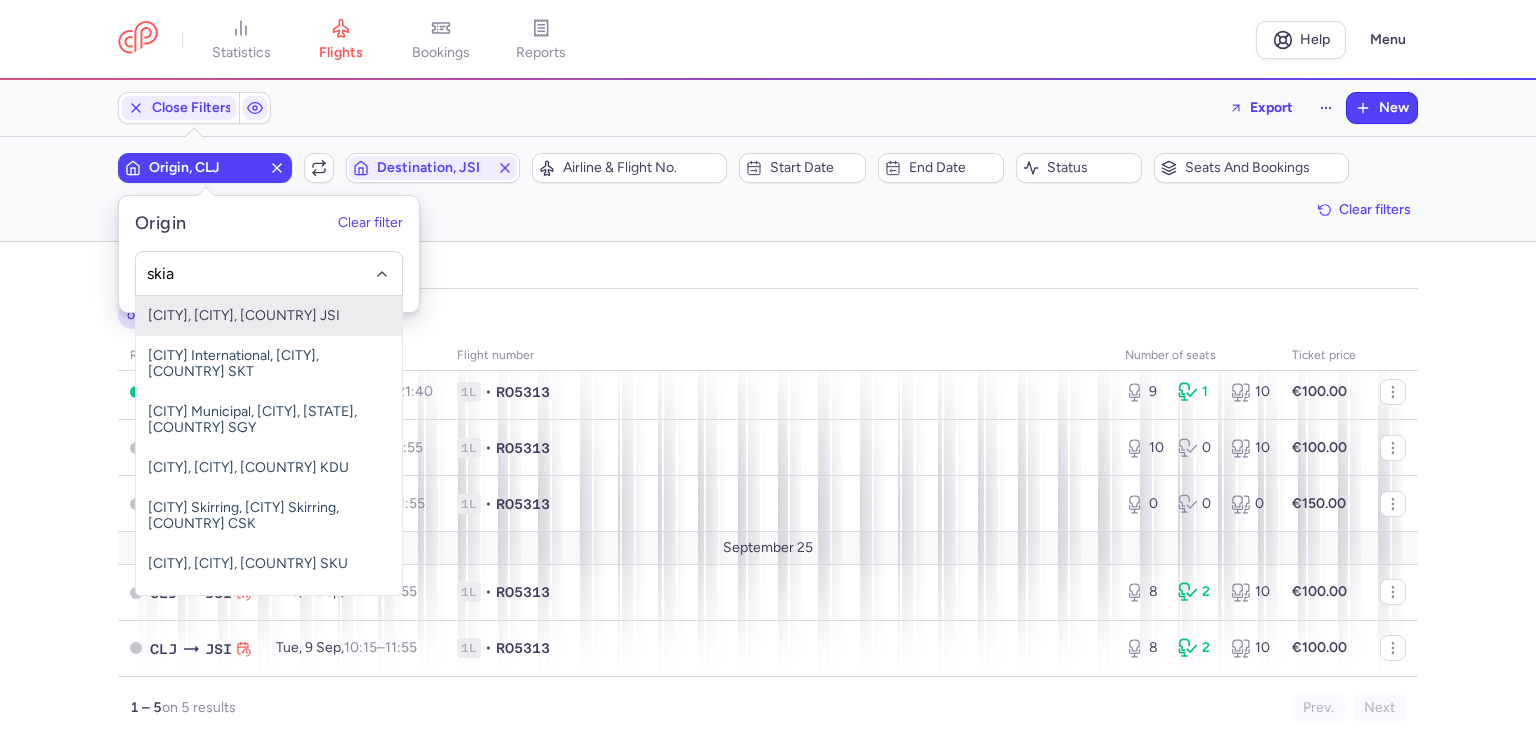 click on "[CITY], [CITY], [COUNTRY] JSI" at bounding box center [269, 316] 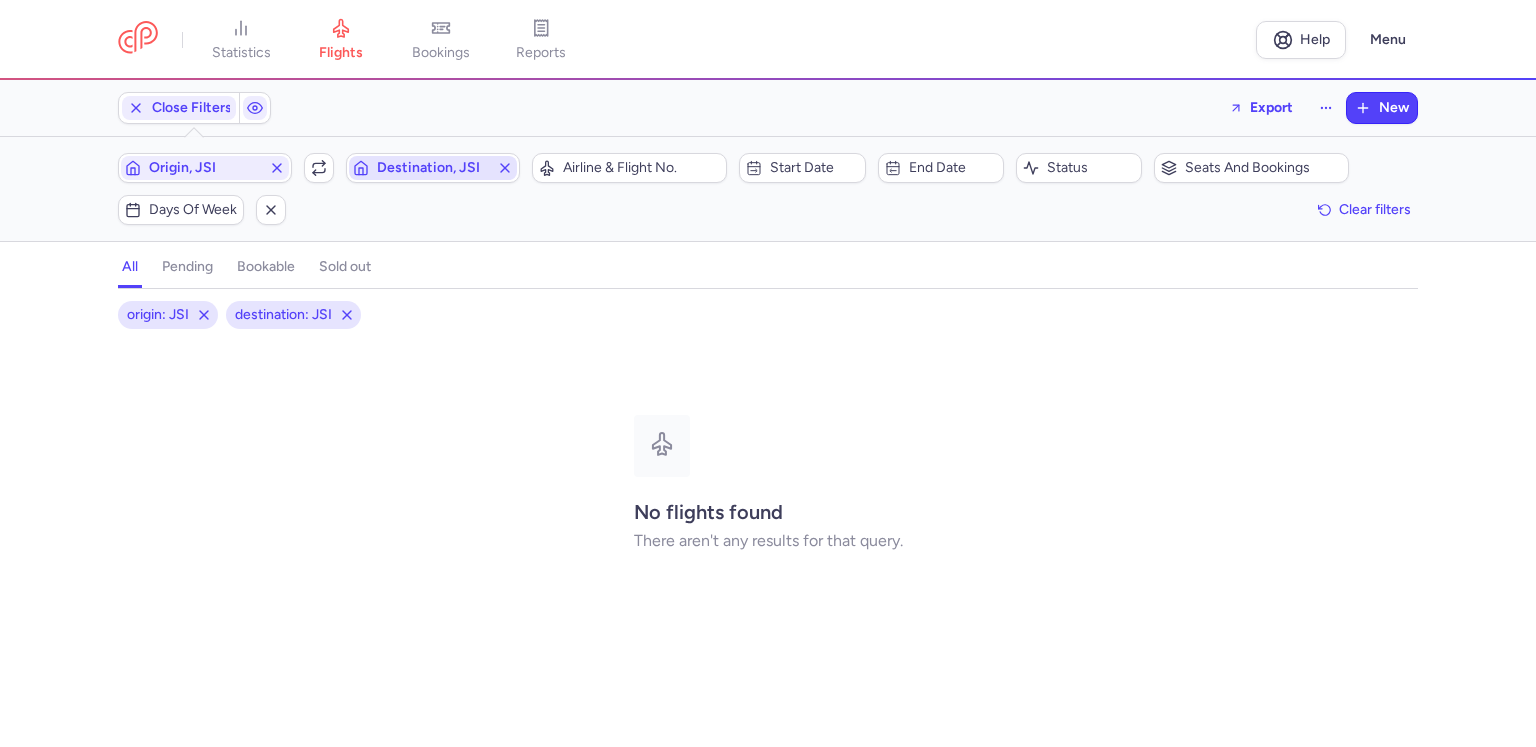 click on "Destination, JSI" at bounding box center (433, 168) 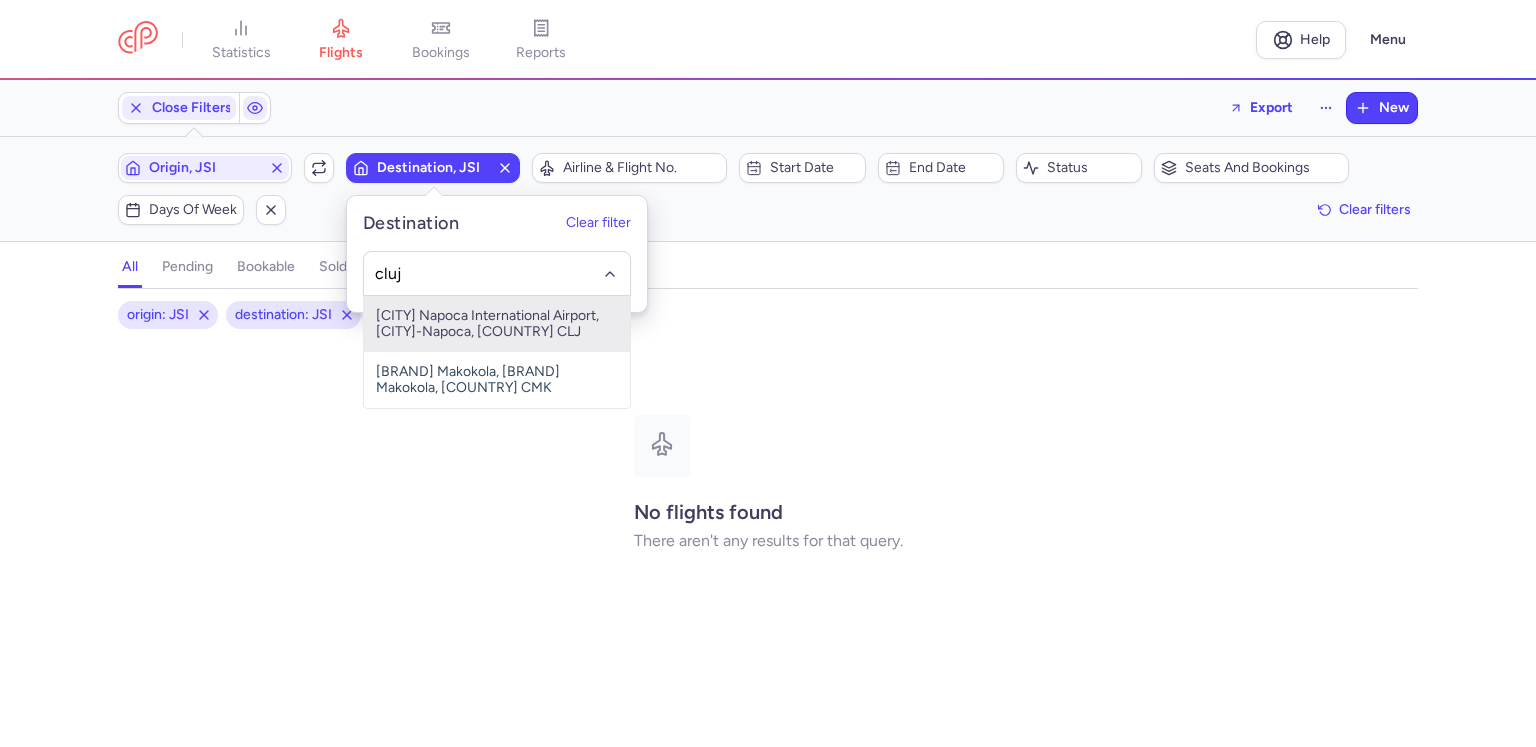 click on "[CITY] Napoca International Airport, [CITY]-Napoca, [COUNTRY] CLJ" at bounding box center [497, 324] 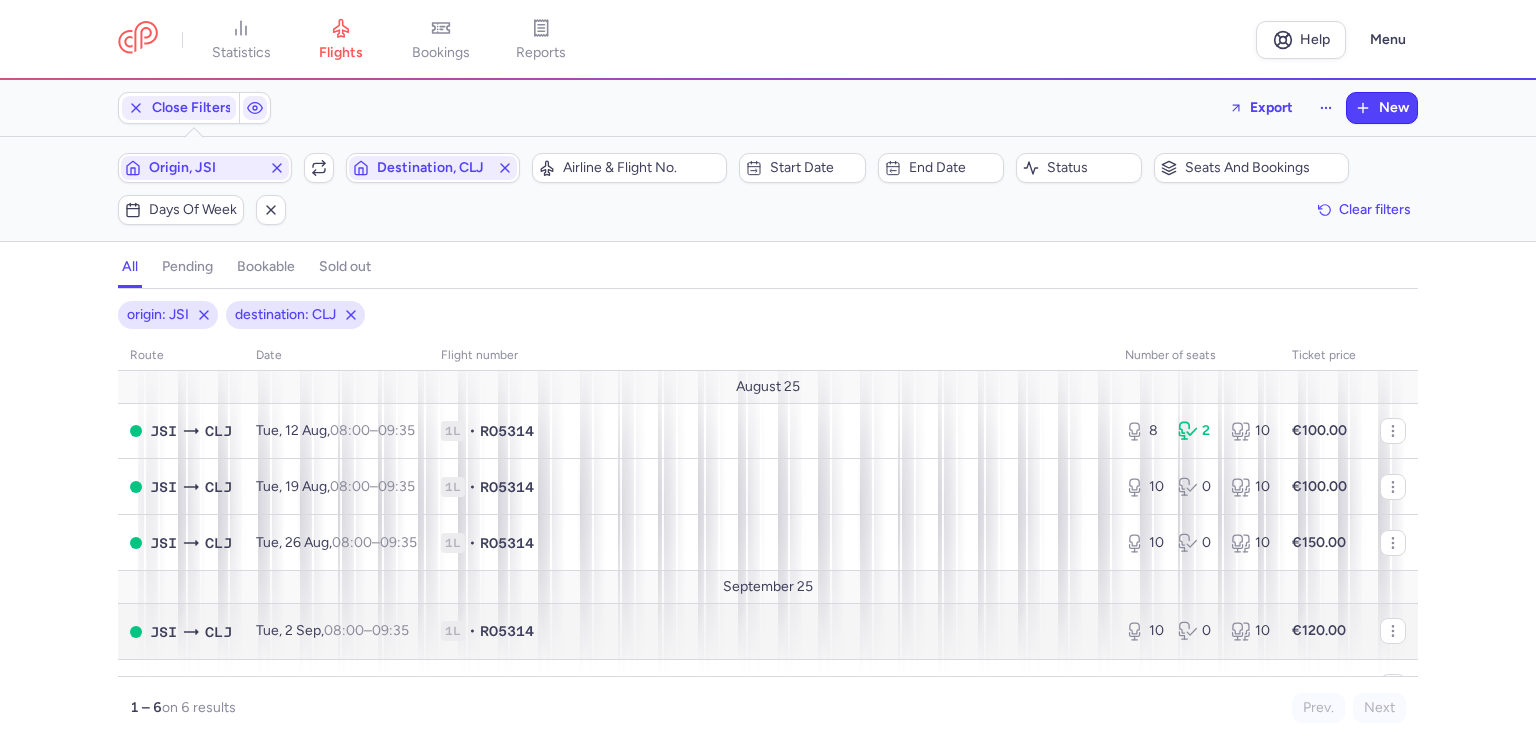 scroll, scrollTop: 99, scrollLeft: 0, axis: vertical 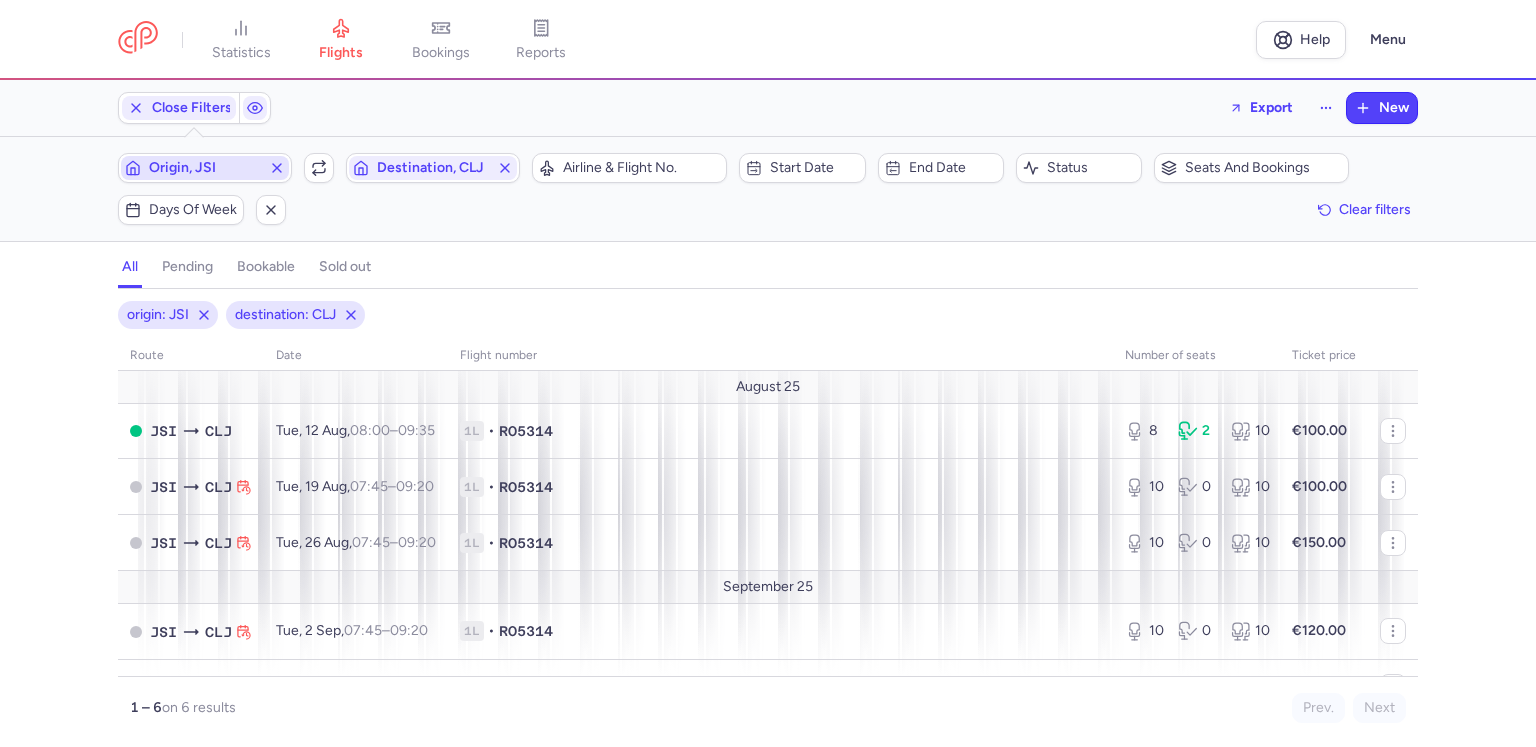click on "Origin, JSI" at bounding box center (205, 168) 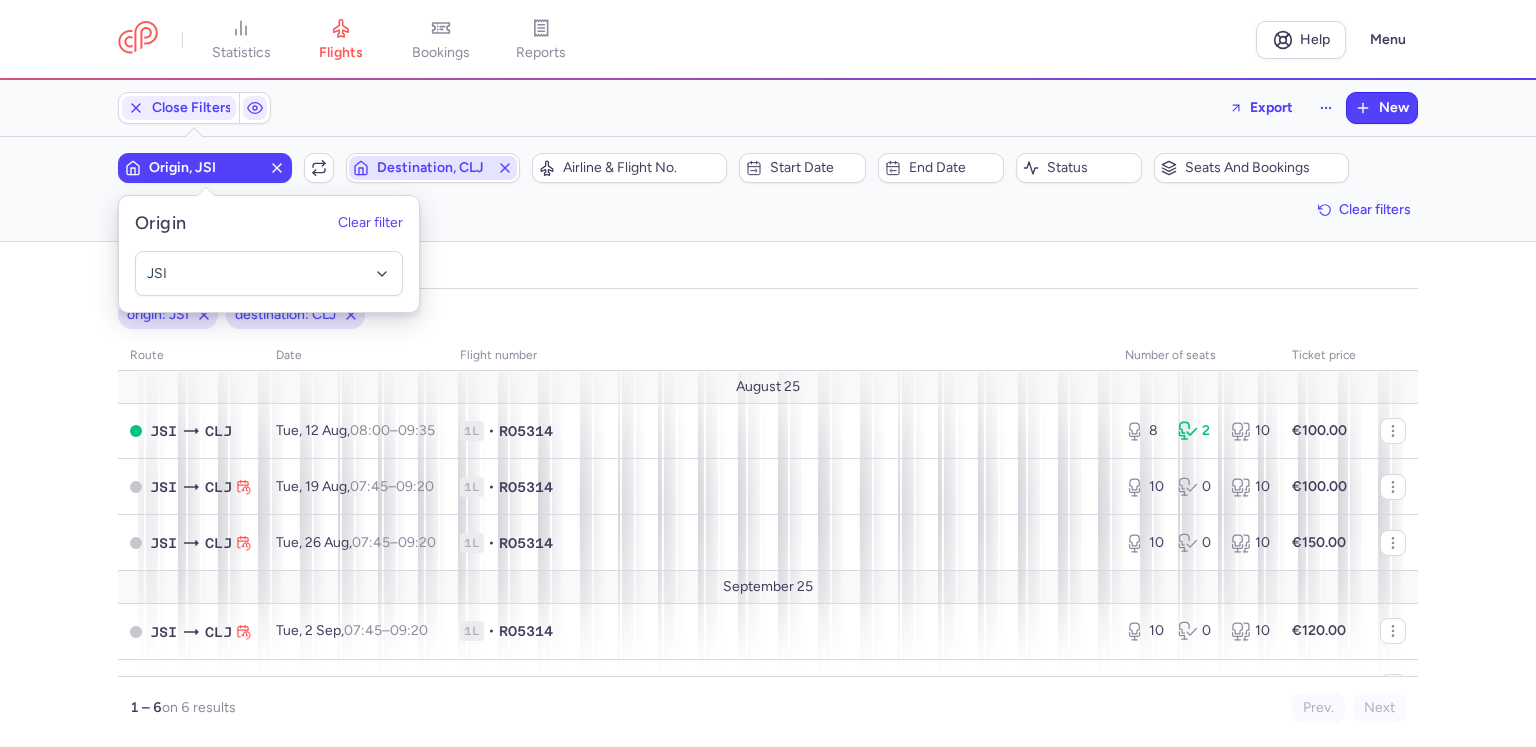 click on "Destination, CLJ" at bounding box center [433, 168] 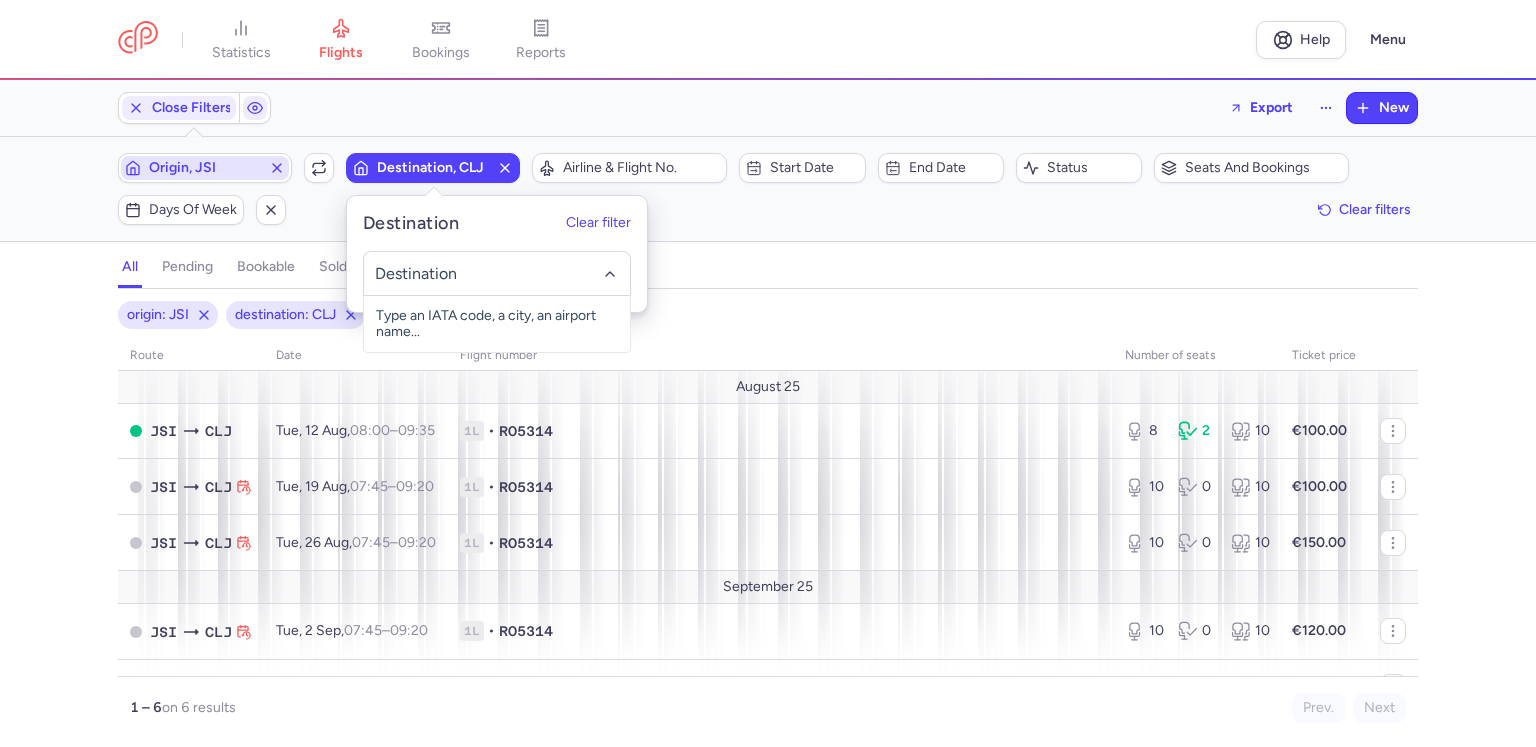 click on "Origin, JSI" at bounding box center (205, 168) 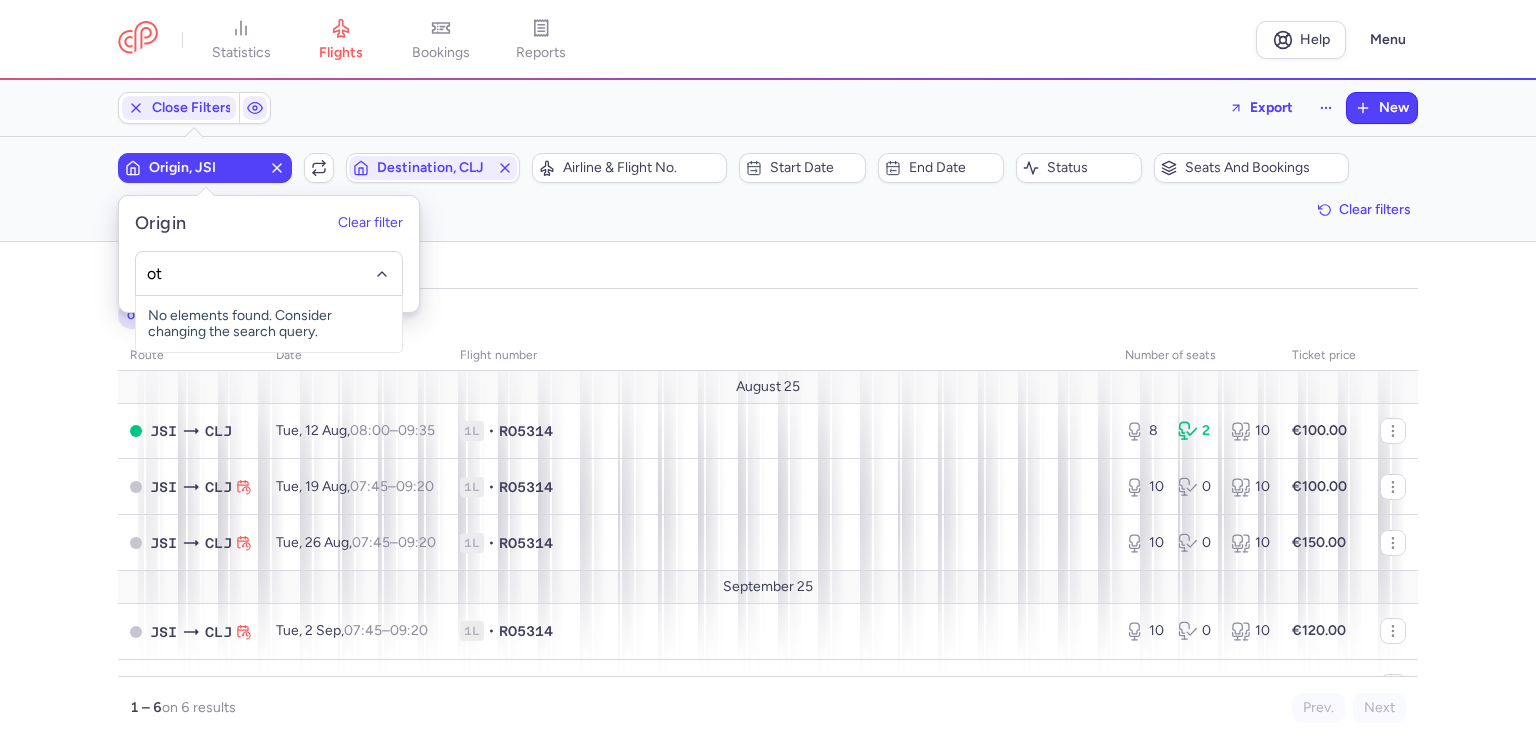 type on "o" 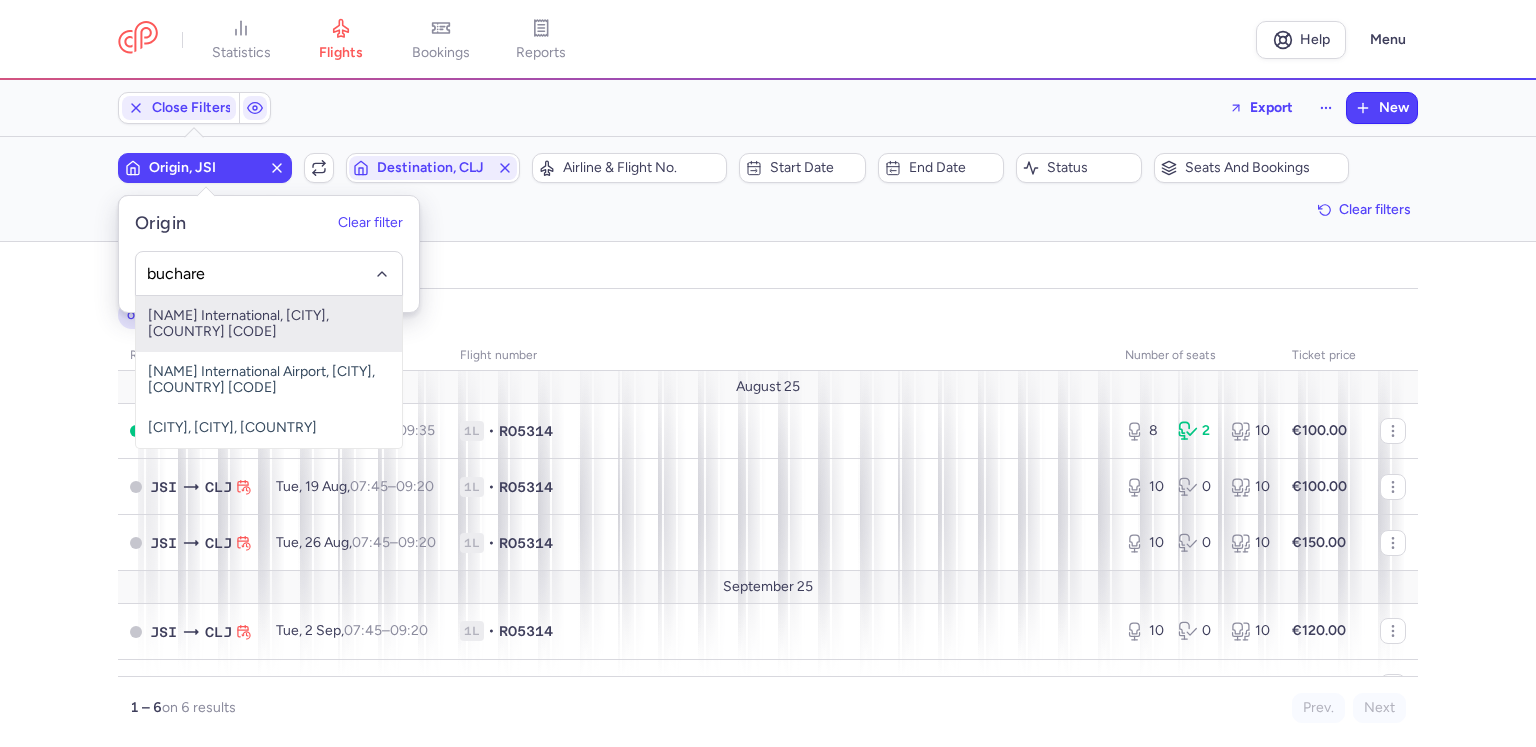 click on "[NAME] International, [CITY], [COUNTRY] [CODE]" at bounding box center [269, 324] 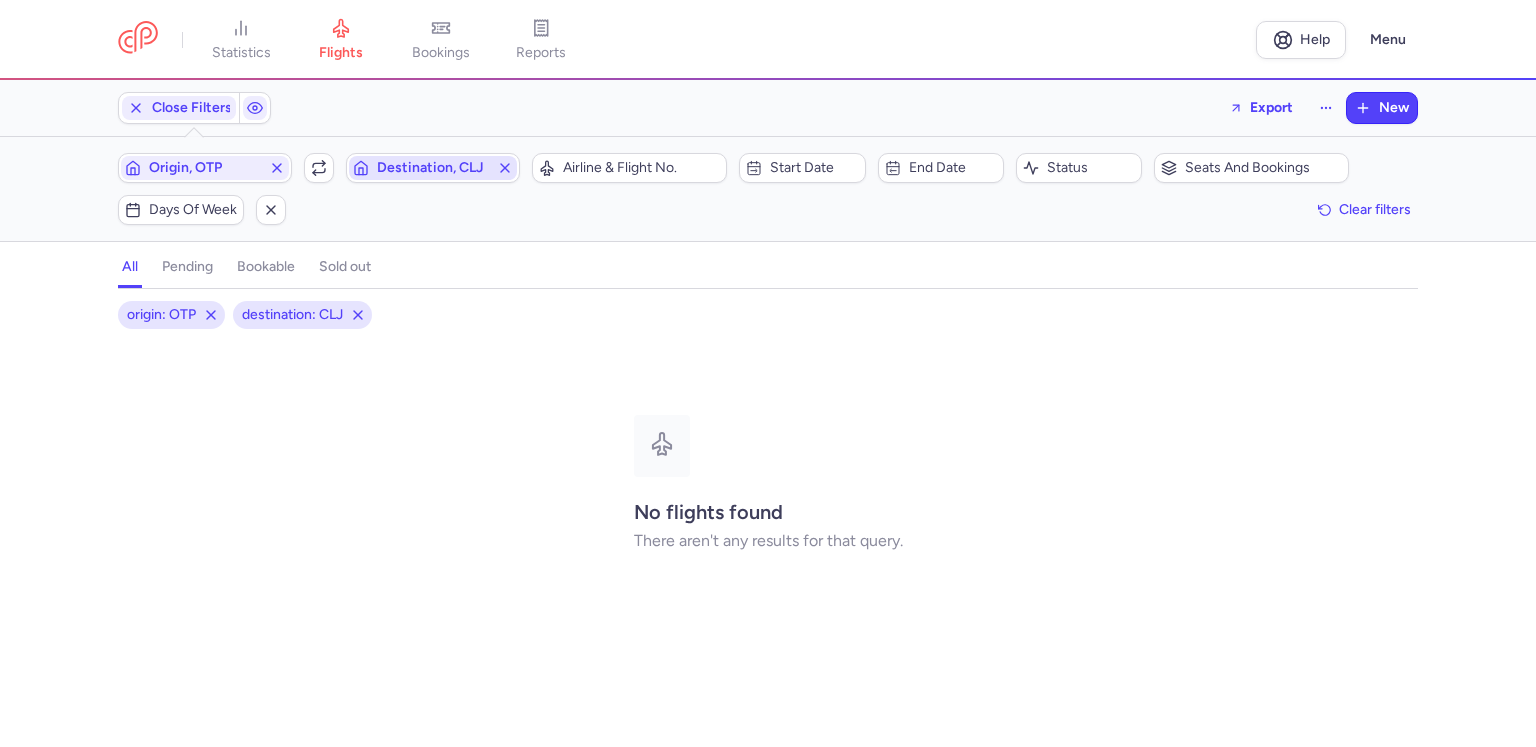 click on "Destination, CLJ" at bounding box center (433, 168) 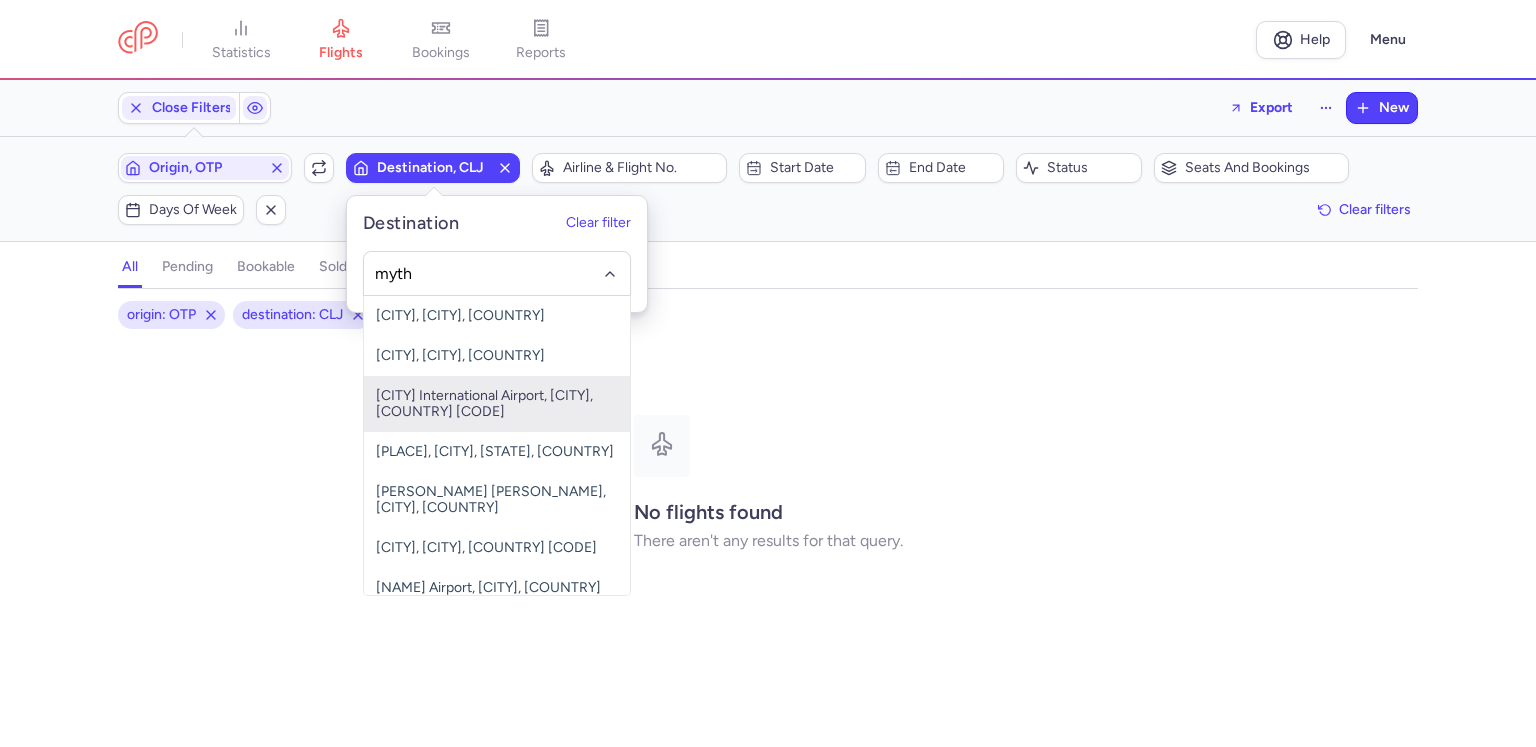 click on "[CITY] International Airport, [CITY], [COUNTRY] [CODE]" at bounding box center [497, 404] 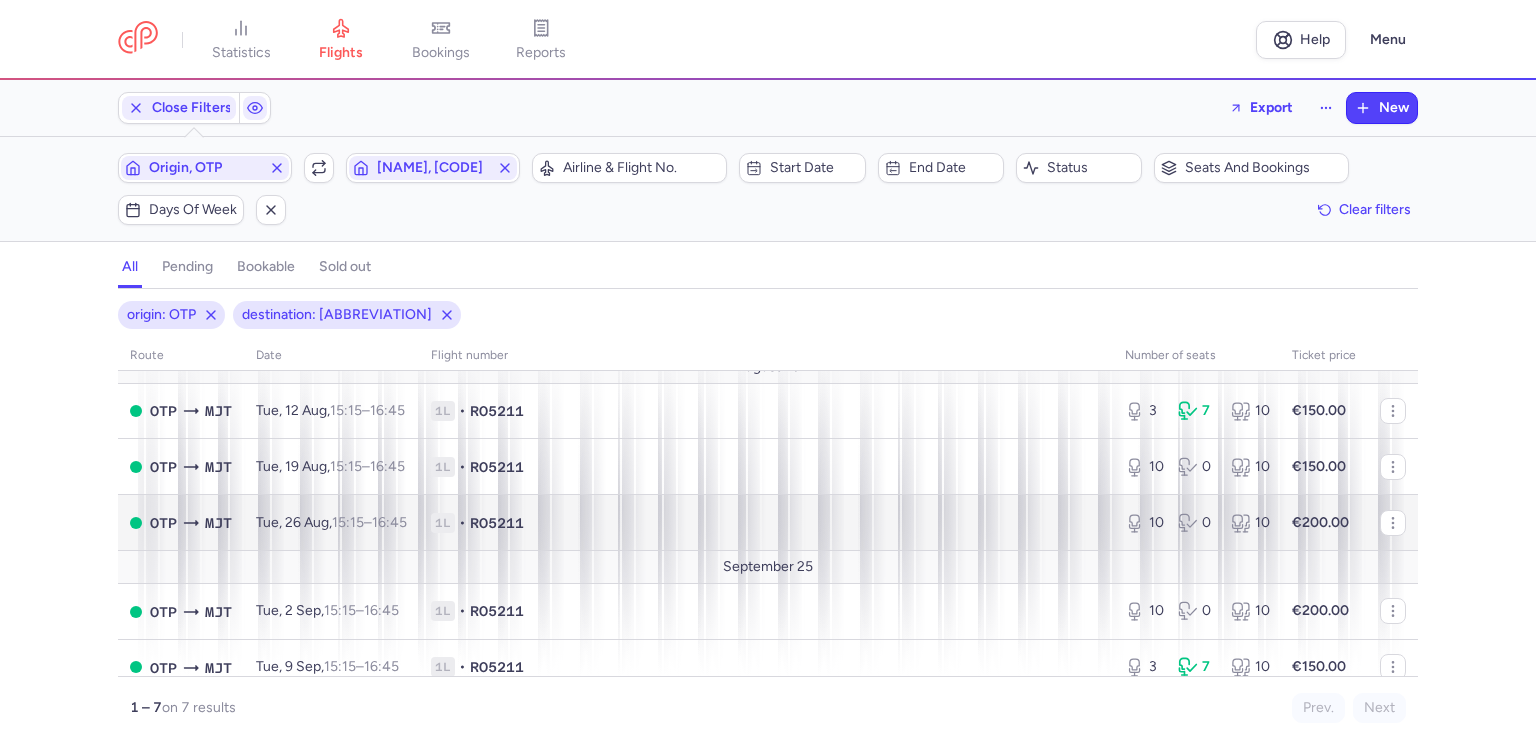 scroll, scrollTop: 0, scrollLeft: 0, axis: both 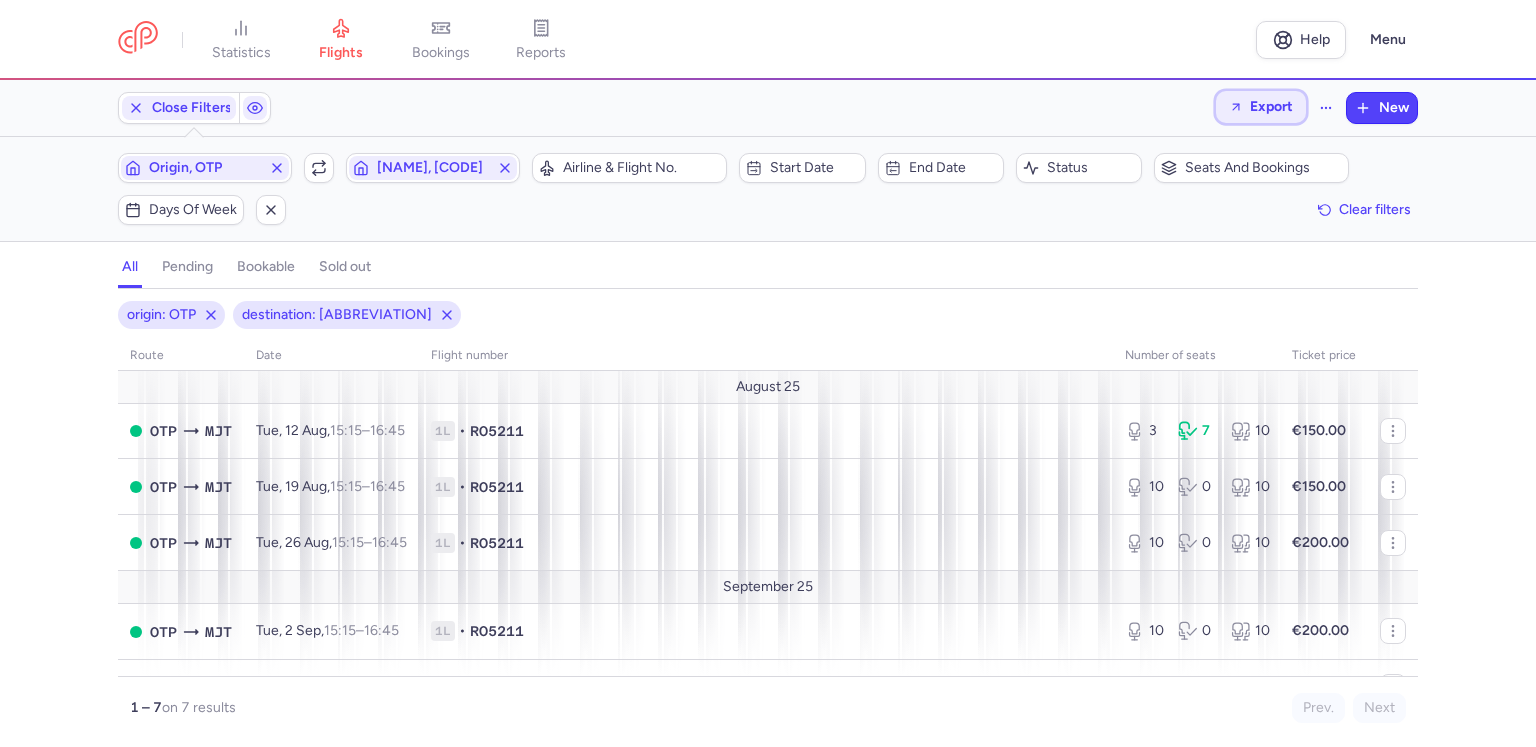 click on "Export" at bounding box center (1261, 107) 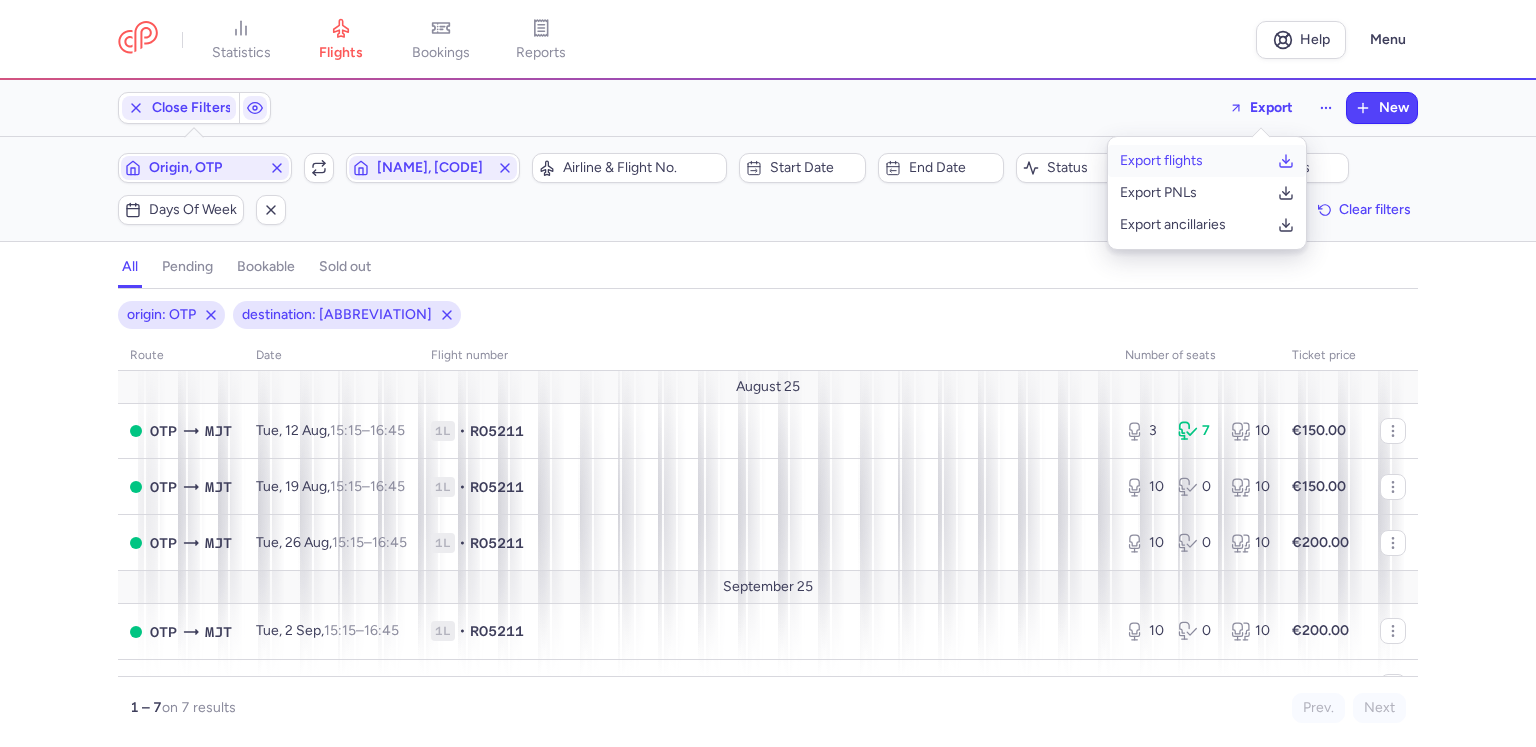 click on "Export flights" at bounding box center (1207, 161) 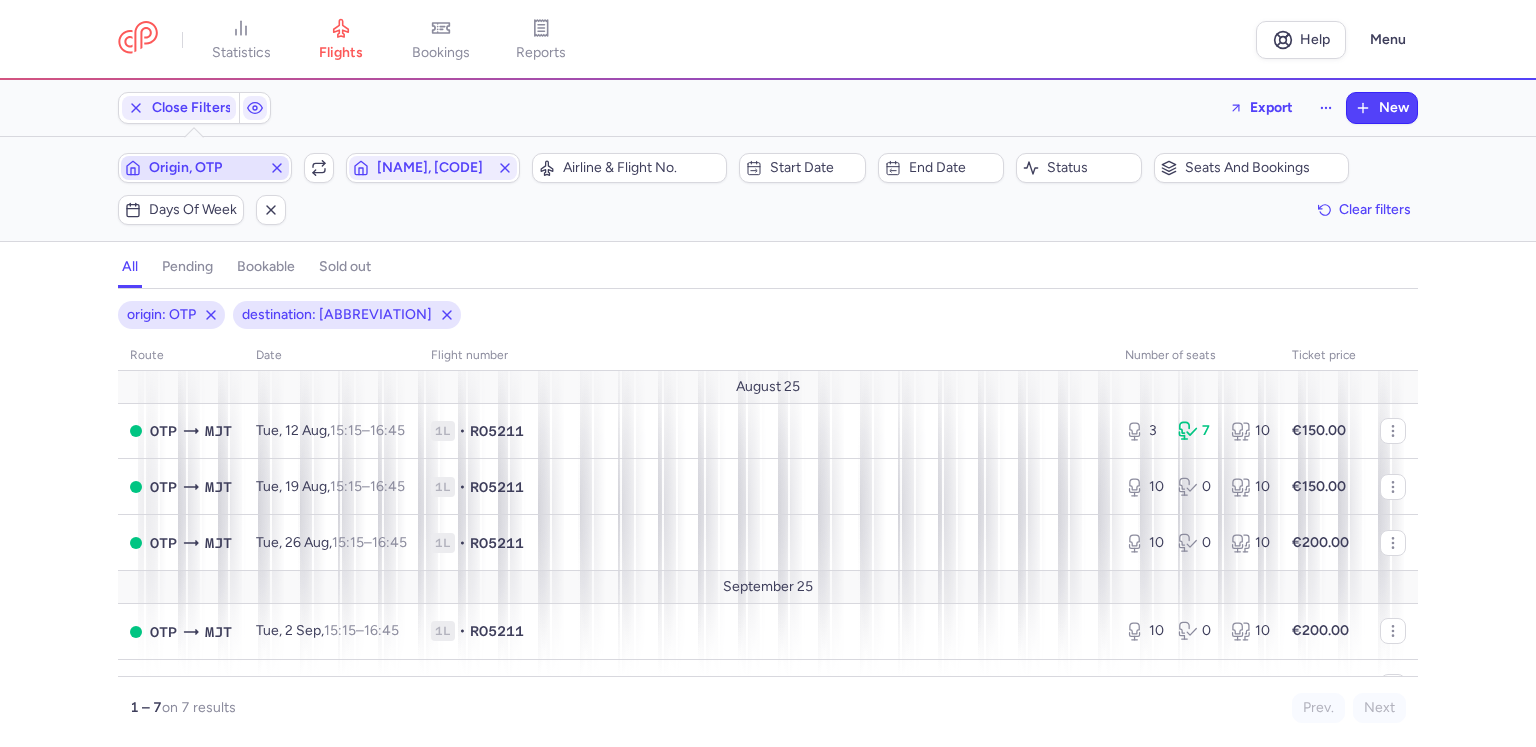click on "Origin, OTP" at bounding box center (205, 168) 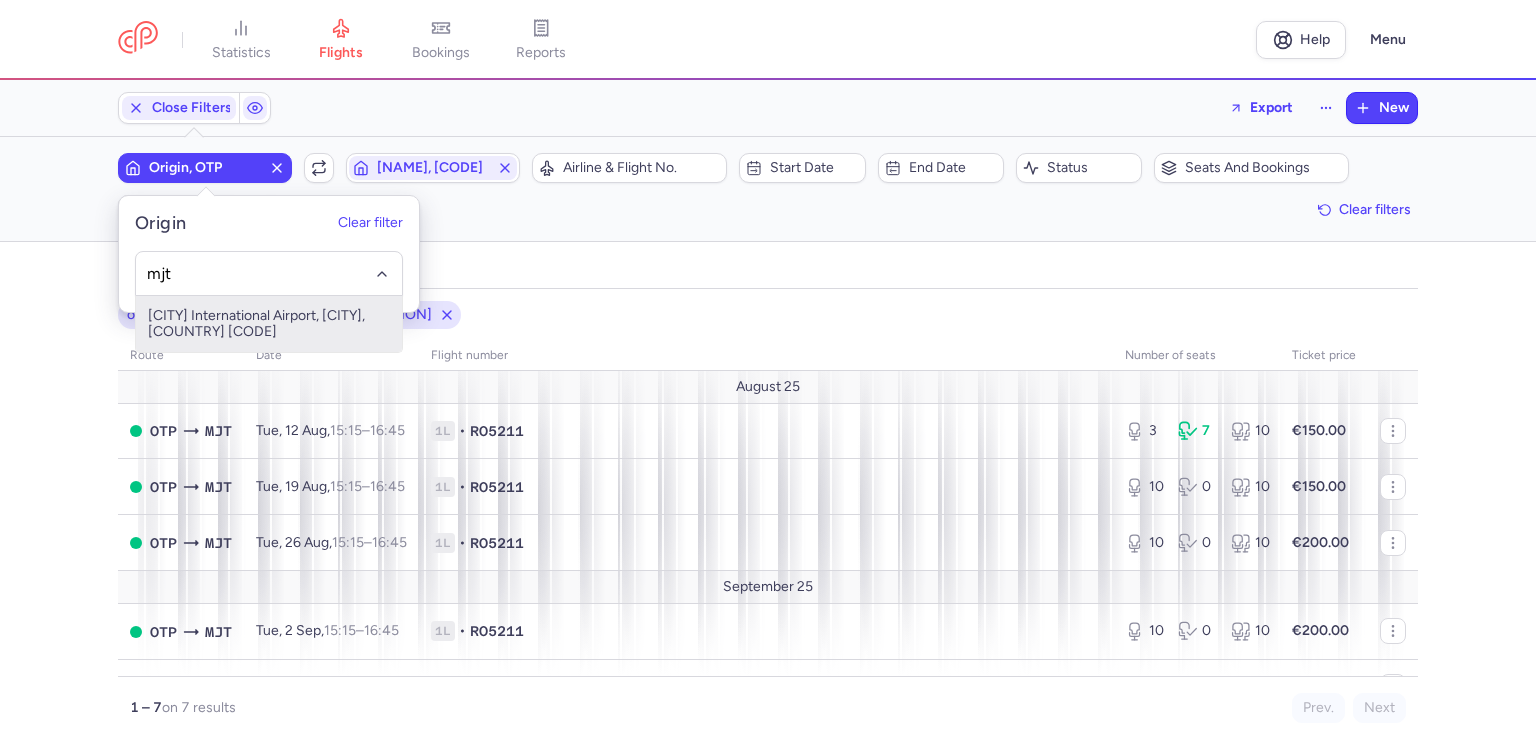 click on "[CITY] International Airport, [CITY], [COUNTRY] [CODE]" at bounding box center (269, 324) 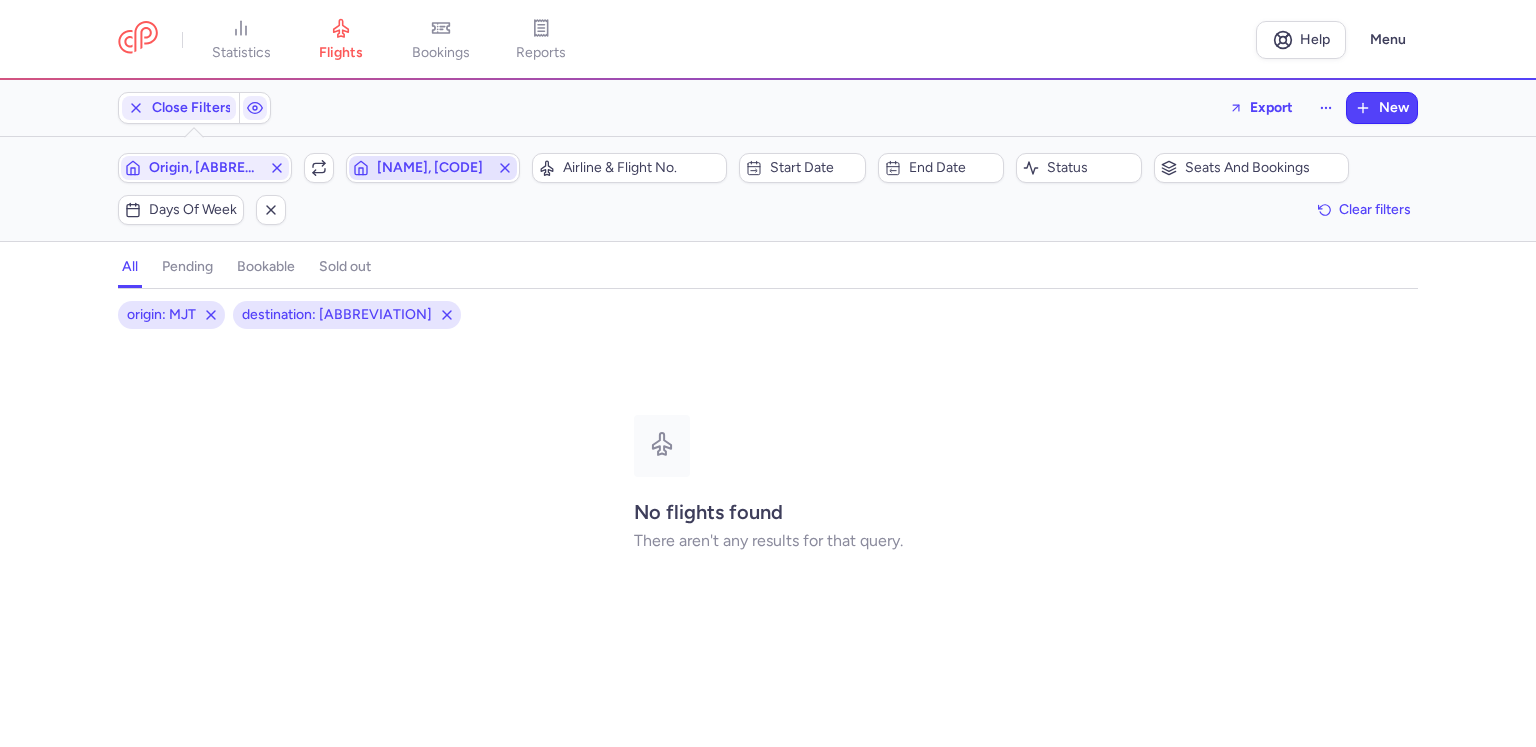 click on "[NAME], [CODE]" at bounding box center (433, 168) 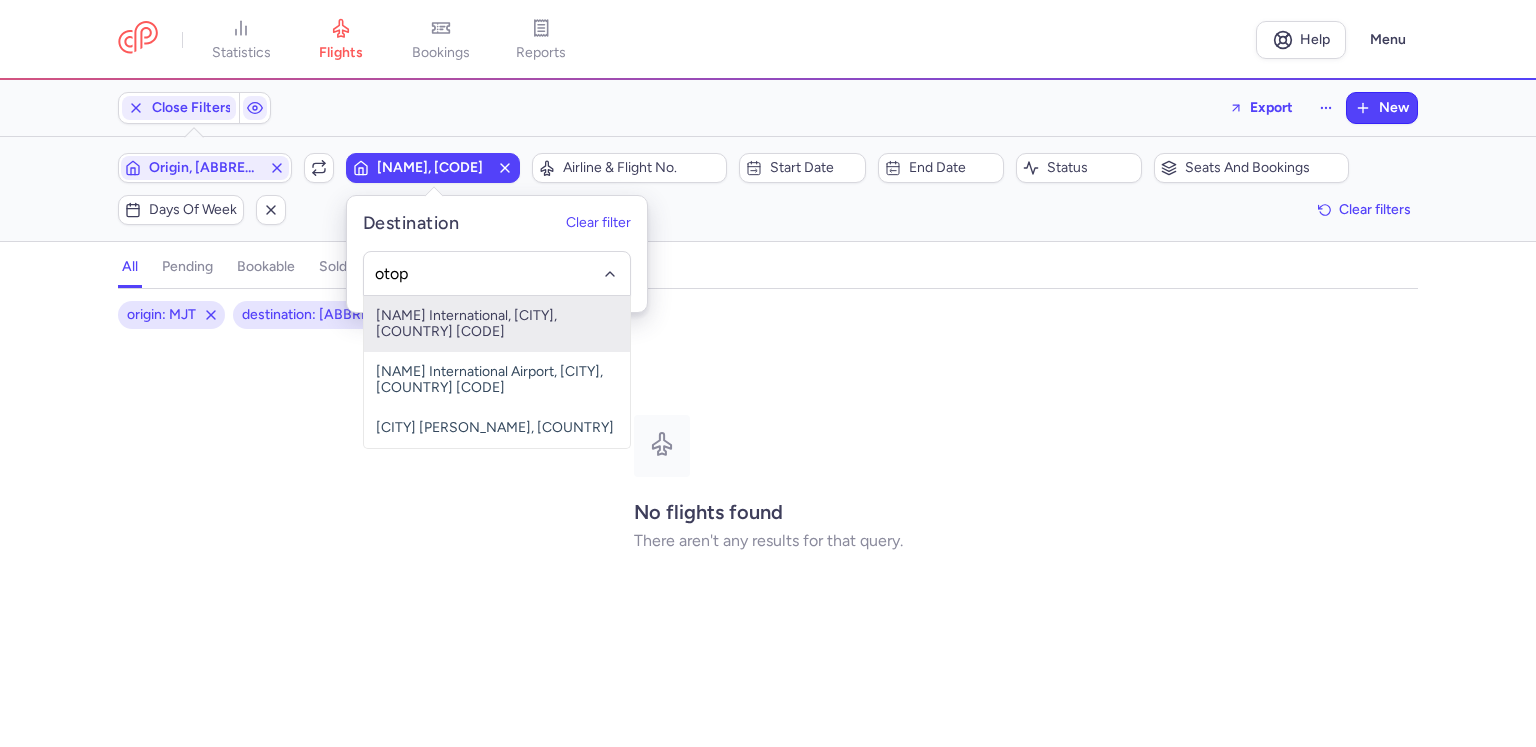 click on "[NAME] International, [CITY], [COUNTRY] [CODE]" at bounding box center (497, 324) 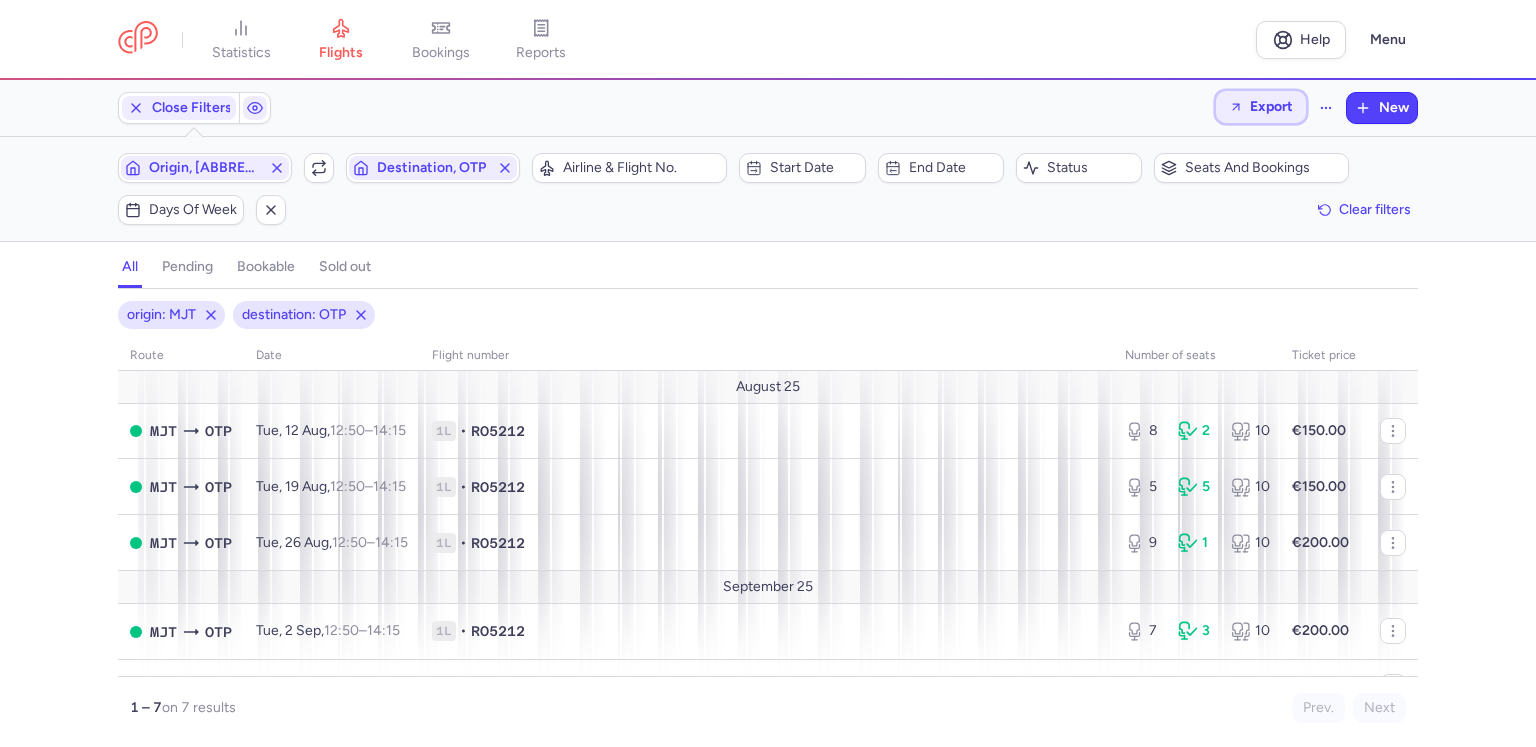 click on "Export" at bounding box center (1271, 106) 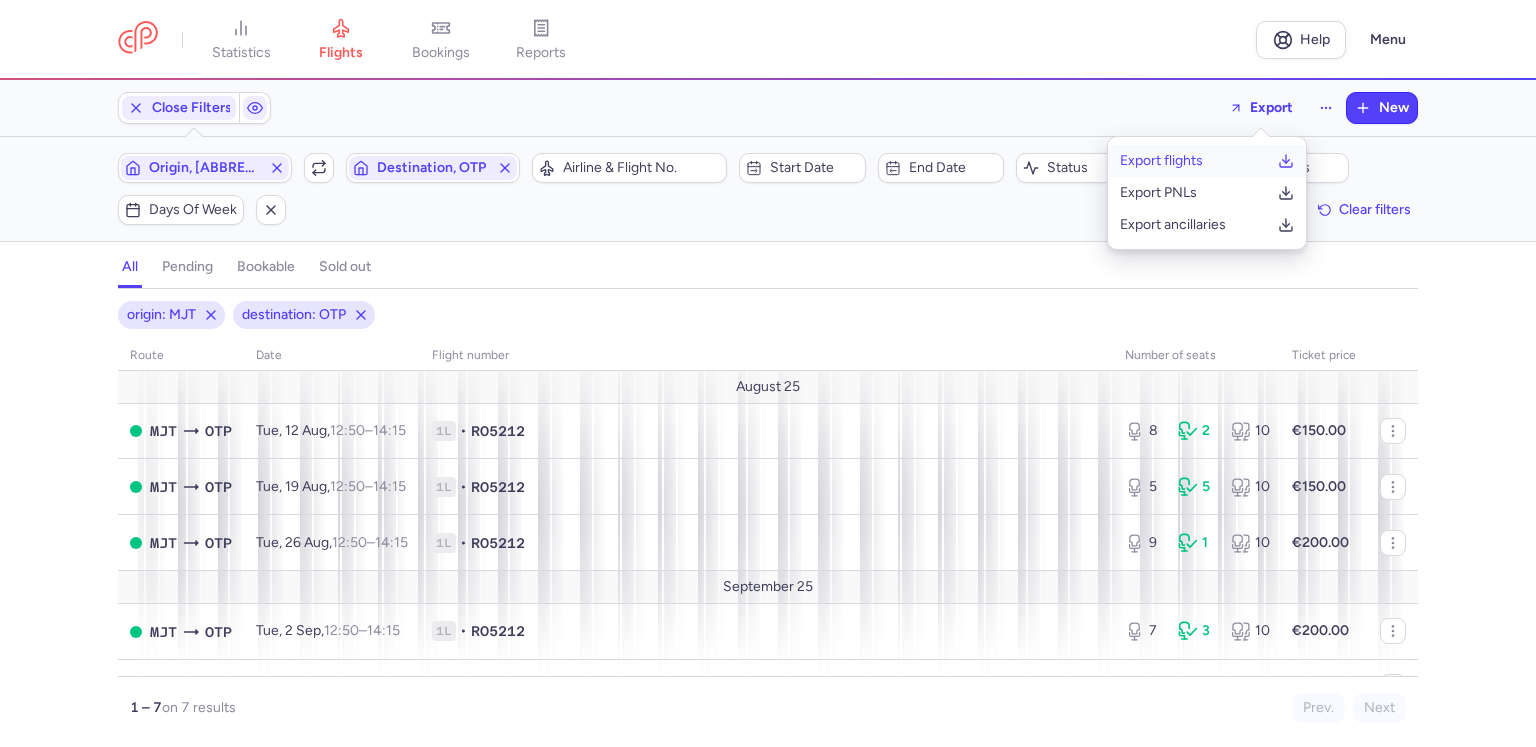 click on "Export flights" at bounding box center (1207, 161) 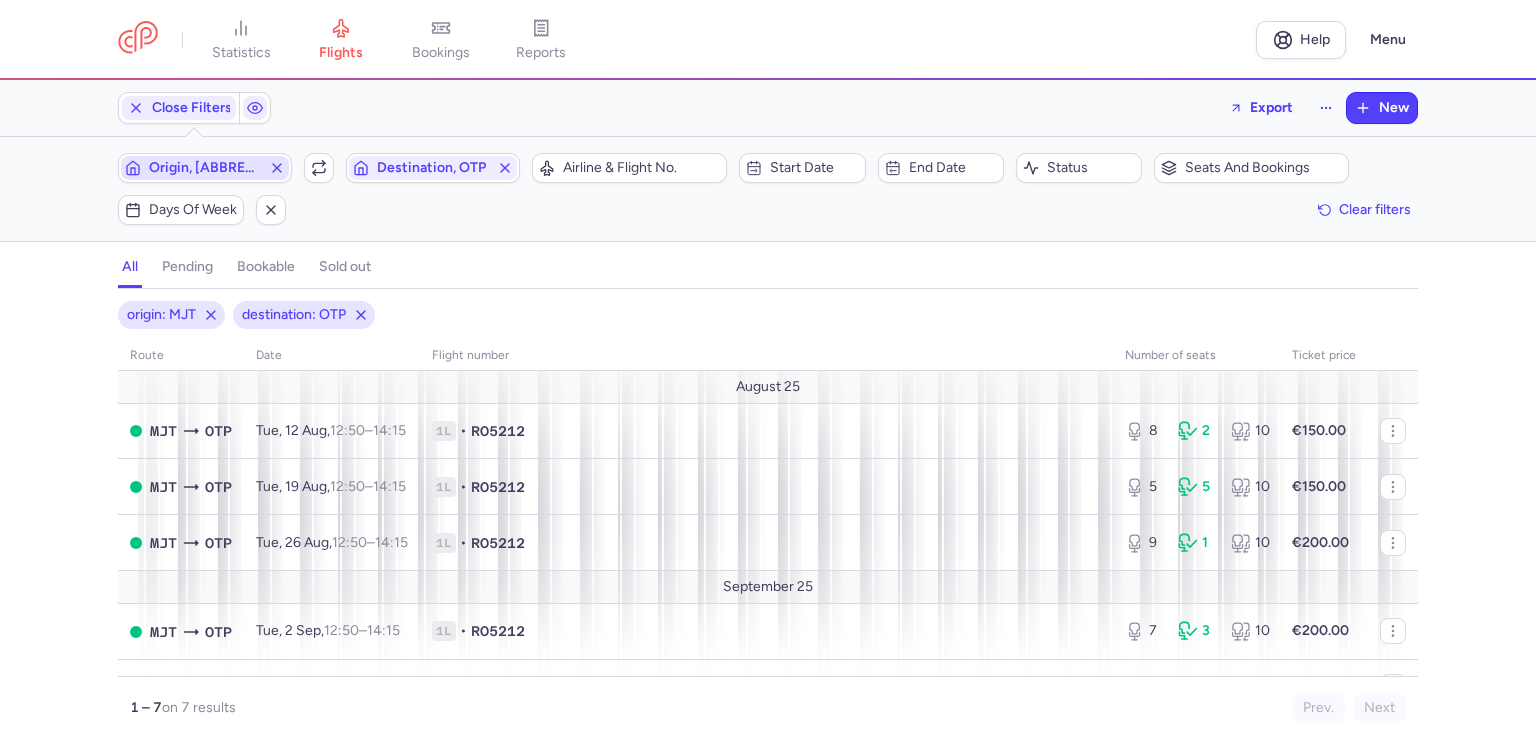 click on "Origin, [ABBREVIATION]" at bounding box center (205, 168) 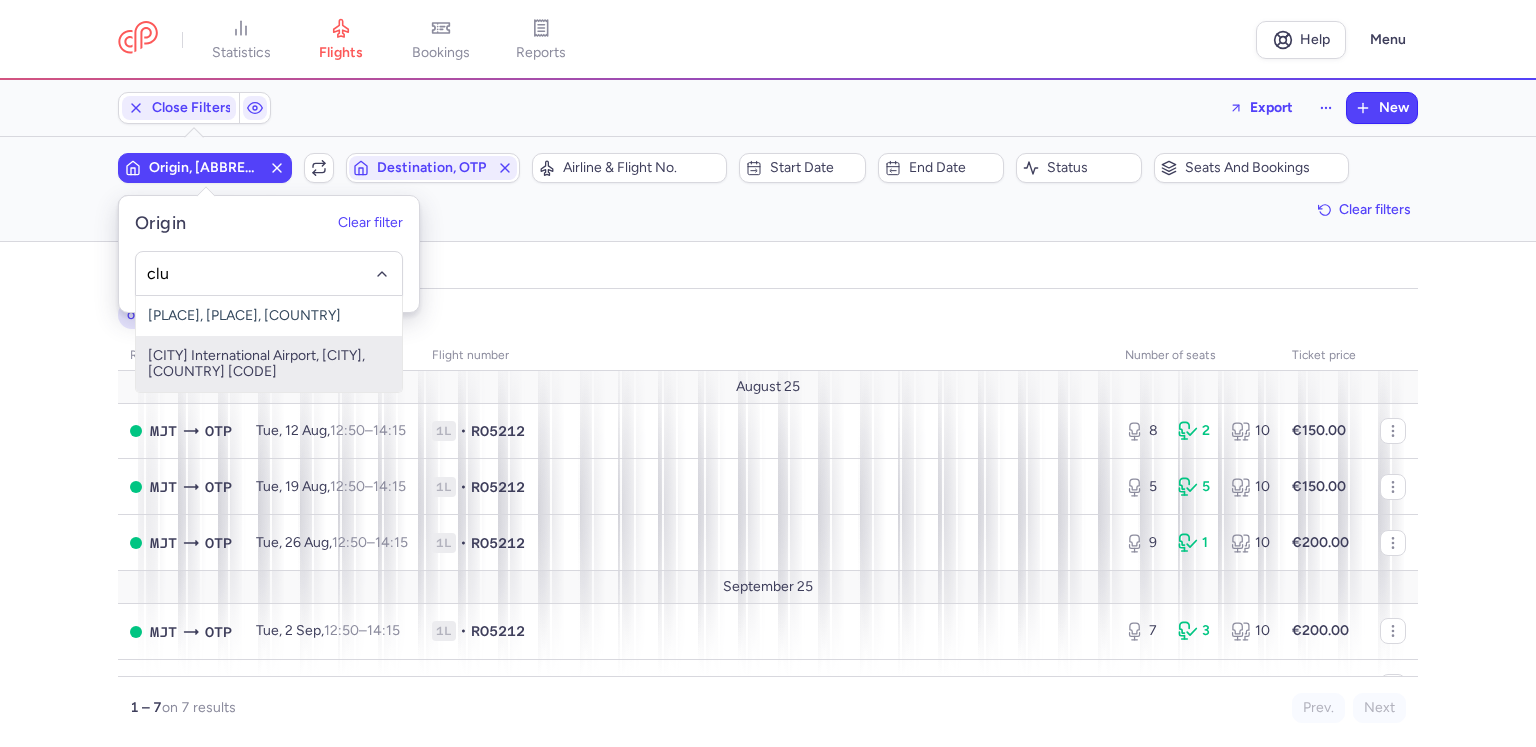 click on "[CITY] International Airport, [CITY], [COUNTRY] [CODE]" at bounding box center (269, 364) 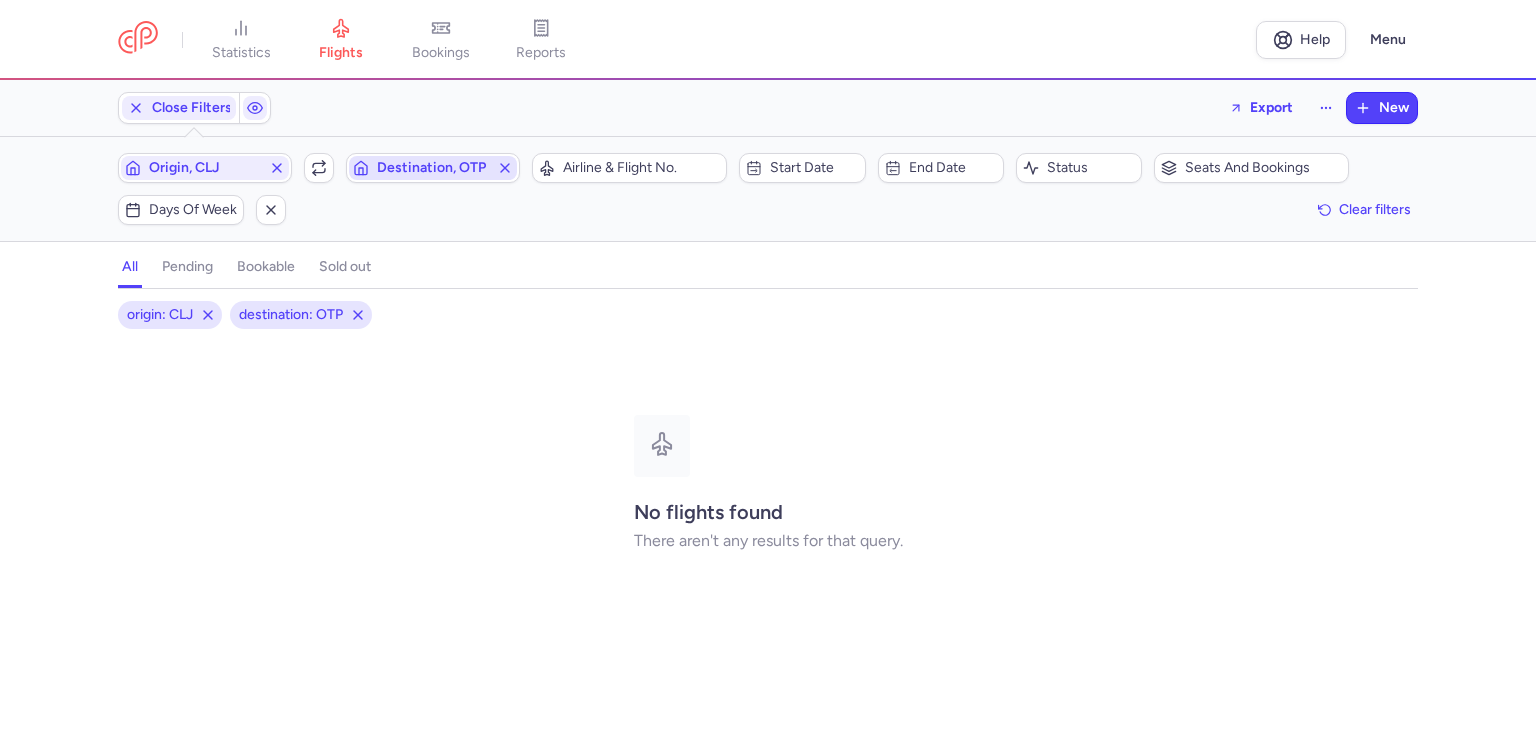 click on "Destination, OTP" at bounding box center [433, 168] 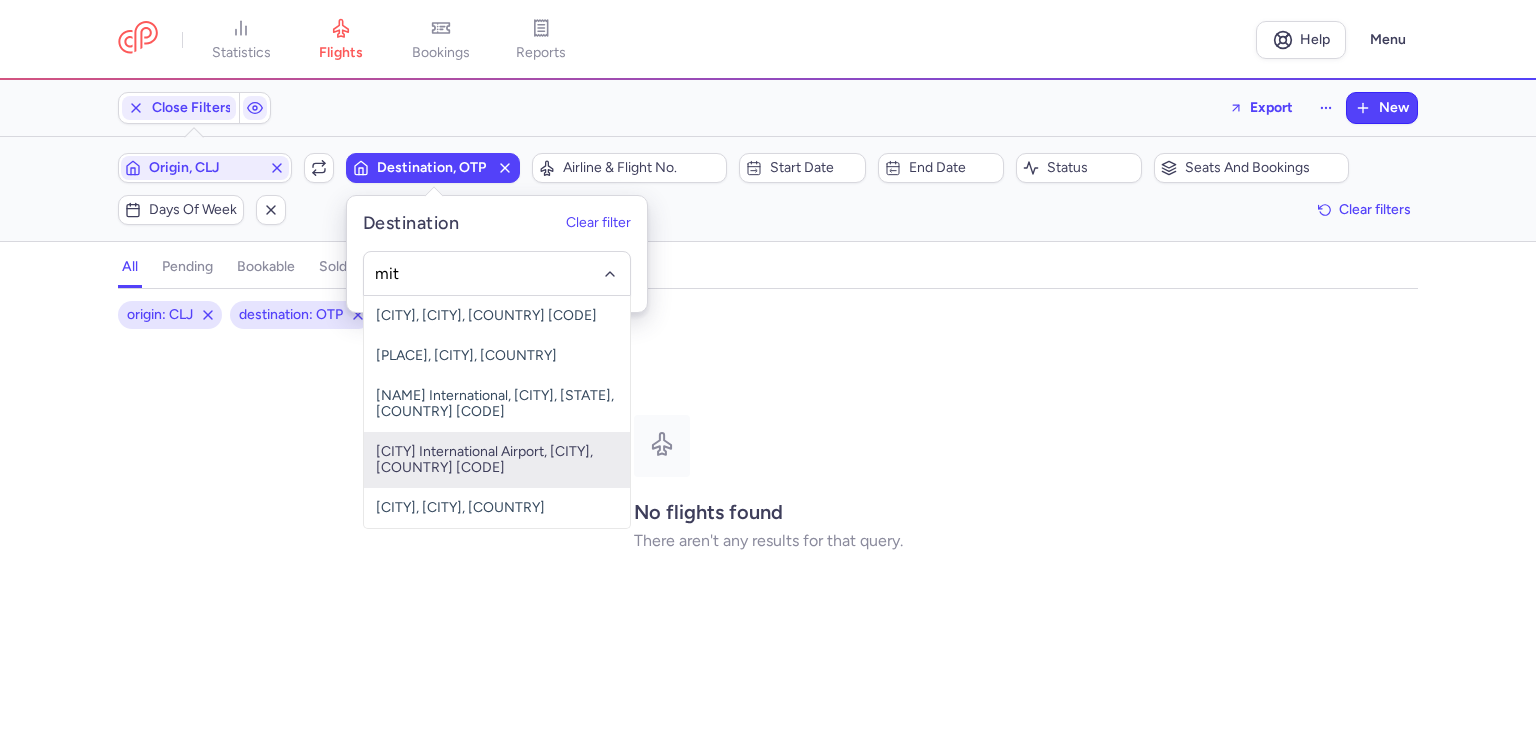 drag, startPoint x: 482, startPoint y: 469, endPoint x: 474, endPoint y: 462, distance: 10.630146 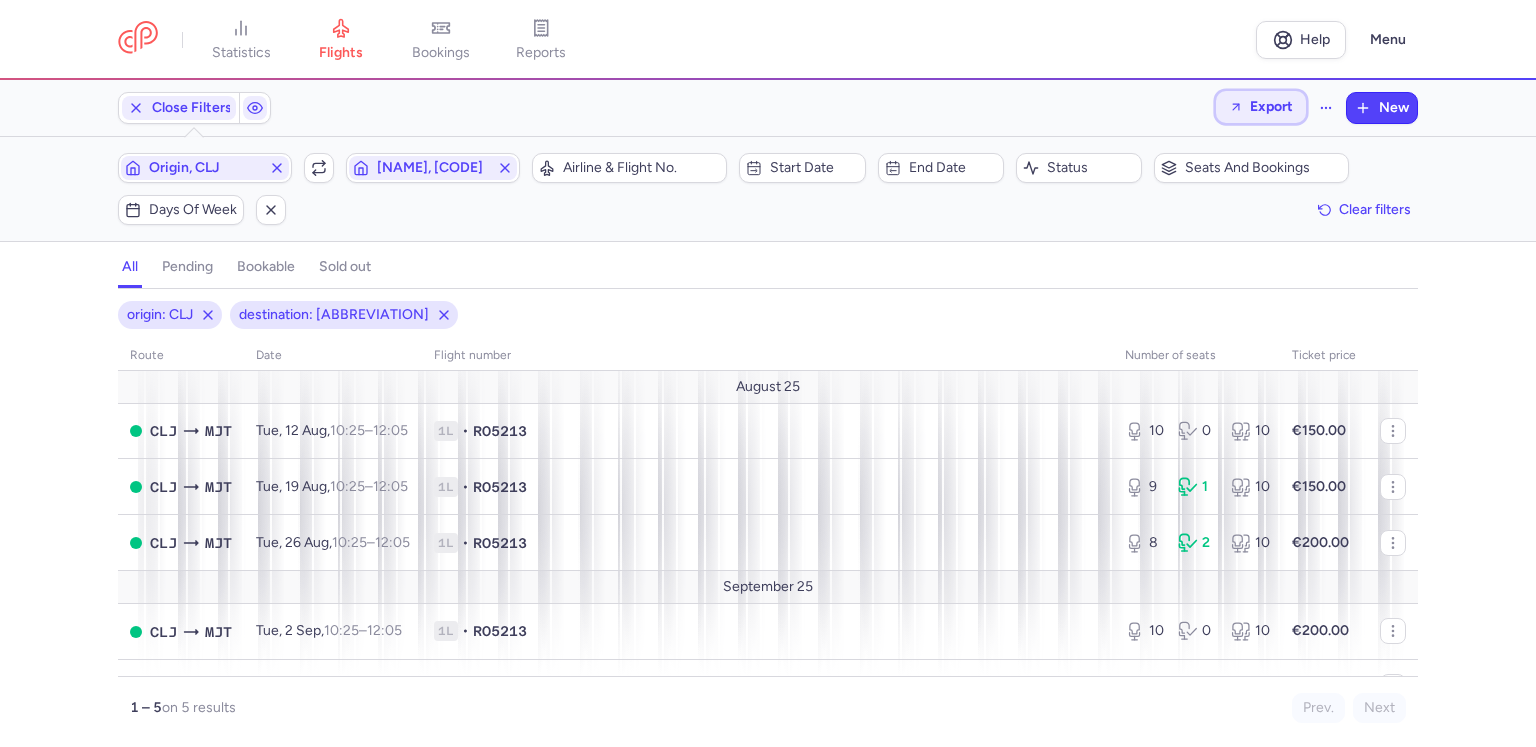 click on "Export" at bounding box center [1271, 106] 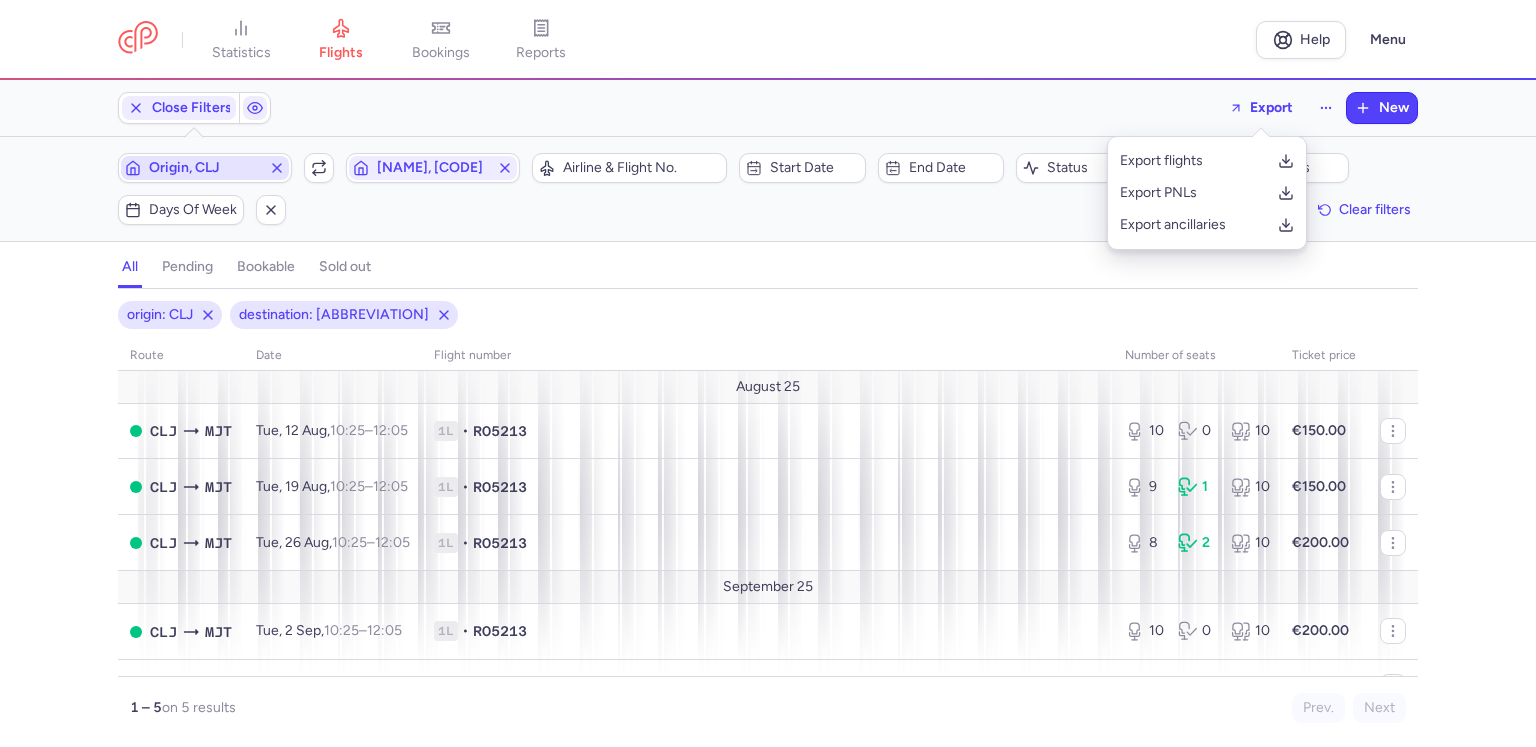 click on "Origin, CLJ" at bounding box center (205, 168) 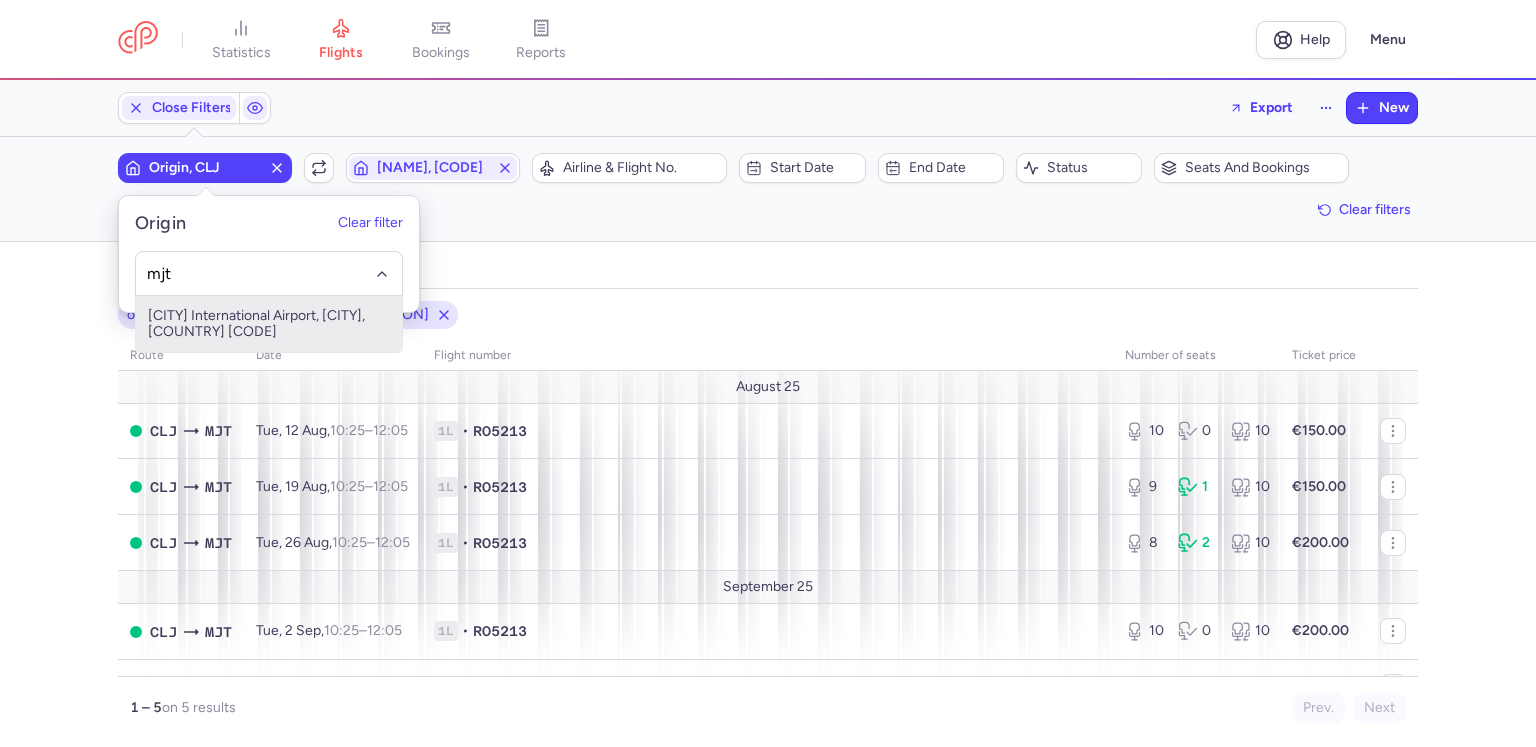 click on "[CITY] International Airport, [CITY], [COUNTRY] [CODE]" at bounding box center (269, 324) 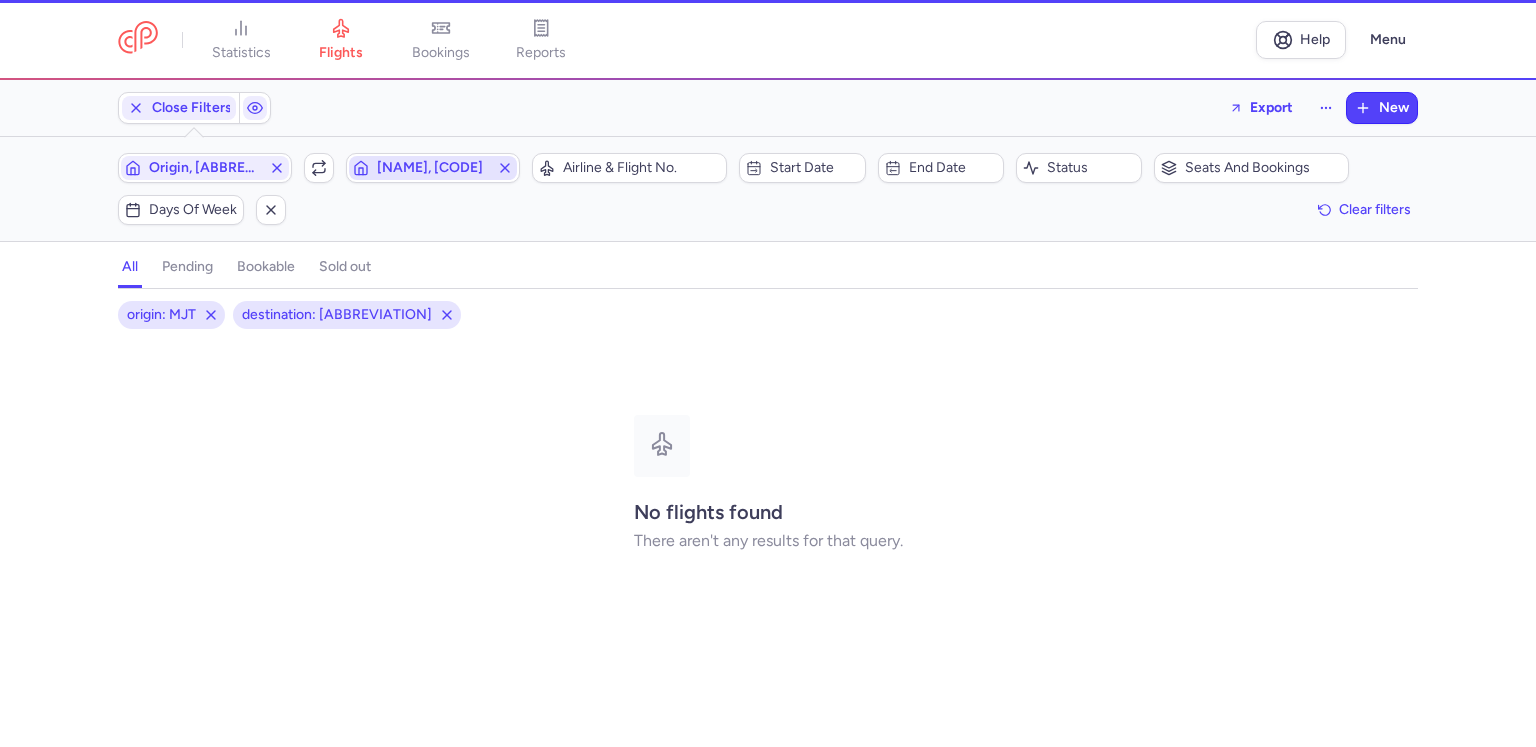 click on "[NAME], [CODE]" at bounding box center (433, 168) 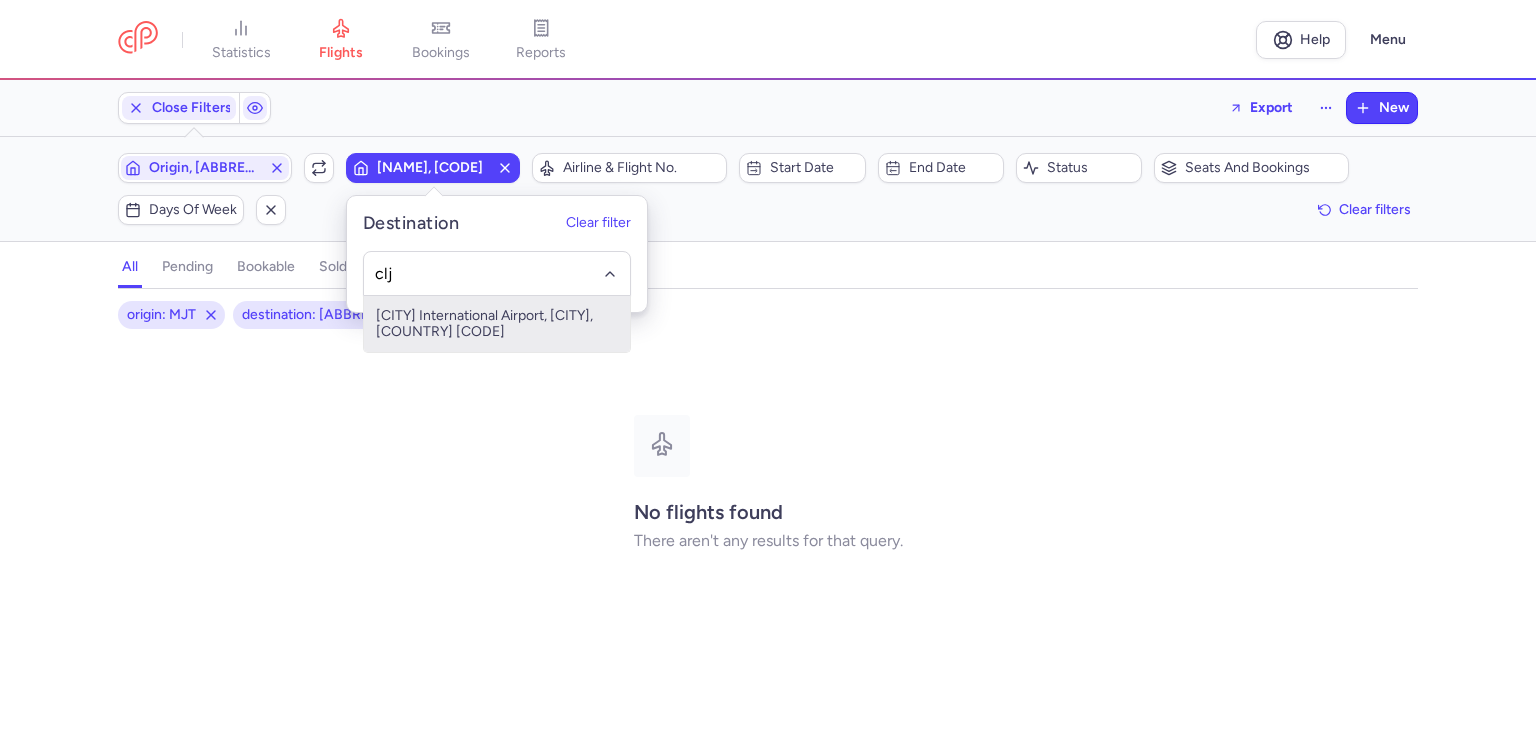 click on "[CITY] International Airport, [CITY], [COUNTRY] [CODE]" at bounding box center [497, 324] 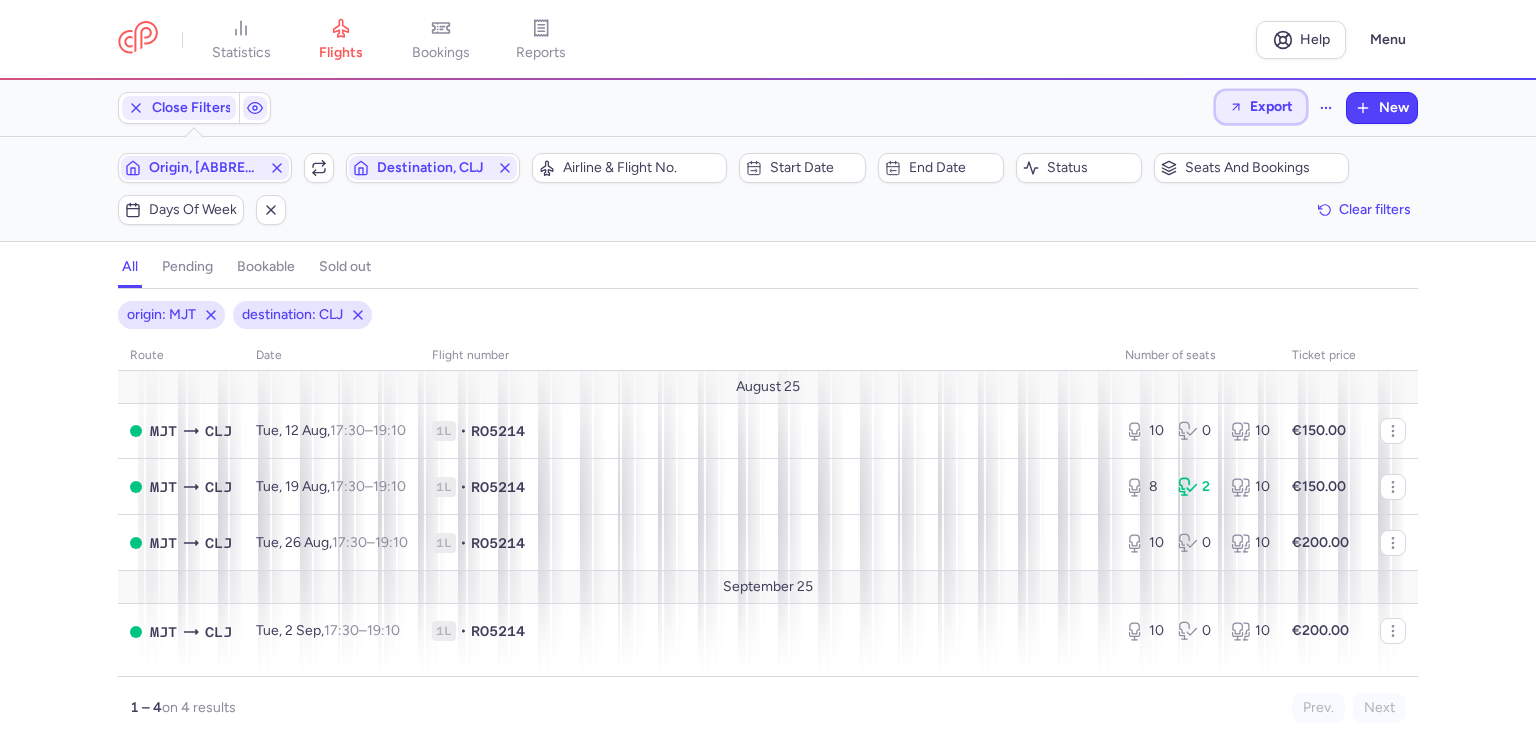 click on "Export" at bounding box center (1271, 106) 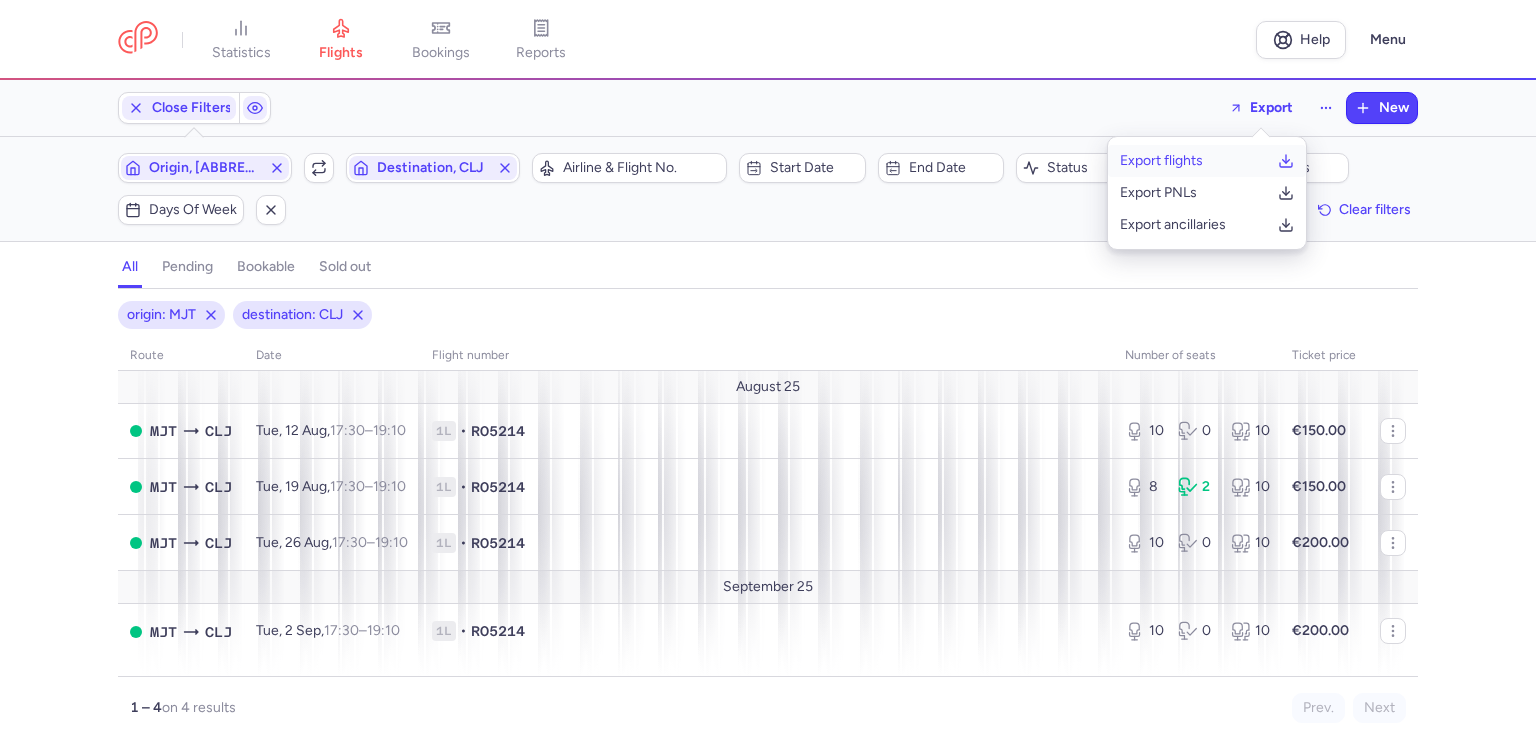 click on "Export flights" at bounding box center (1161, 161) 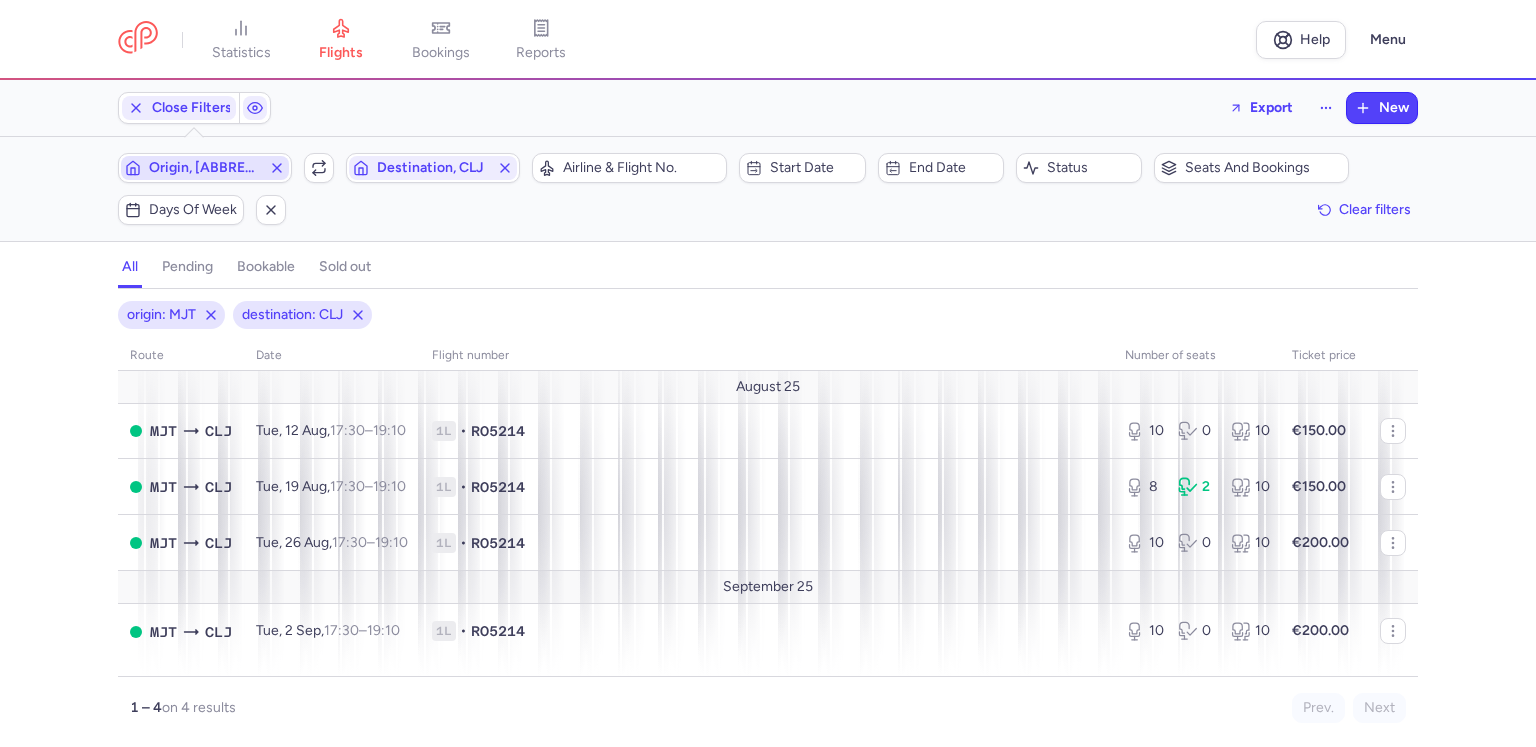 click on "Origin, [ABBREVIATION]" at bounding box center [205, 168] 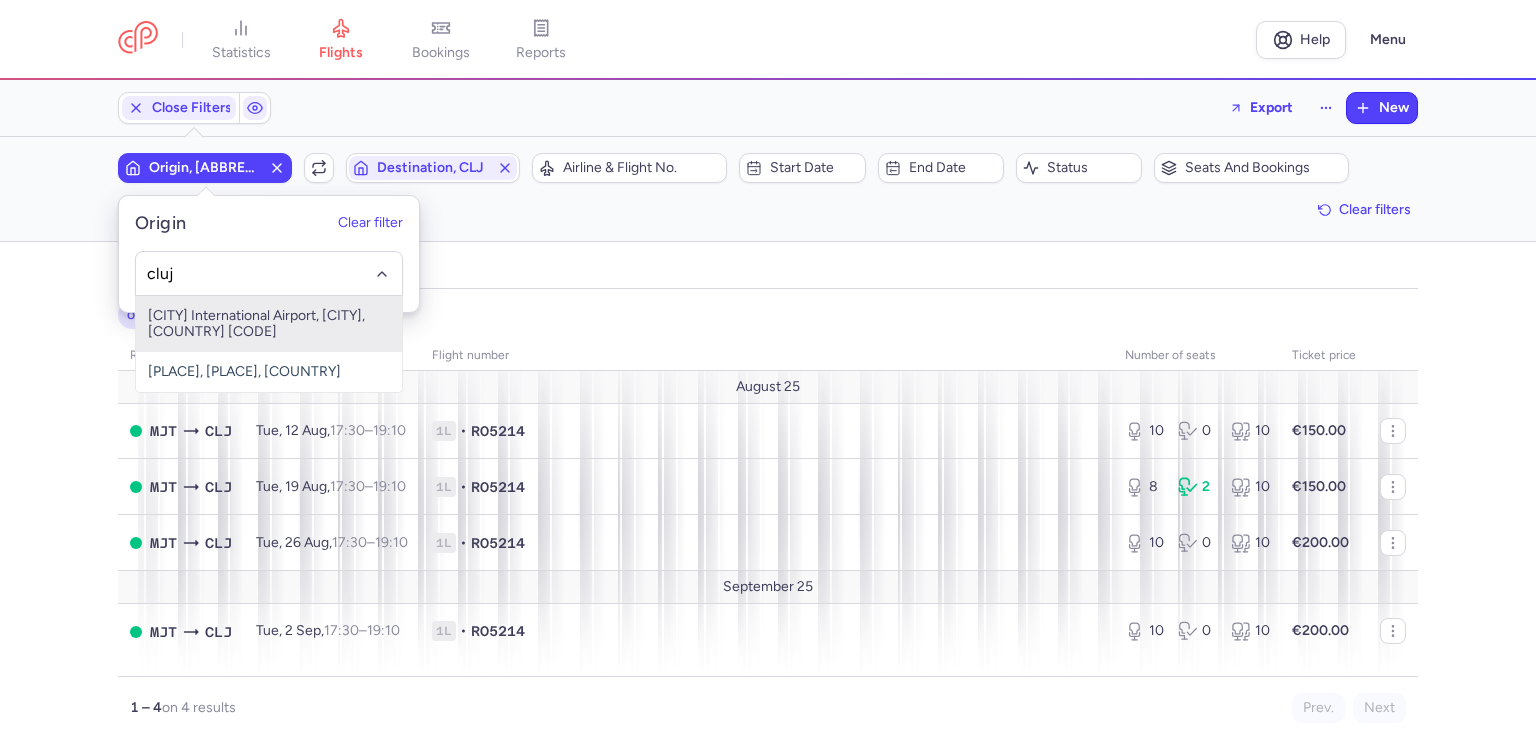 click on "[CITY] International Airport, [CITY], [COUNTRY] [CODE]" at bounding box center (269, 324) 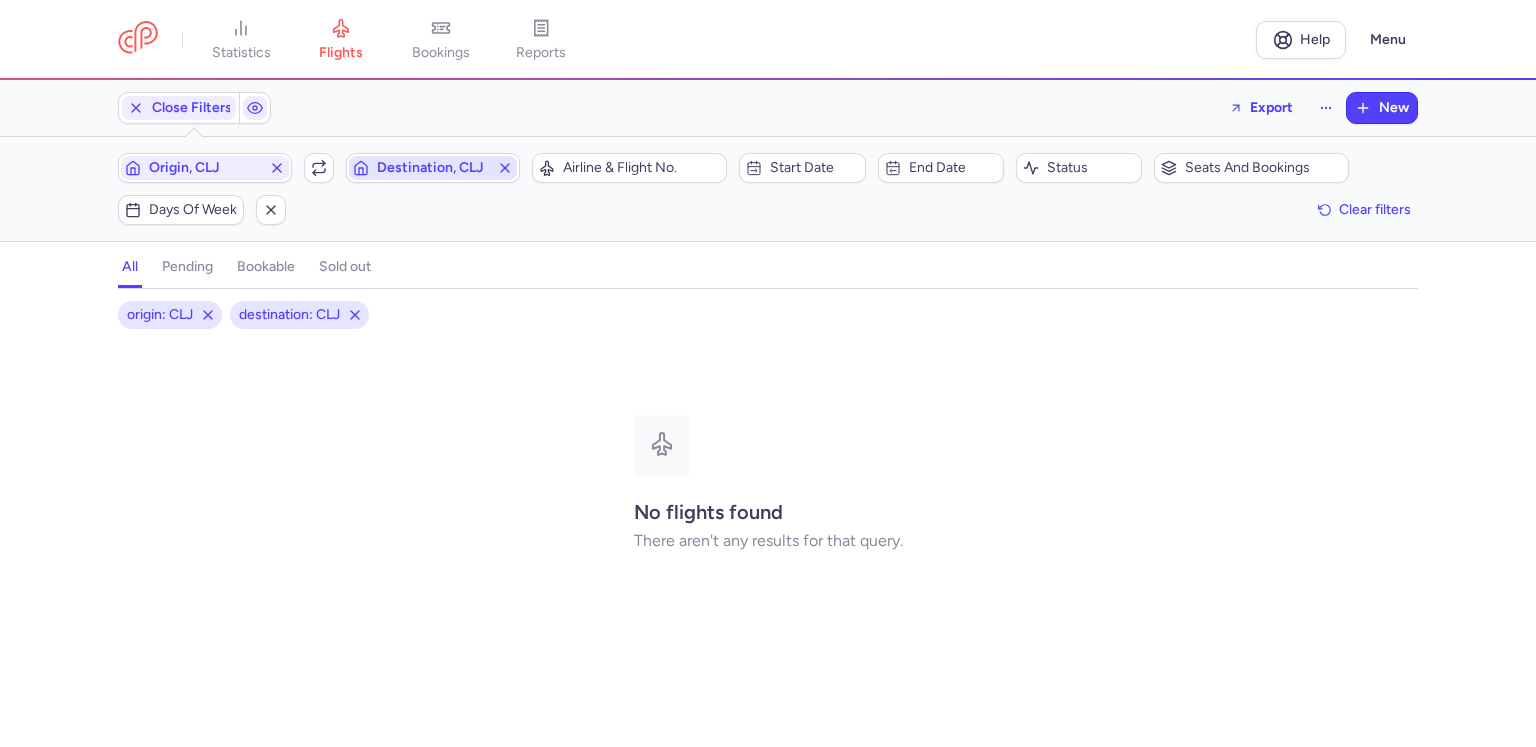 click 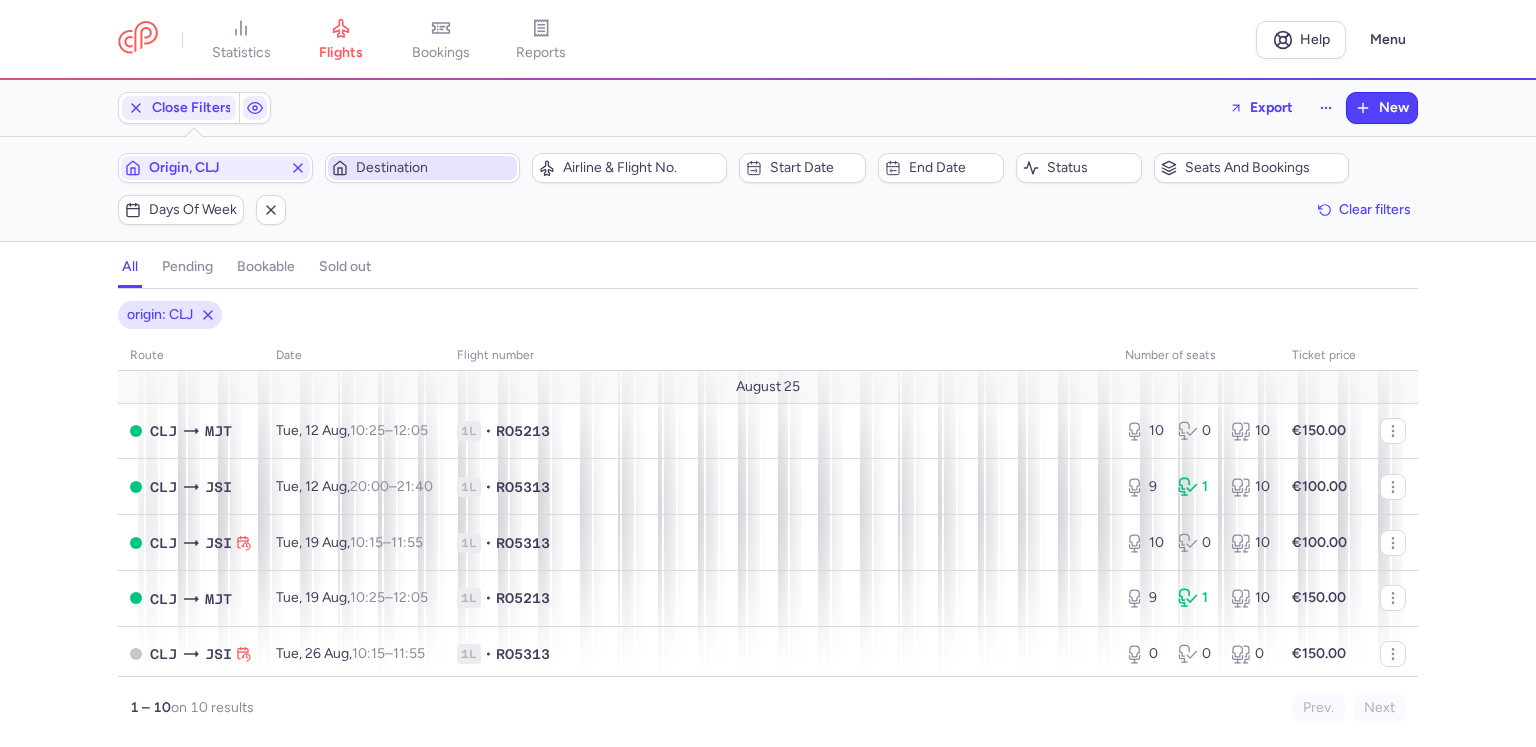 type 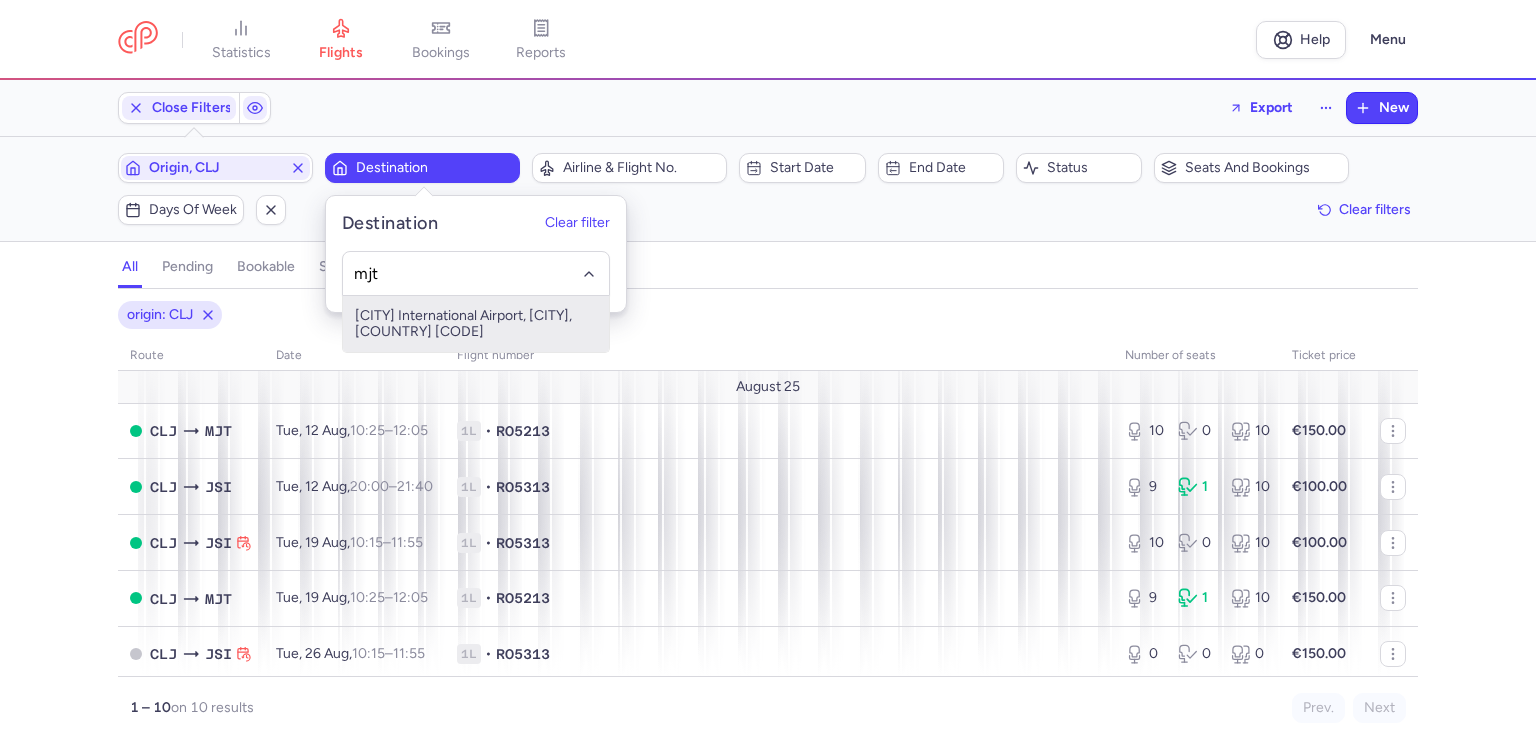 click on "[CITY] International Airport, [CITY], [COUNTRY] [CODE]" at bounding box center [476, 324] 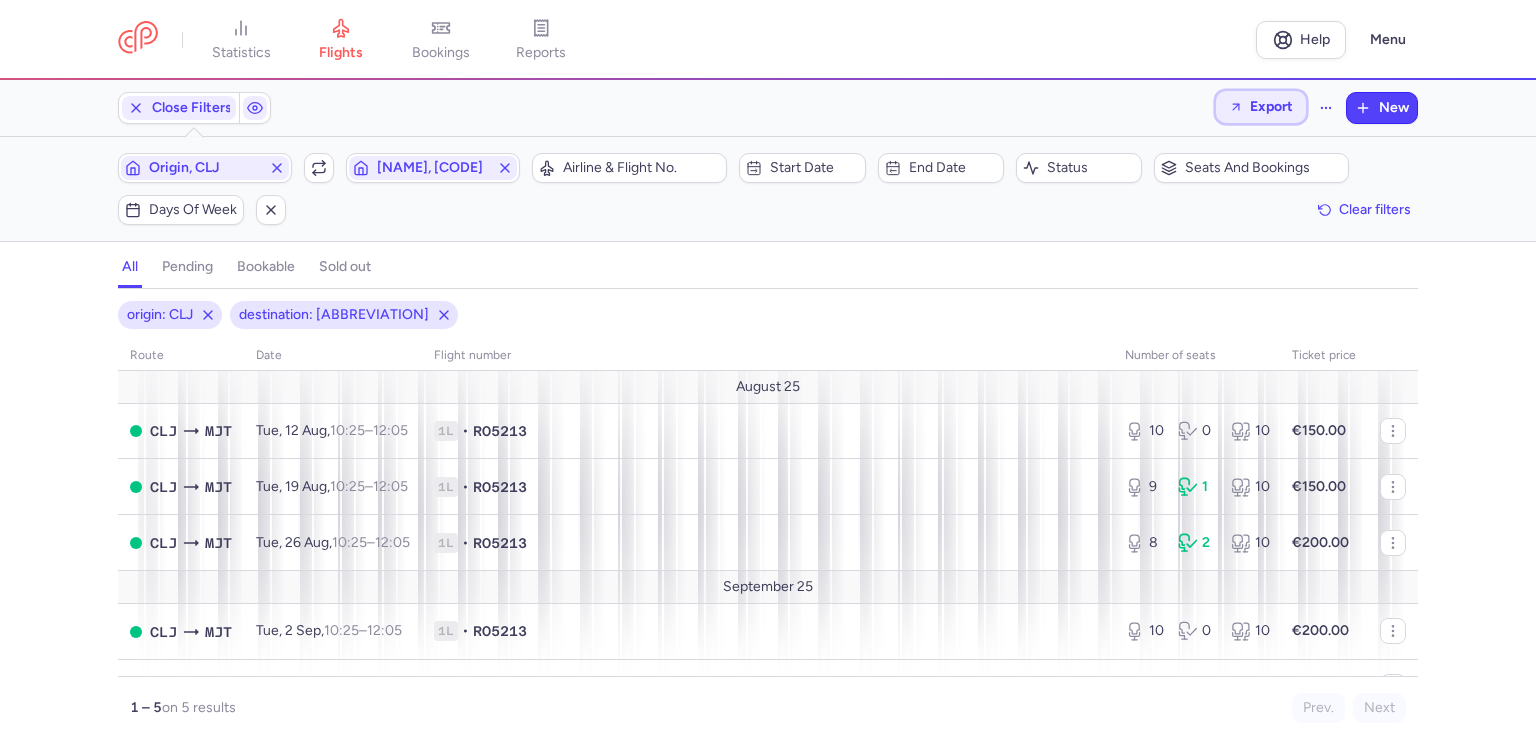 click on "Export" at bounding box center (1261, 106) 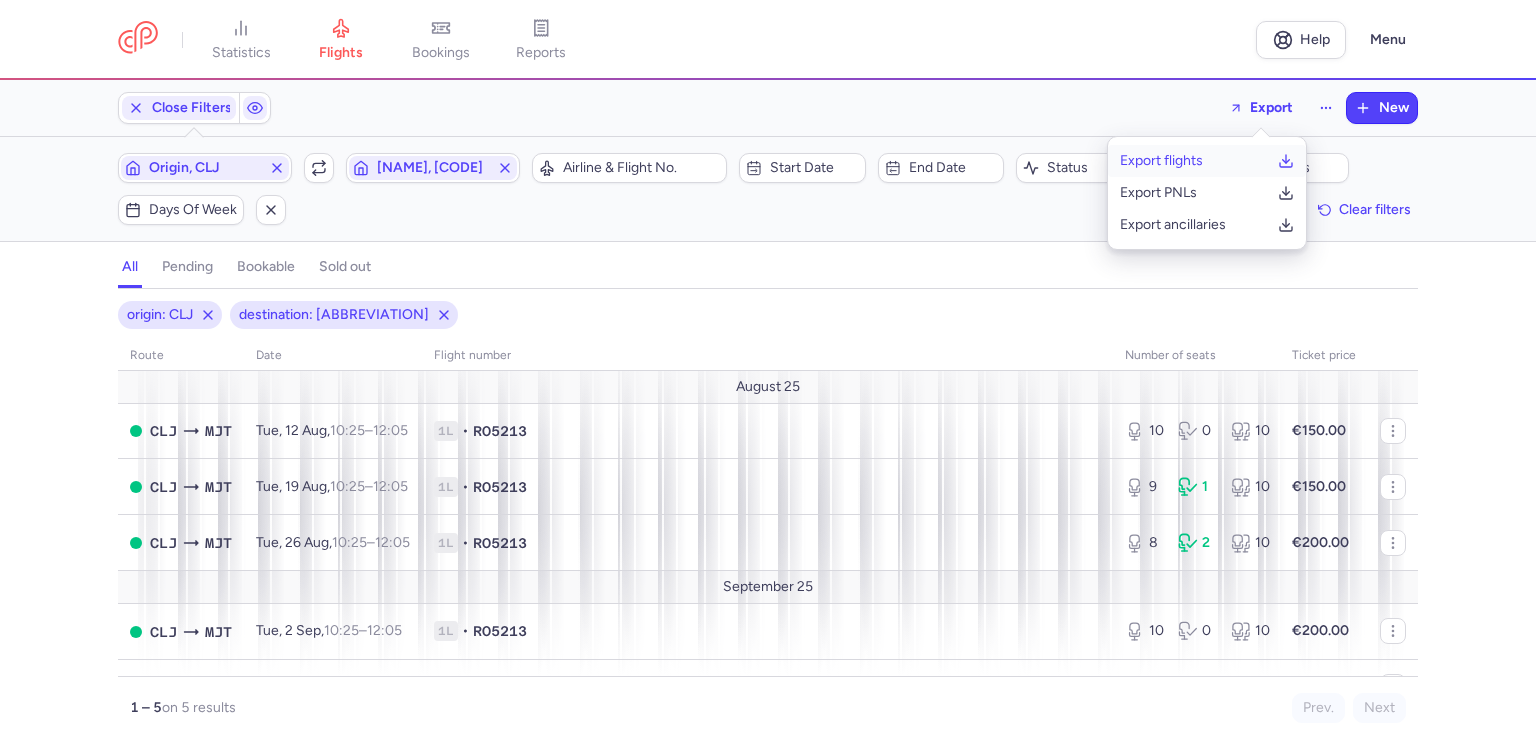 click on "Export flights" at bounding box center [1207, 161] 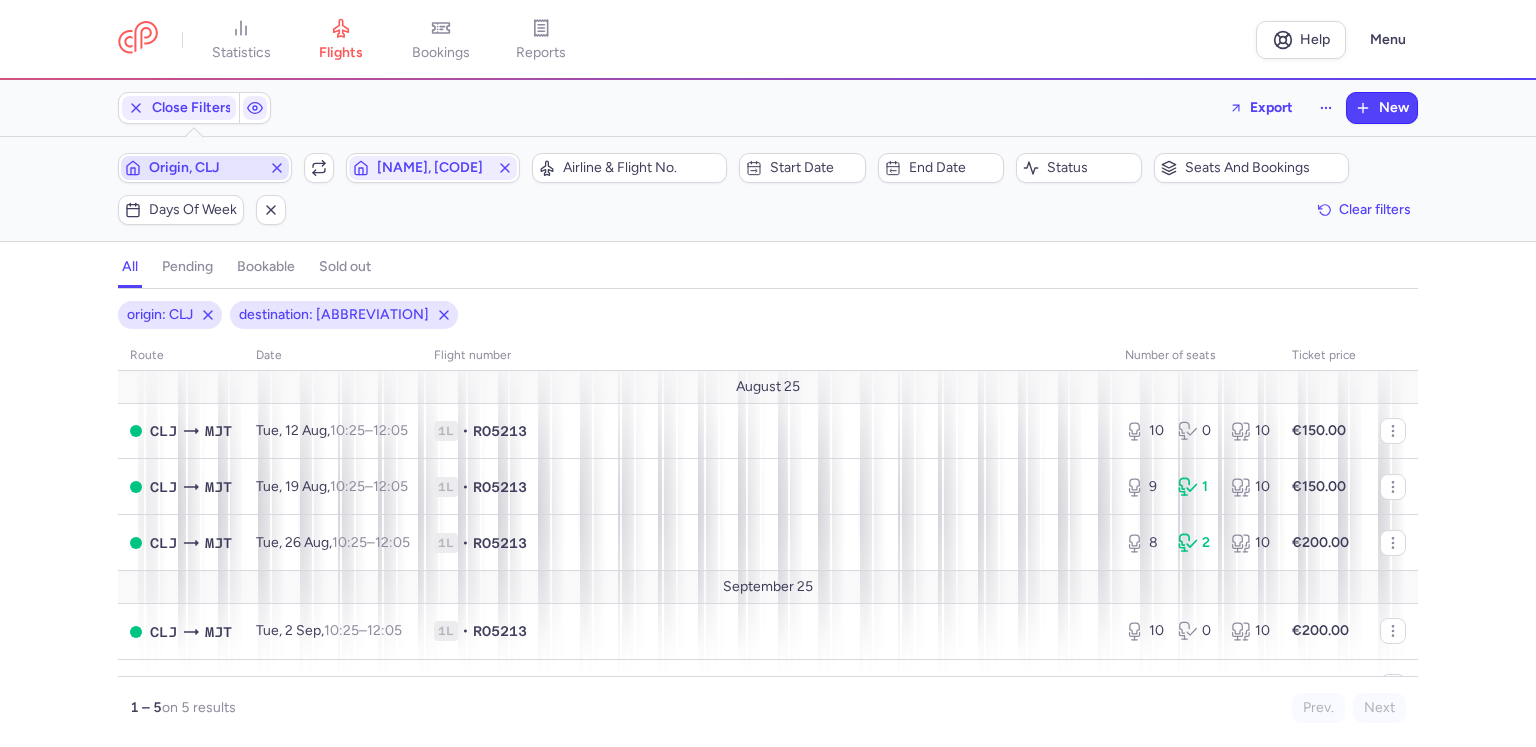 click on "Origin, CLJ" at bounding box center (205, 168) 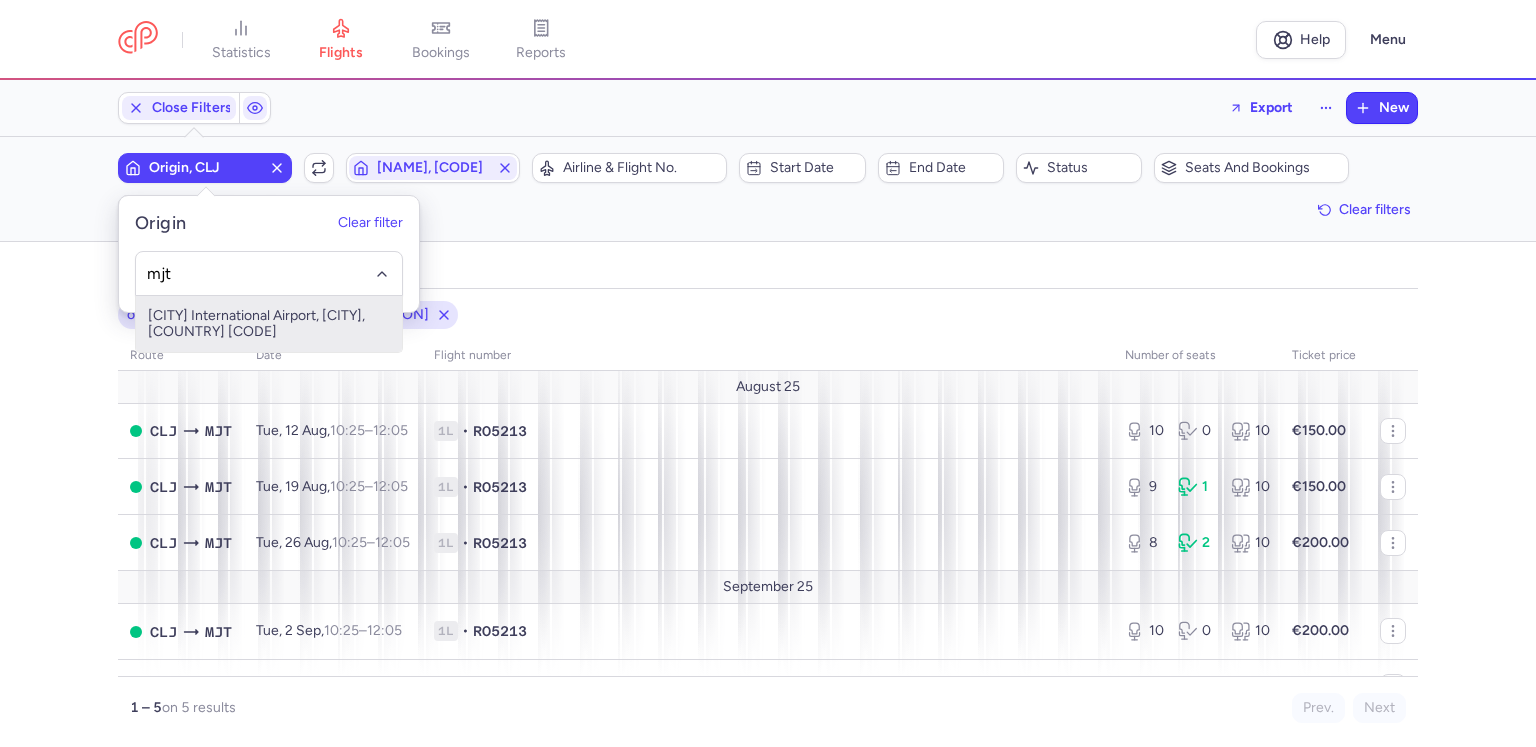 click on "[CITY] International Airport, [CITY], [COUNTRY] [CODE]" at bounding box center [269, 324] 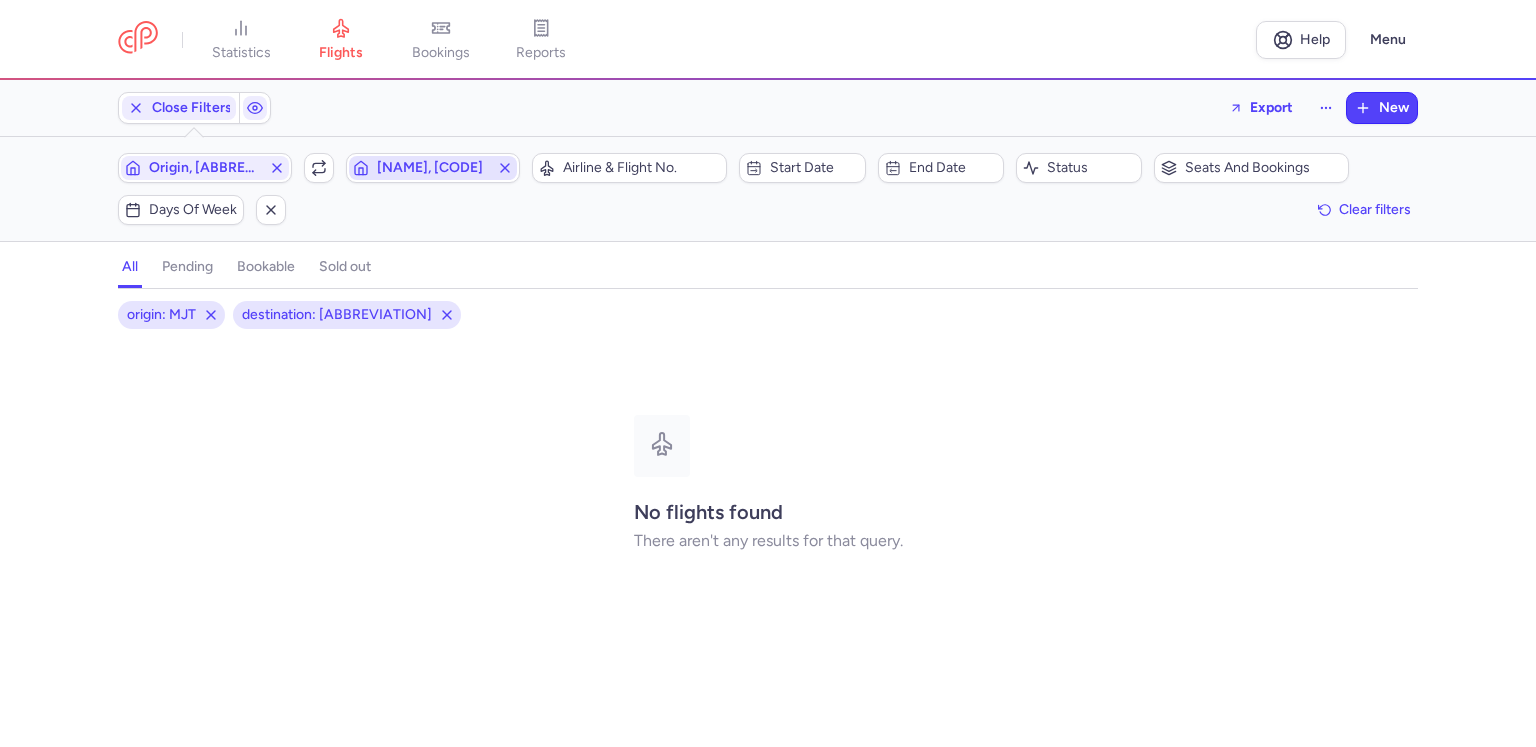 click on "[NAME], [CODE]" at bounding box center [433, 168] 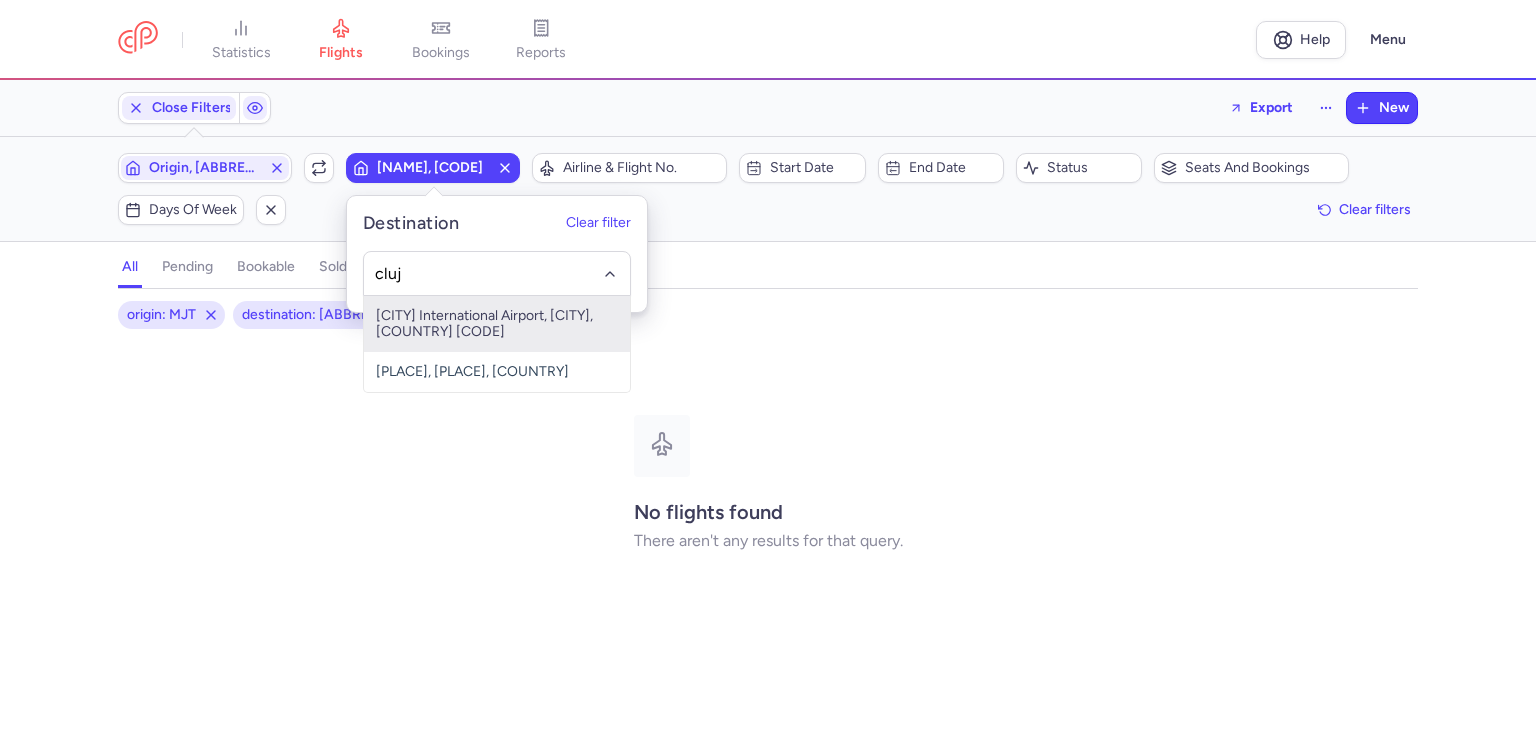 click on "[CITY] International Airport, [CITY], [COUNTRY] [CODE]" at bounding box center [497, 324] 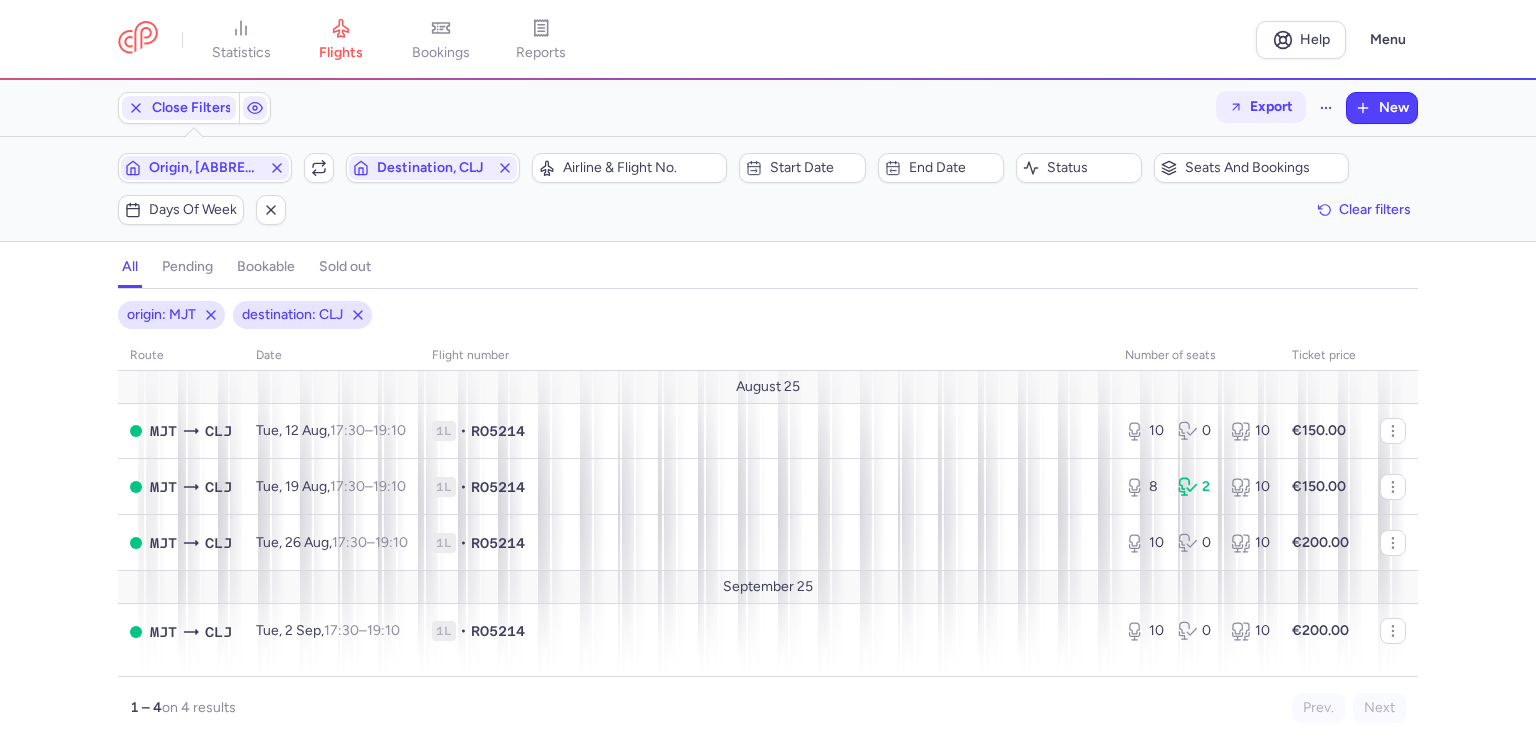 click on "Export" at bounding box center [1271, 106] 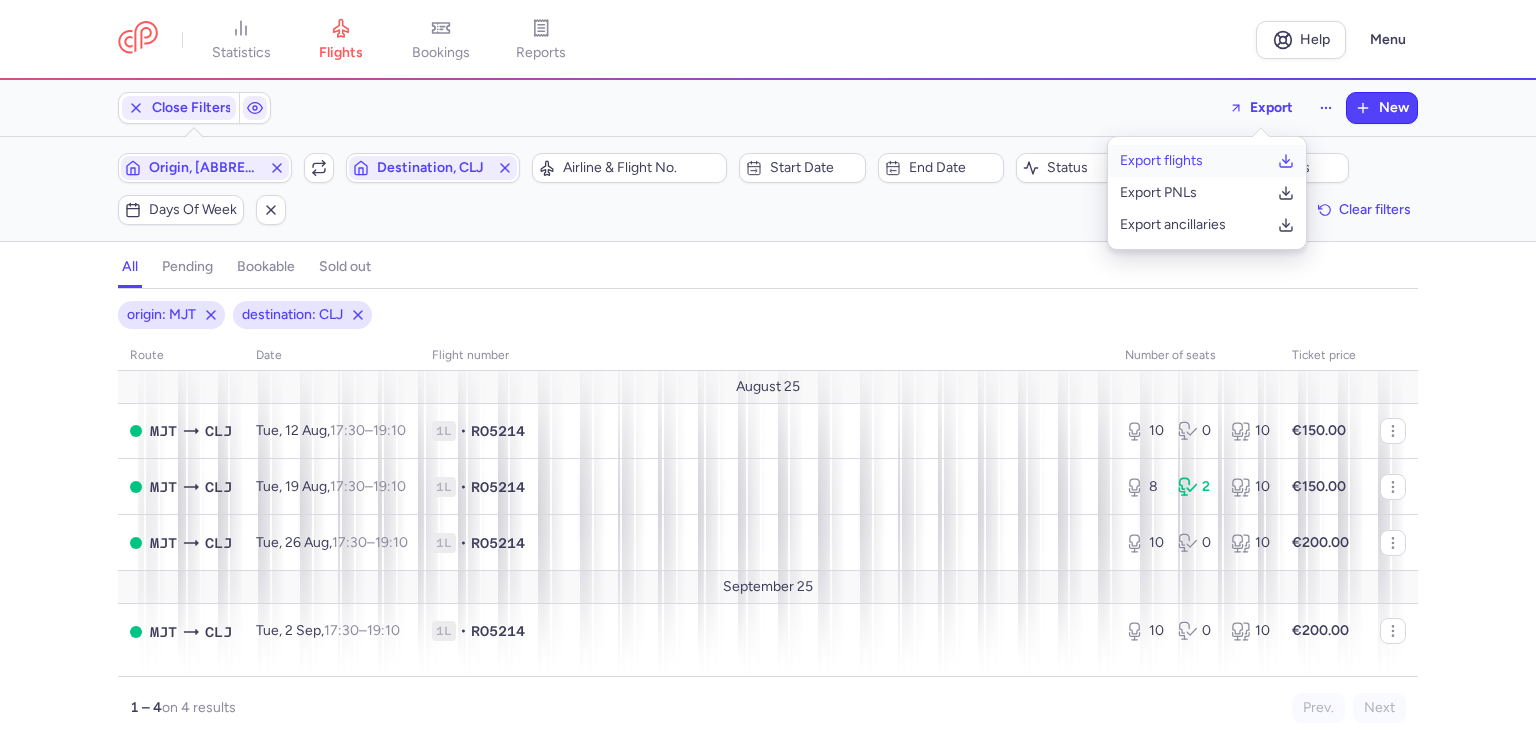 click on "Export flights" at bounding box center (1161, 161) 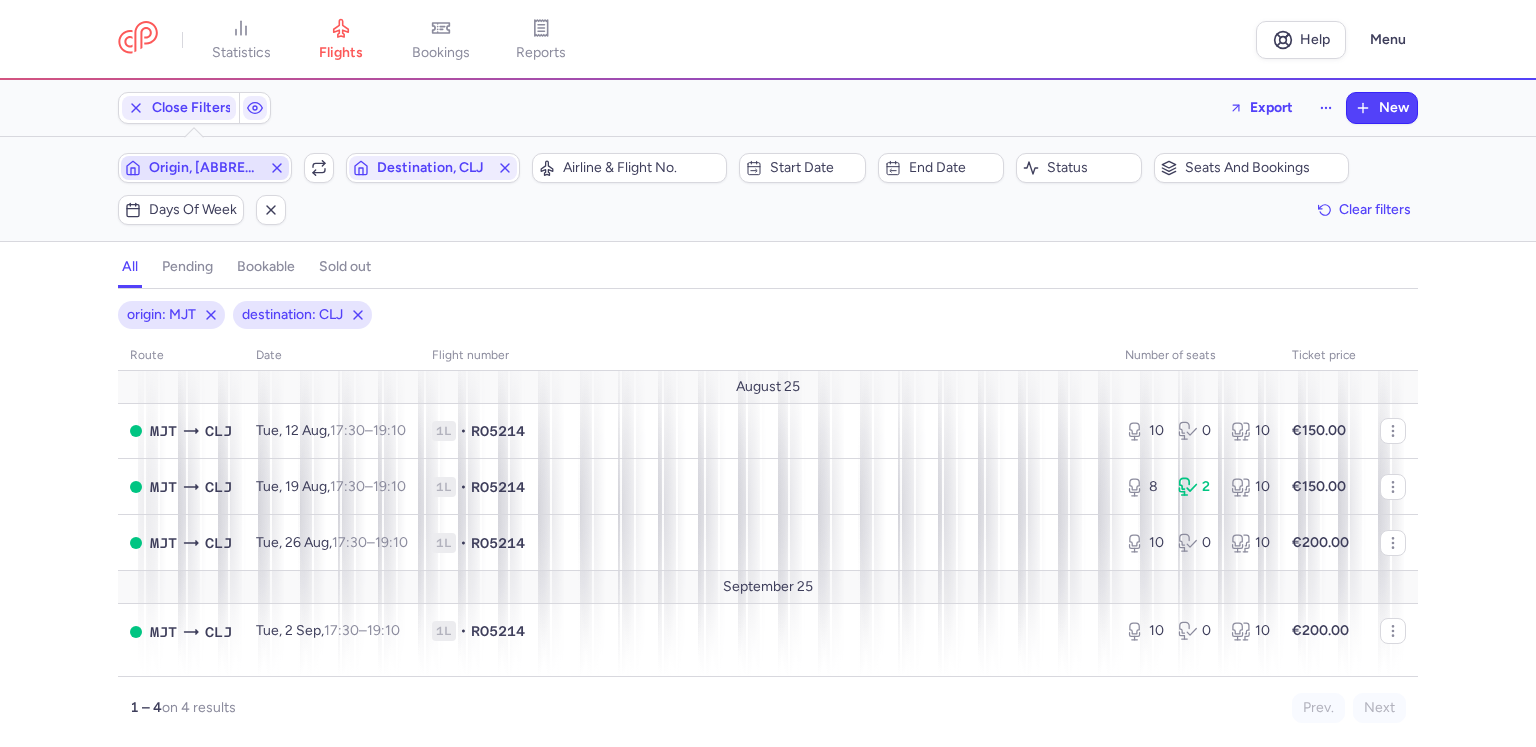 click on "Origin, [ABBREVIATION]" at bounding box center [205, 168] 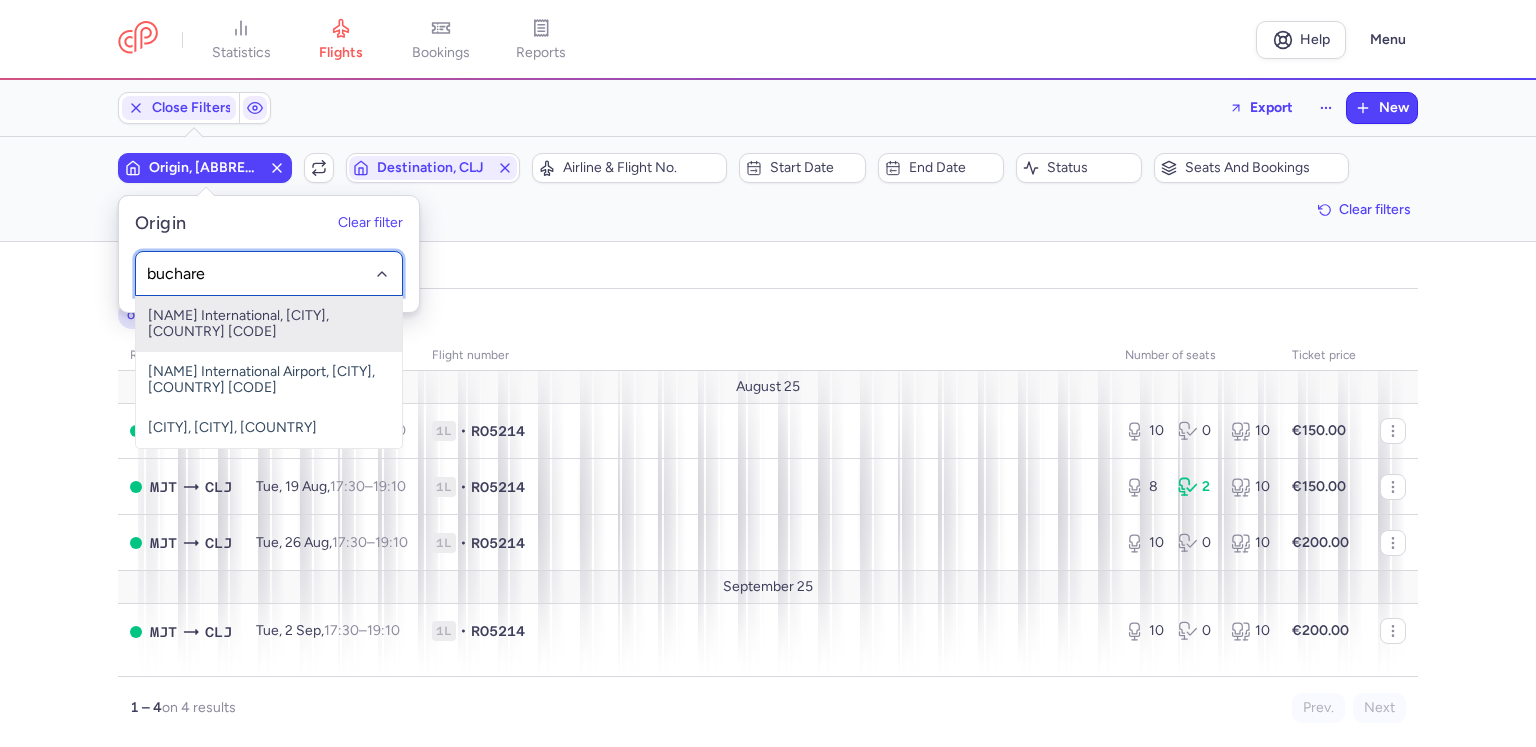 click on "[NAME] International, [CITY], [COUNTRY] [CODE]" at bounding box center [269, 324] 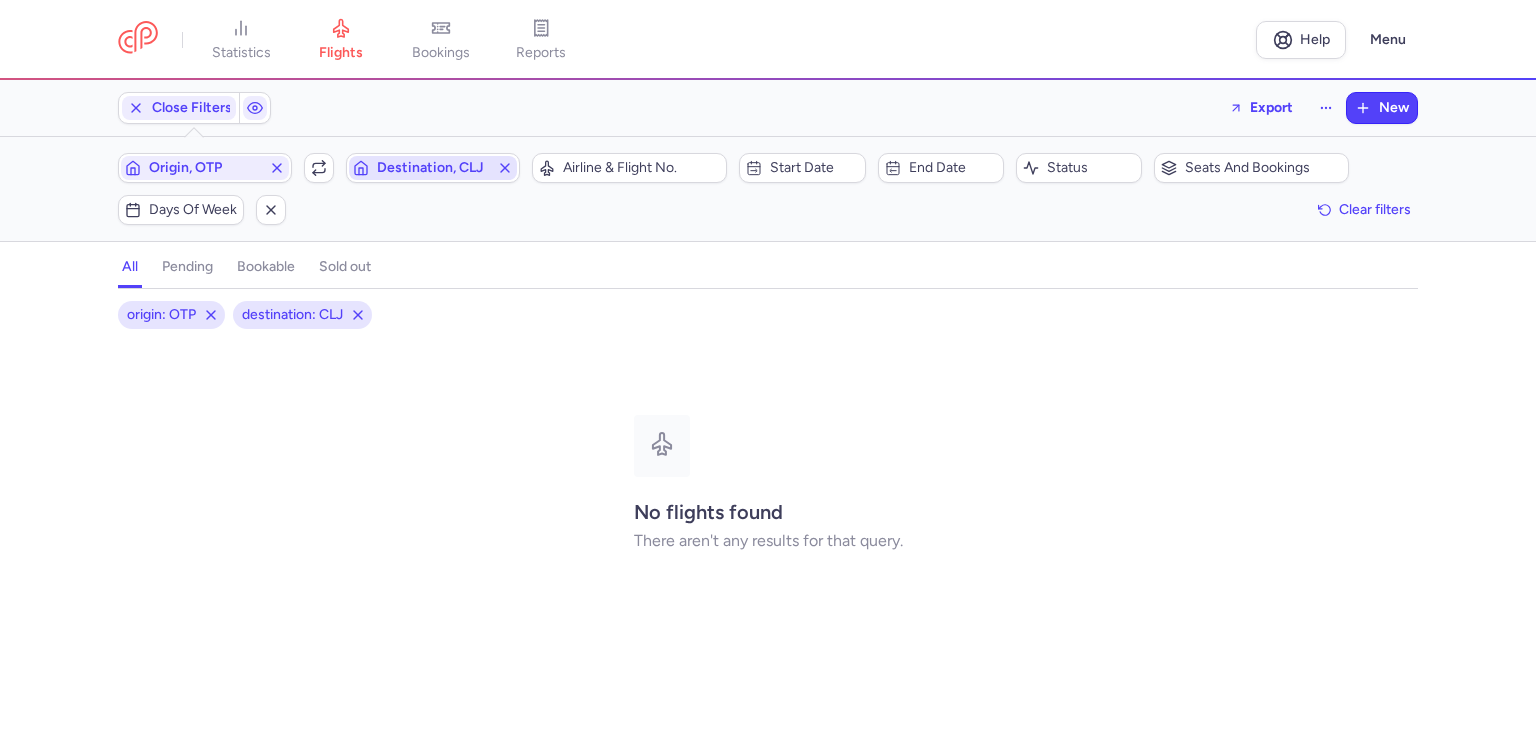 click on "Destination, CLJ" at bounding box center [433, 168] 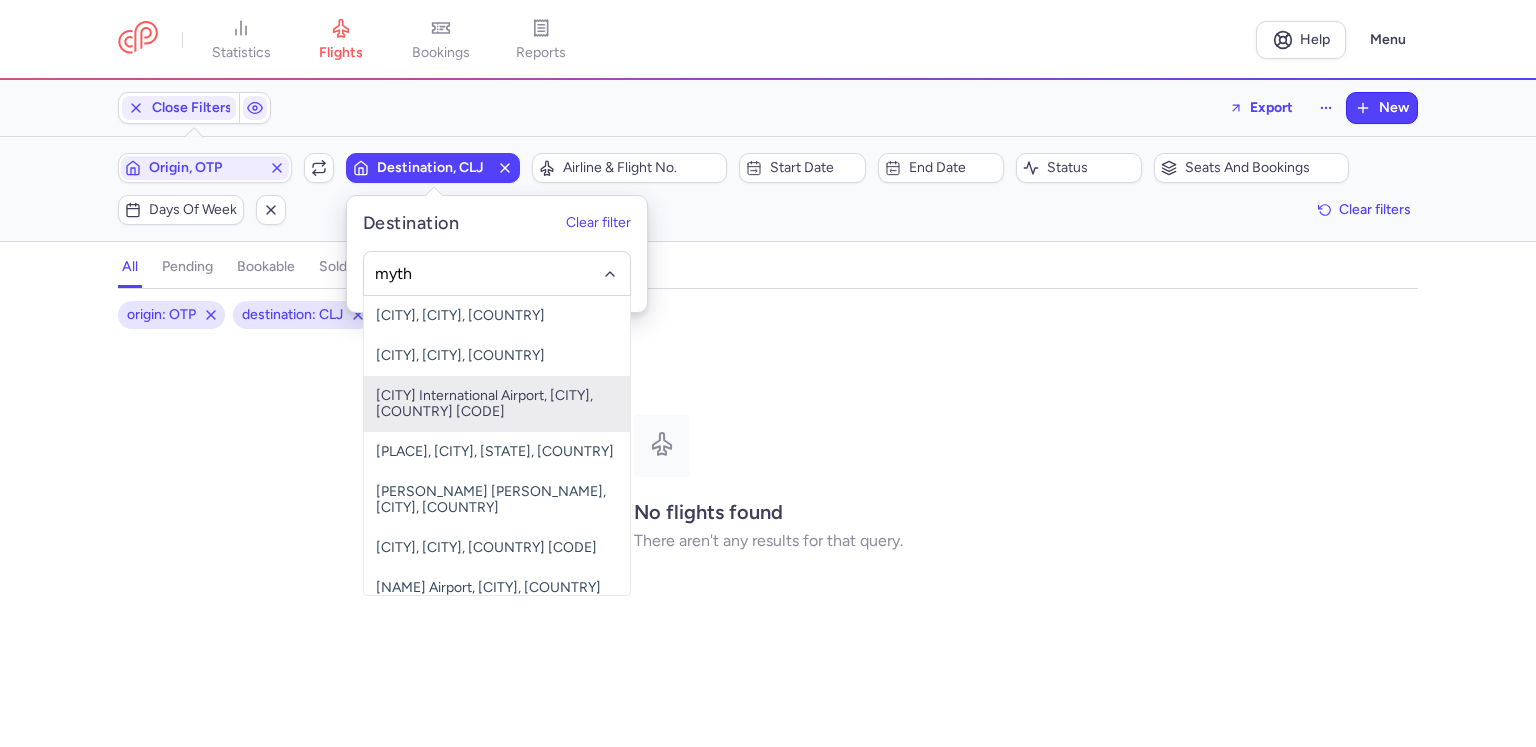 click on "[CITY] International Airport, [CITY], [COUNTRY] [CODE]" at bounding box center (497, 404) 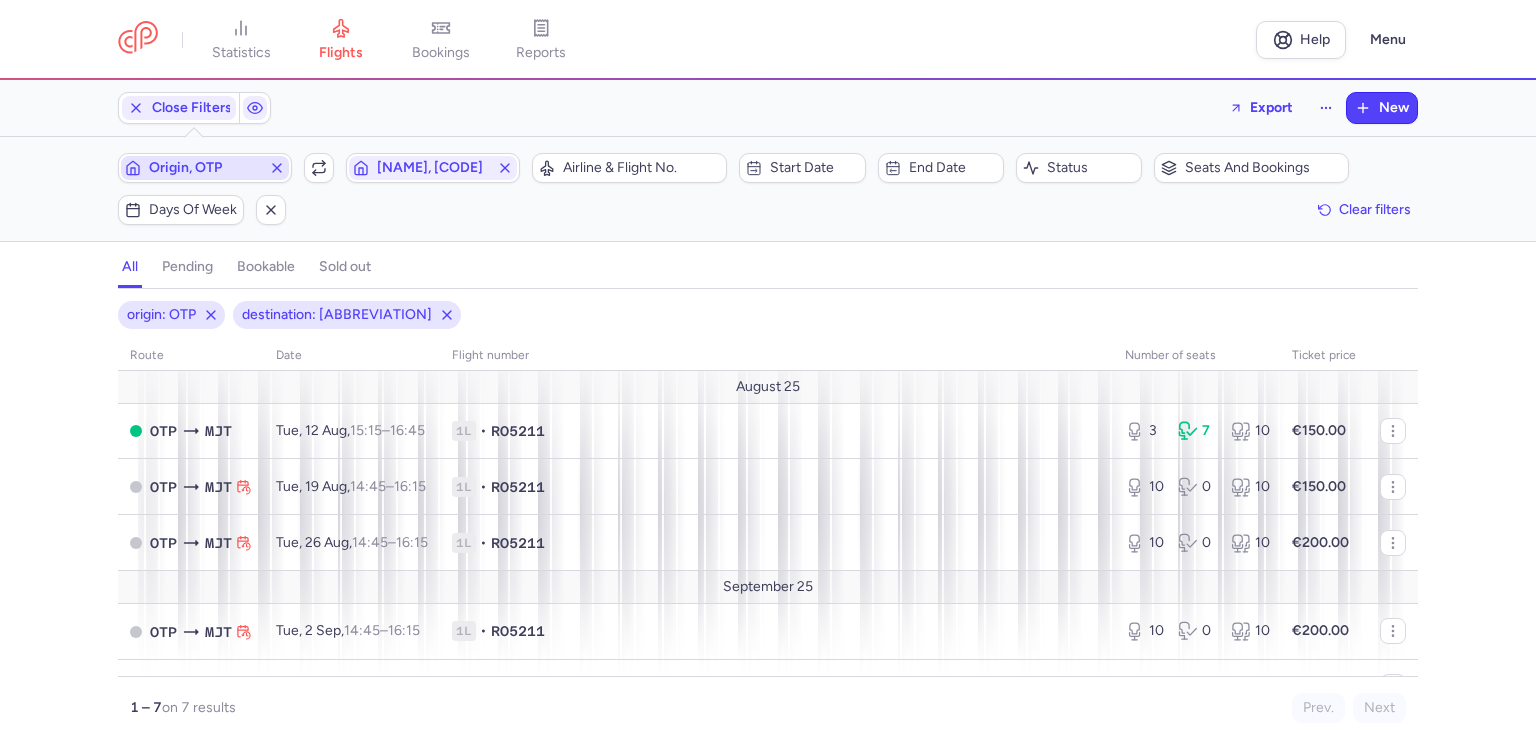 click on "Origin, OTP" at bounding box center [205, 168] 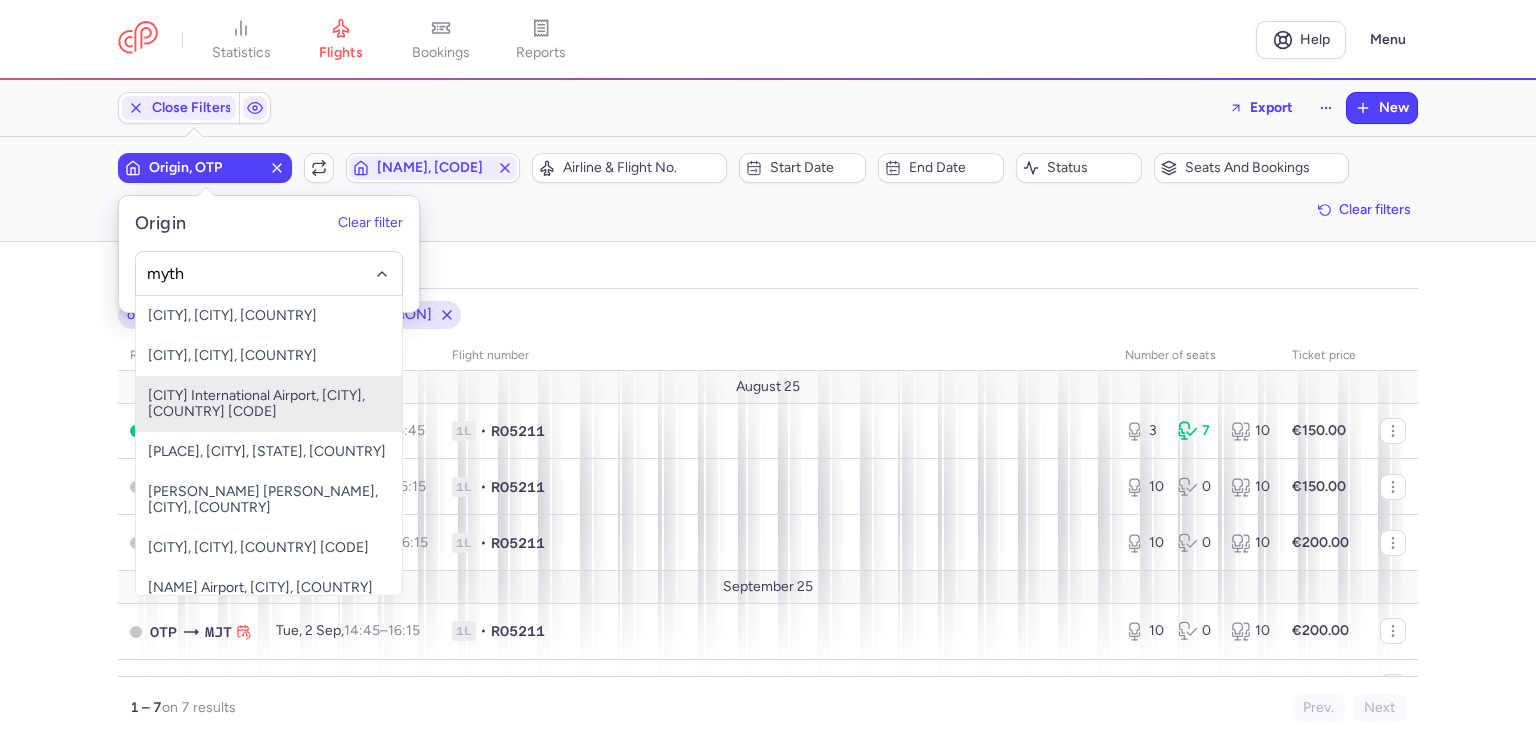 drag, startPoint x: 241, startPoint y: 396, endPoint x: 340, endPoint y: 347, distance: 110.46266 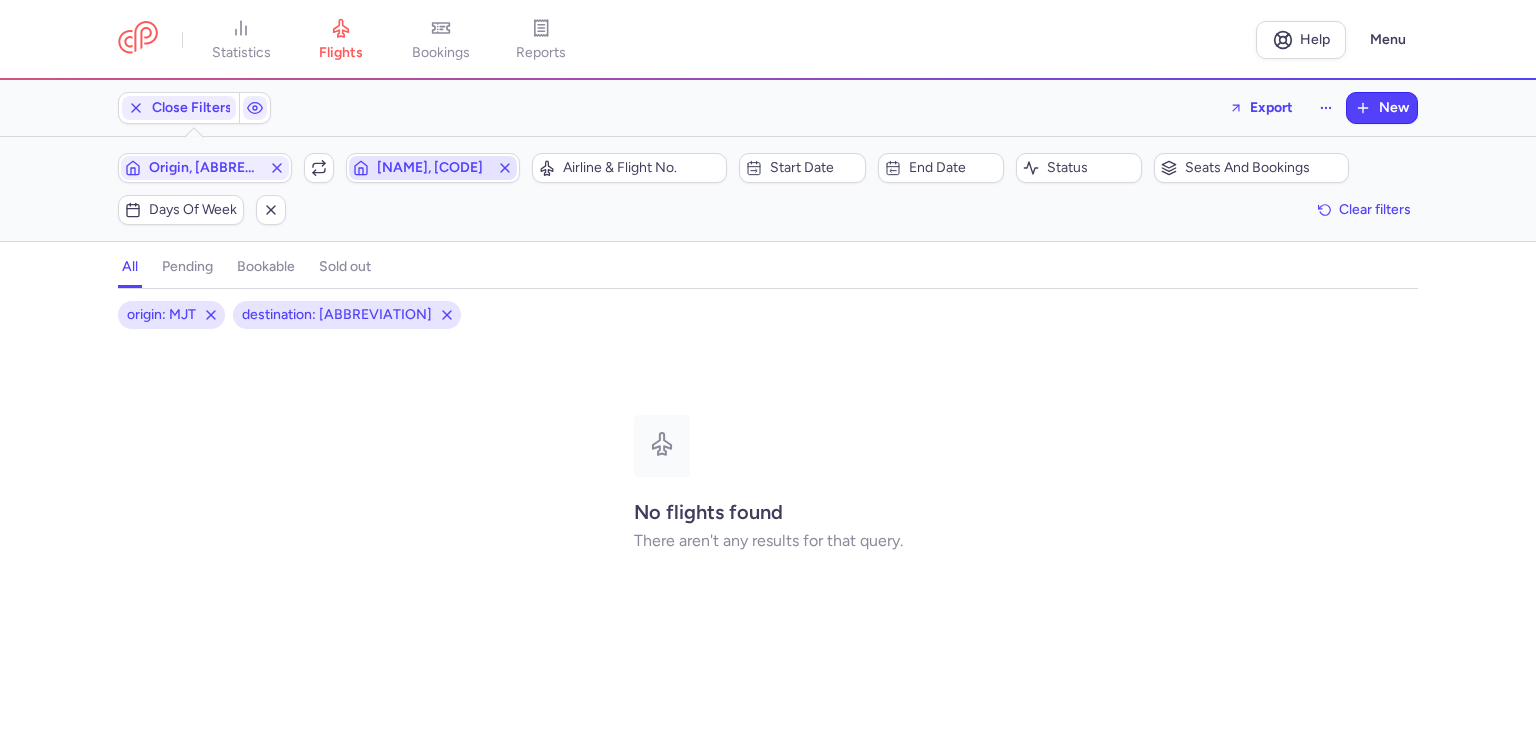 click on "[NAME], [CODE]" at bounding box center [433, 168] 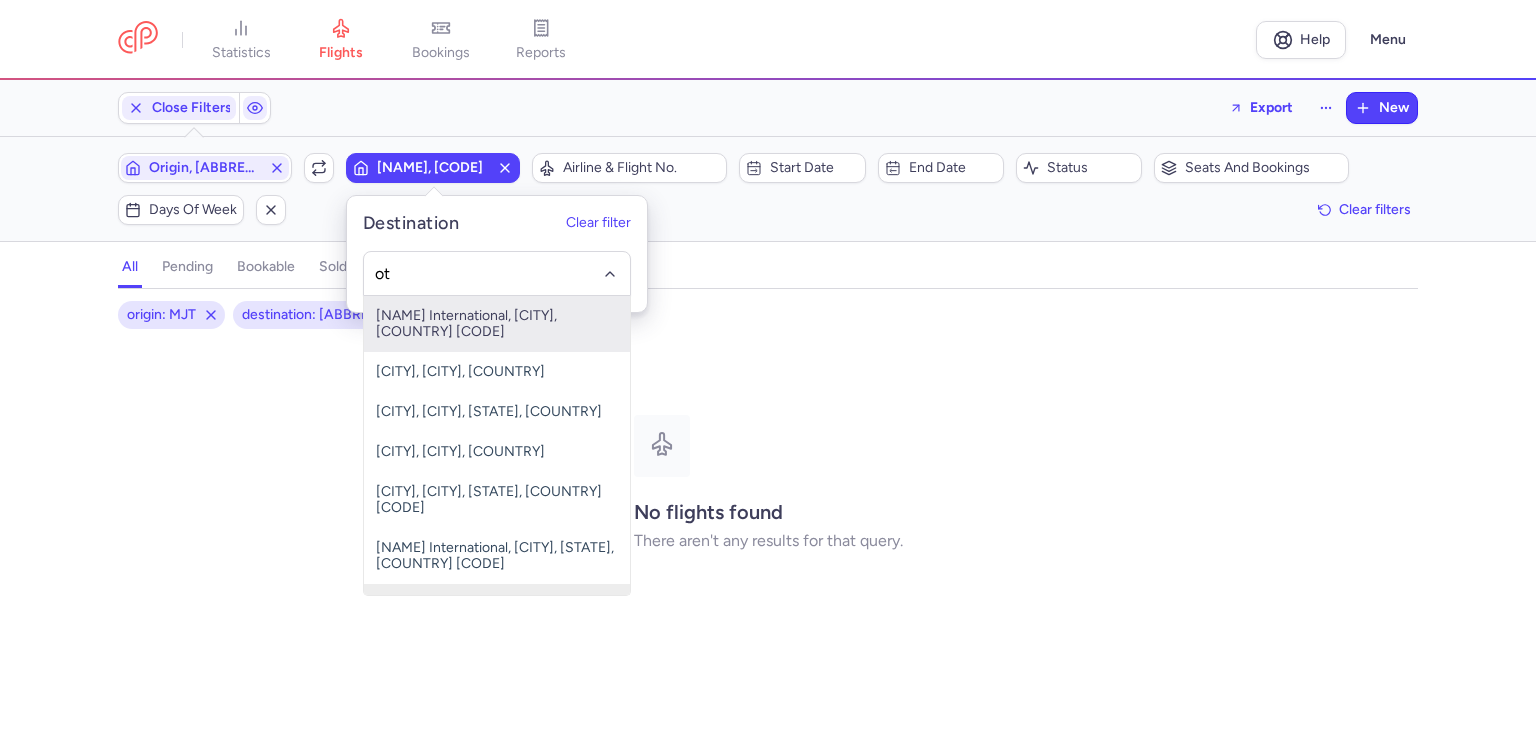 click on "[NAME] International, [CITY], [COUNTRY] [CODE]" at bounding box center (497, 324) 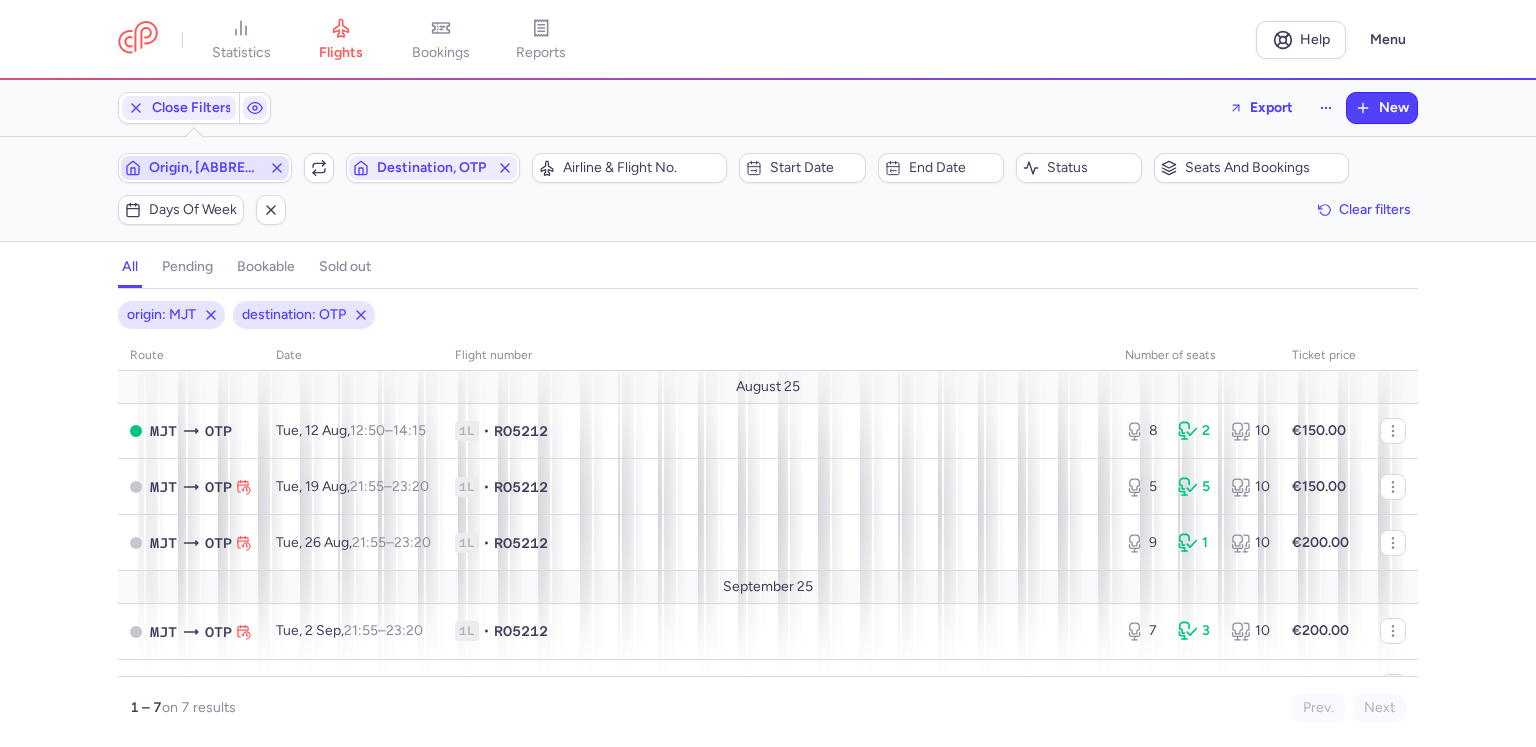 click on "Origin, [ABBREVIATION]" at bounding box center [205, 168] 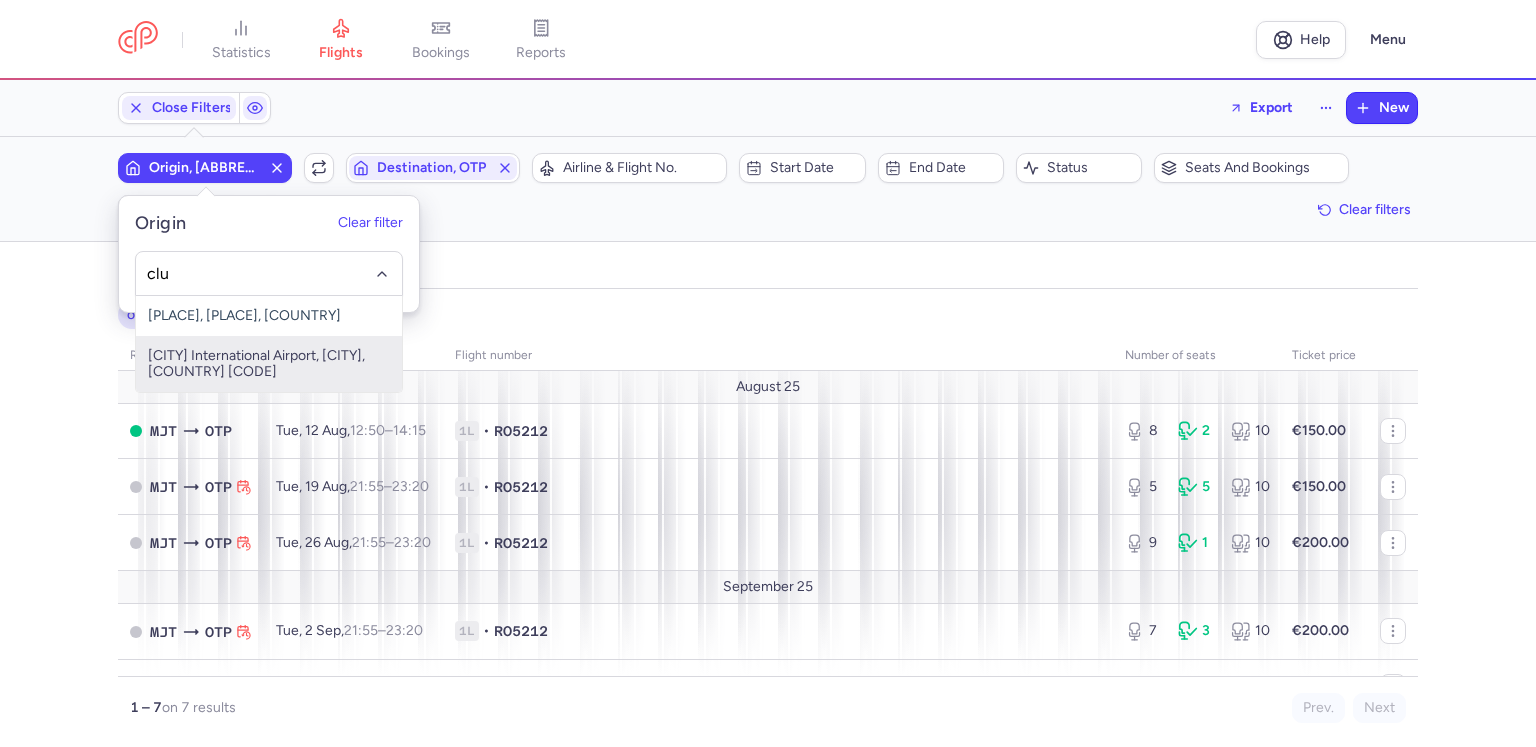 click on "[CITY] International Airport, [CITY], [COUNTRY] [CODE]" at bounding box center [269, 364] 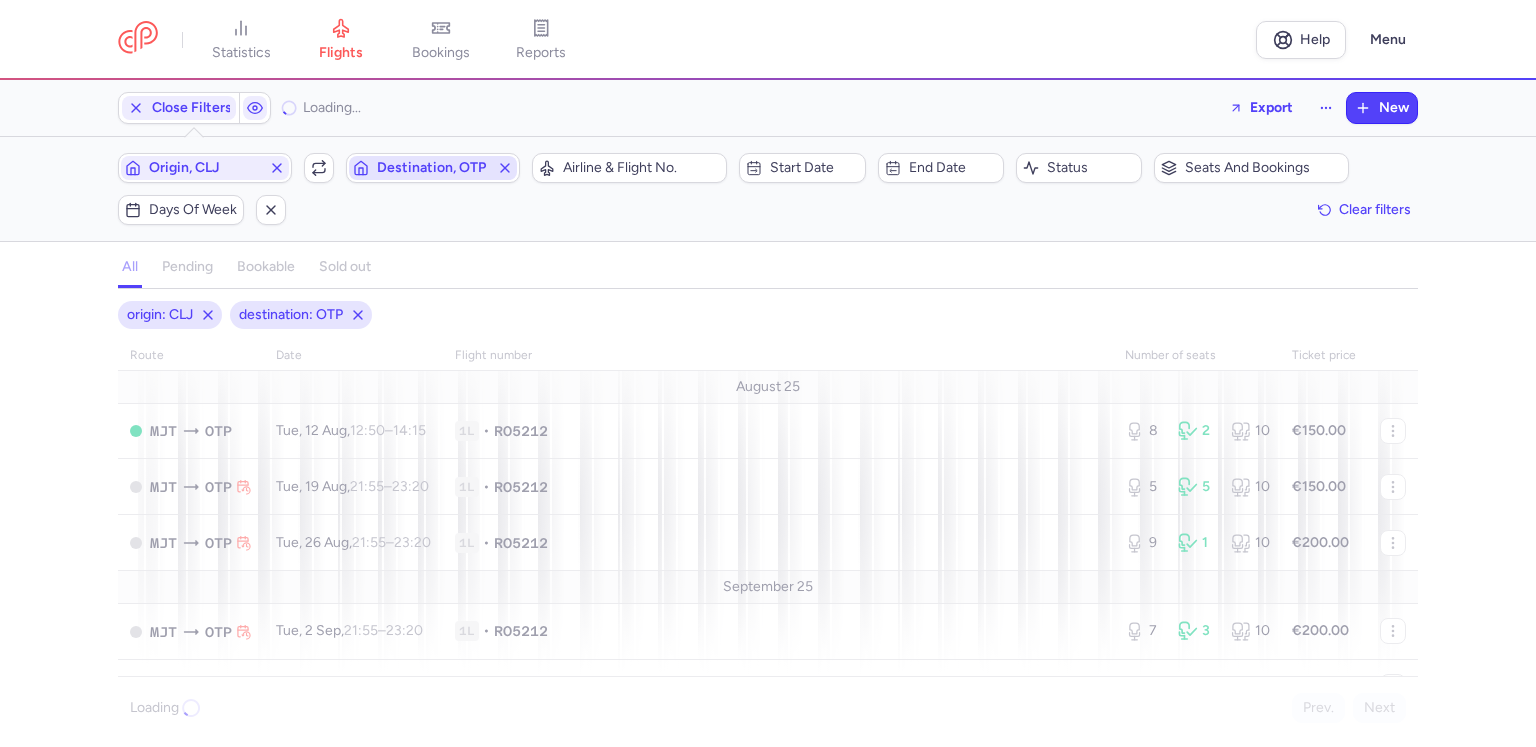 click on "Destination, OTP" at bounding box center (433, 168) 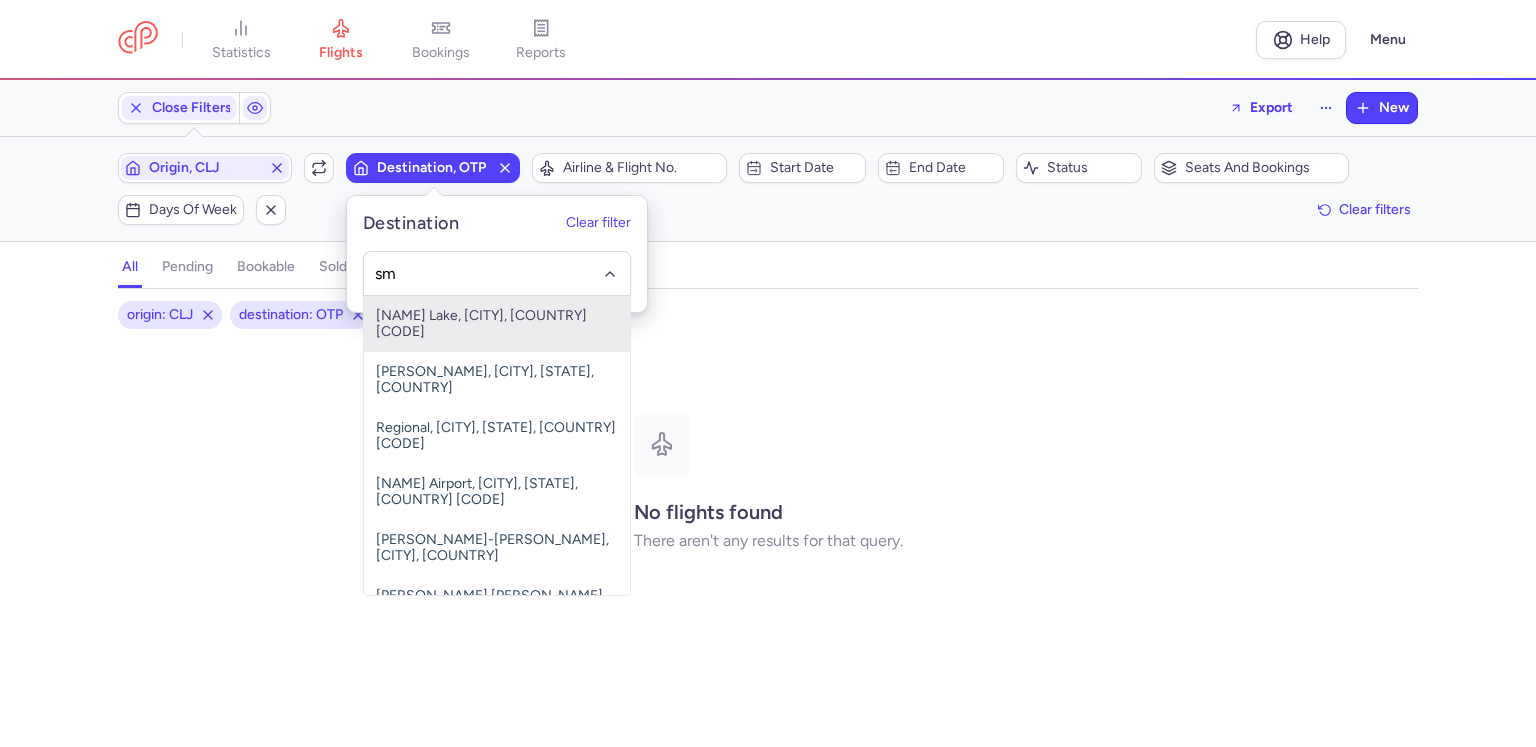 type on "s" 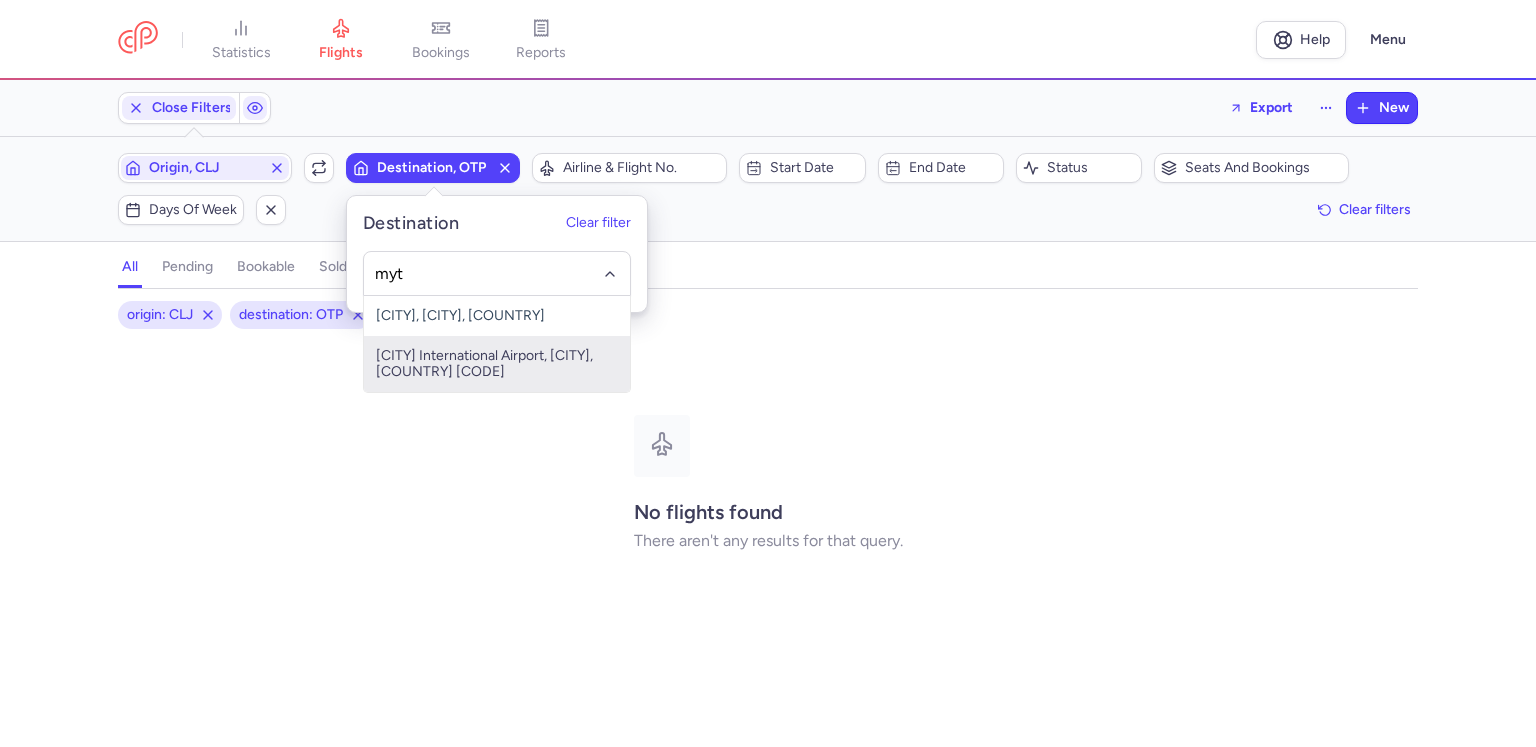 click on "[CITY] International Airport, [CITY], [COUNTRY] [CODE]" at bounding box center [497, 364] 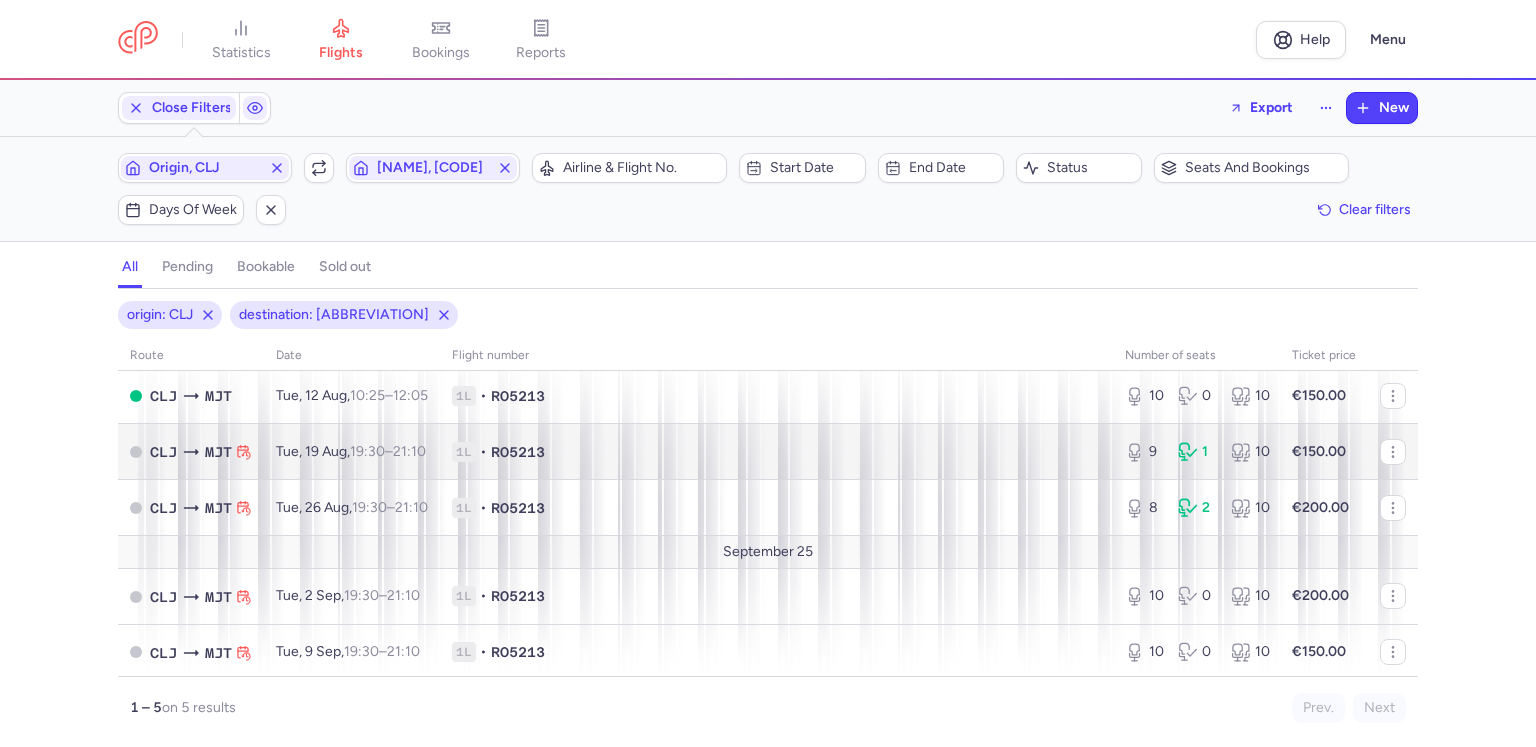 scroll, scrollTop: 42, scrollLeft: 0, axis: vertical 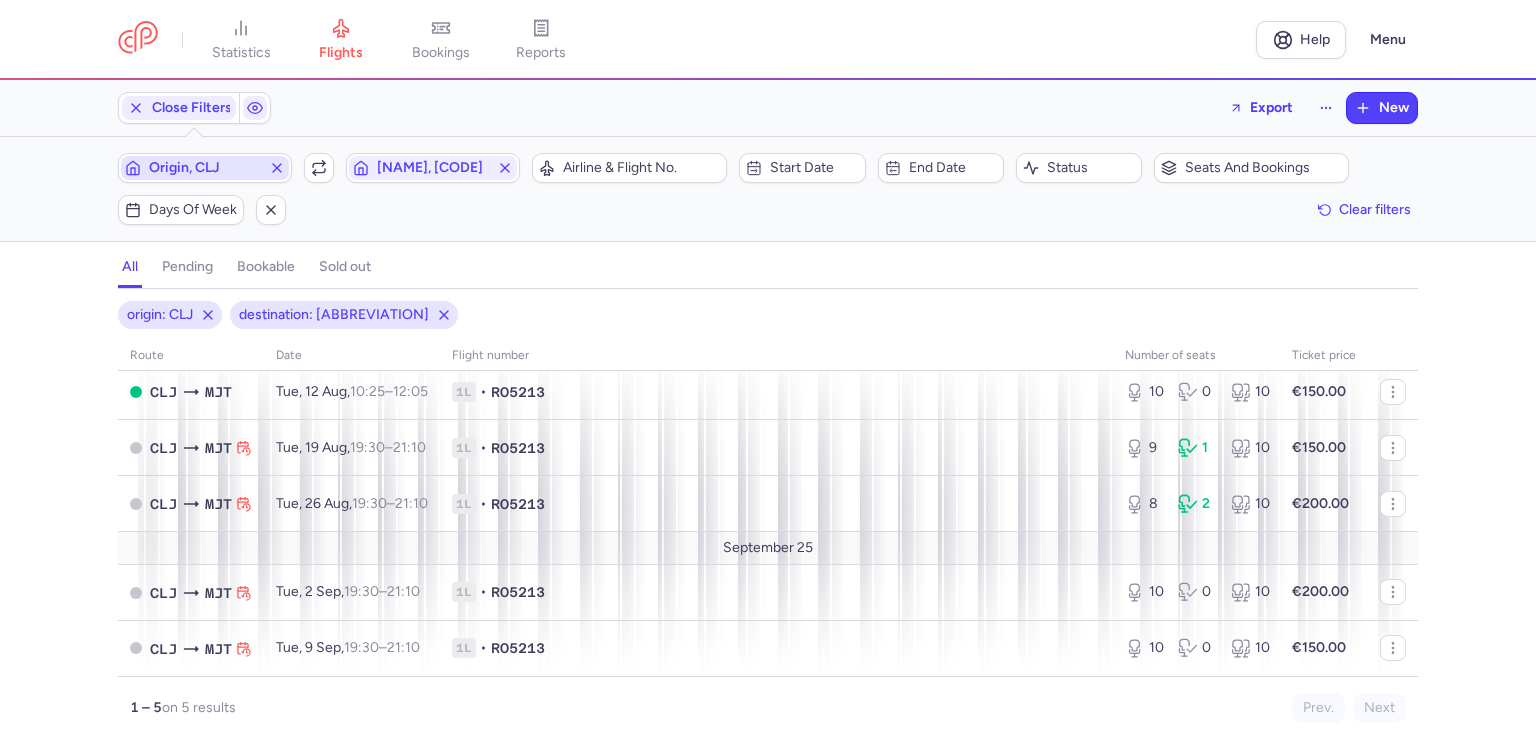 click on "Origin, CLJ" at bounding box center (205, 168) 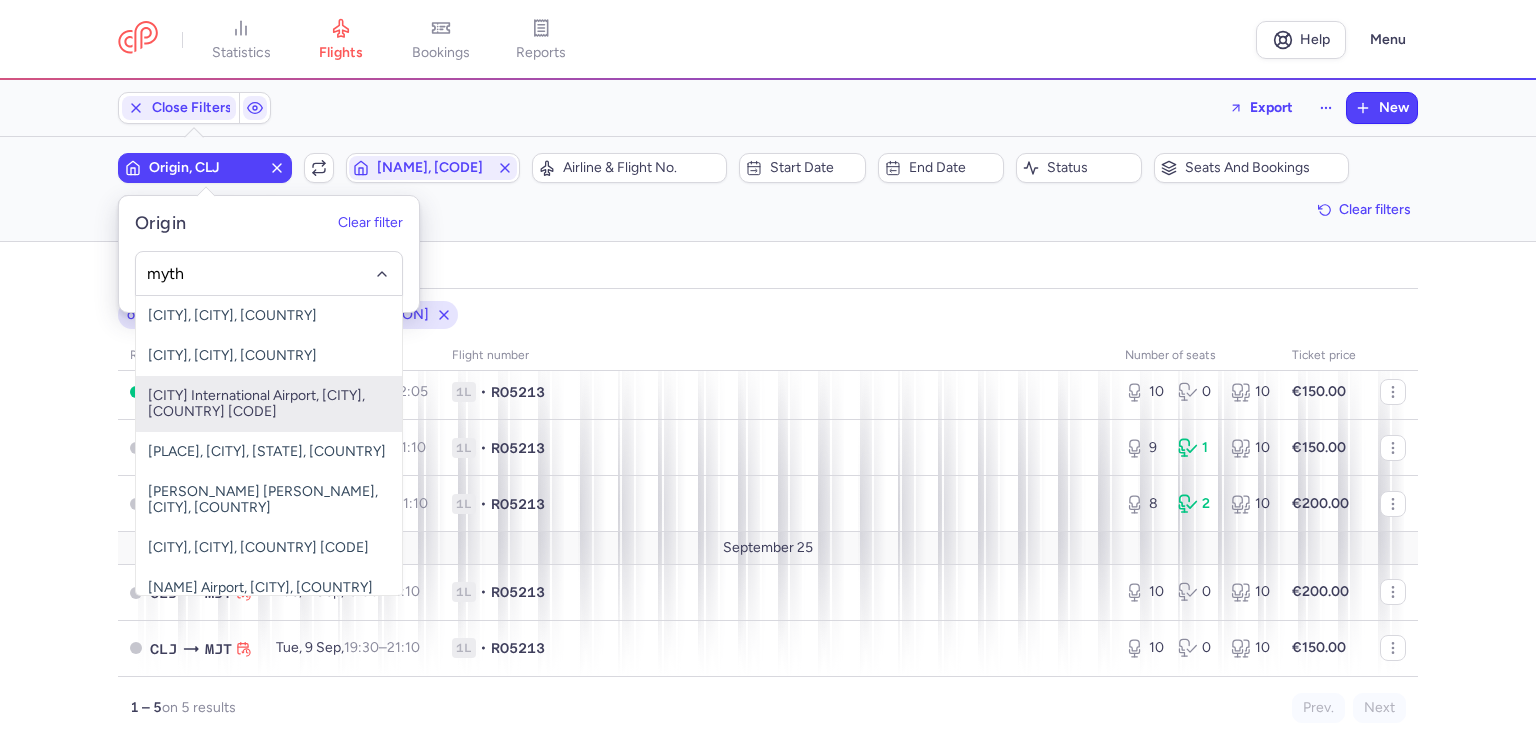 click on "[CITY] International Airport, [CITY], [COUNTRY] [CODE]" at bounding box center (269, 404) 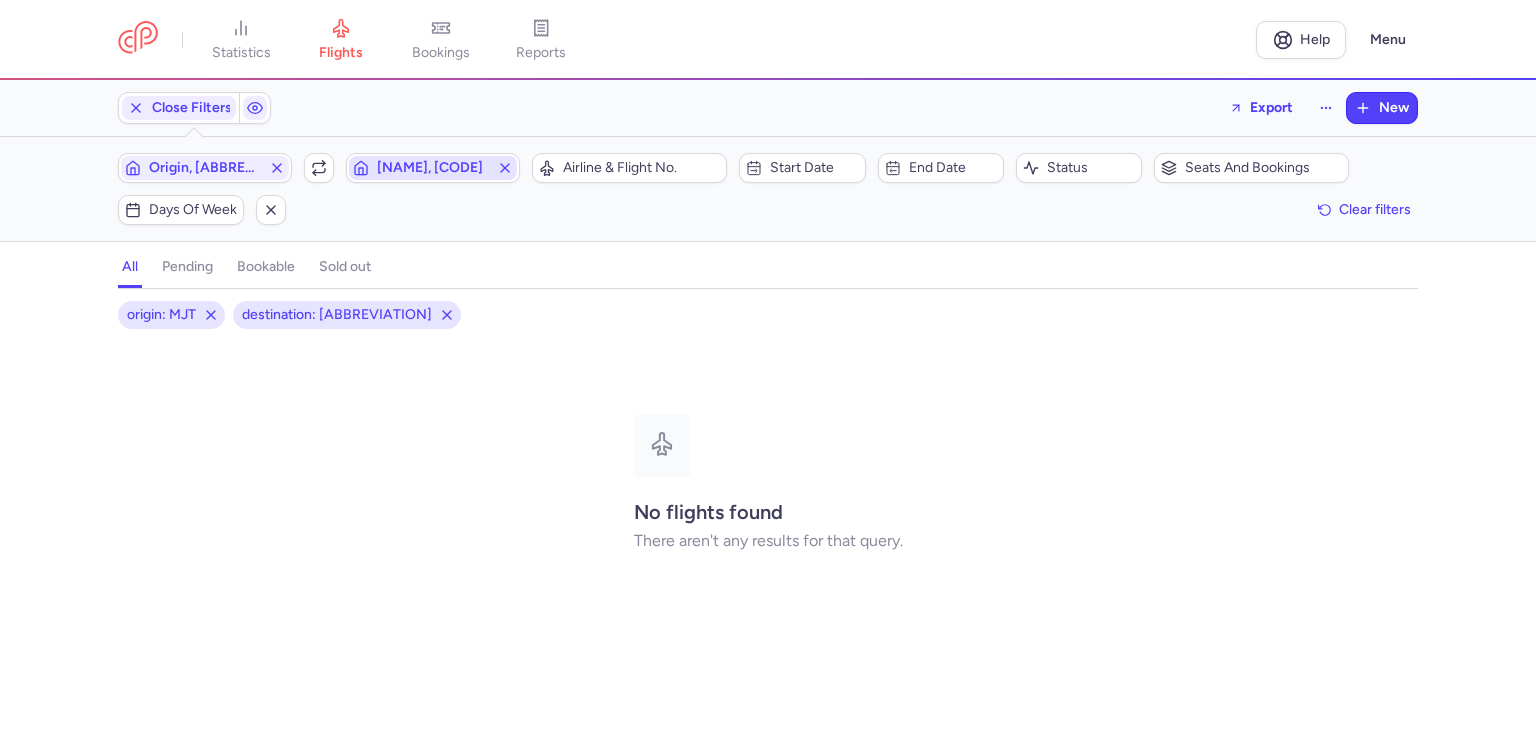 click on "[NAME], [CODE]" at bounding box center (433, 168) 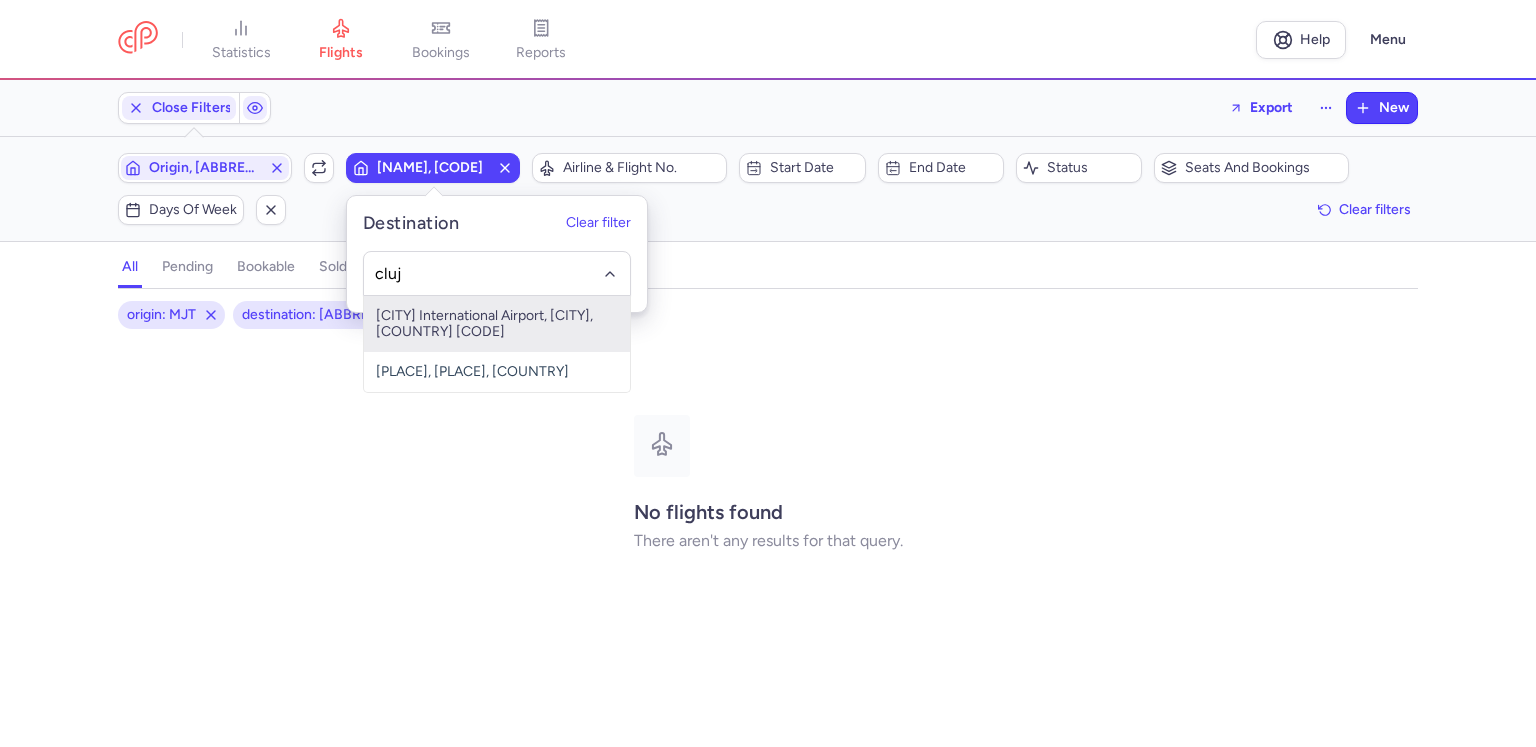 click on "[CITY] International Airport, [CITY], [COUNTRY] [CODE]" at bounding box center [497, 324] 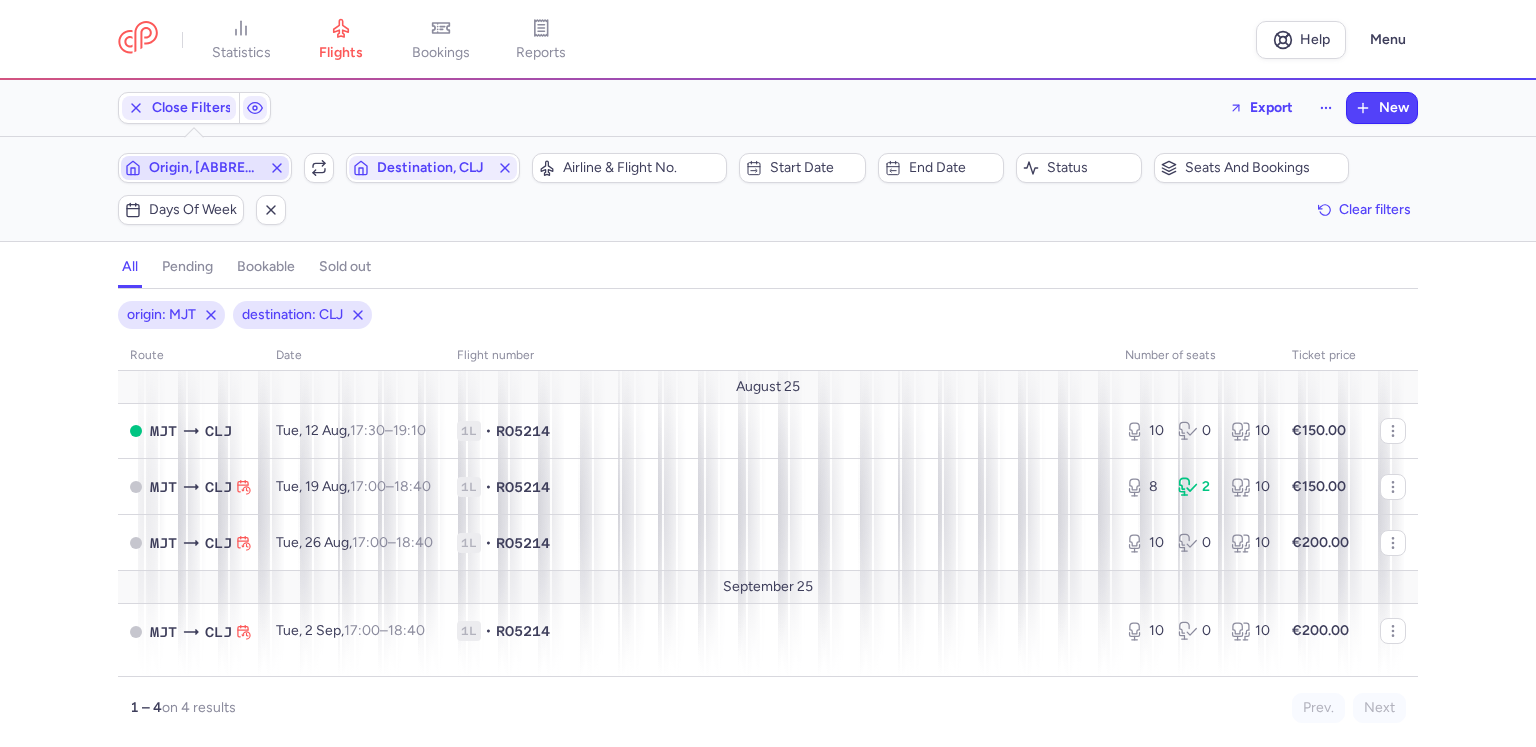 click on "Origin, [ABBREVIATION]" at bounding box center (205, 168) 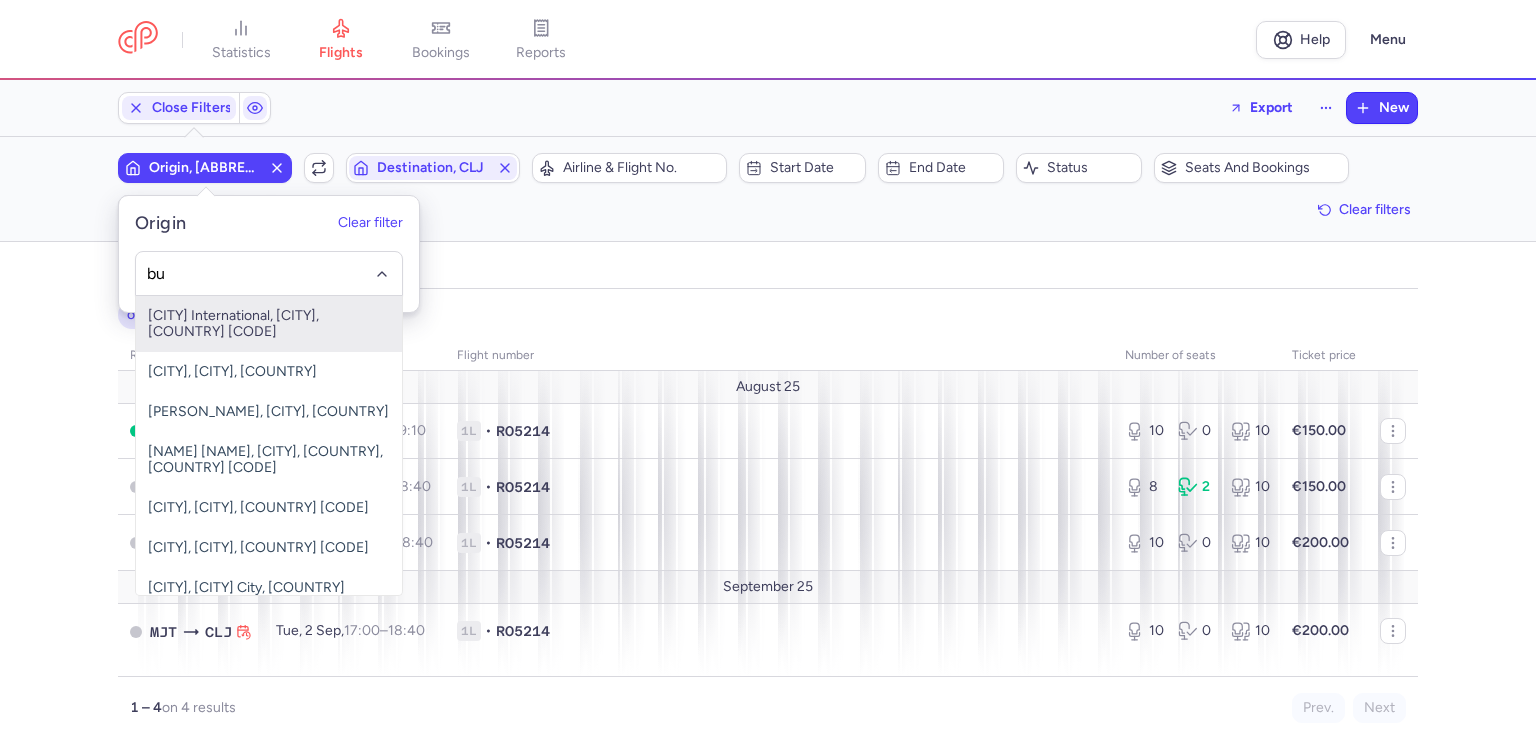 type on "b" 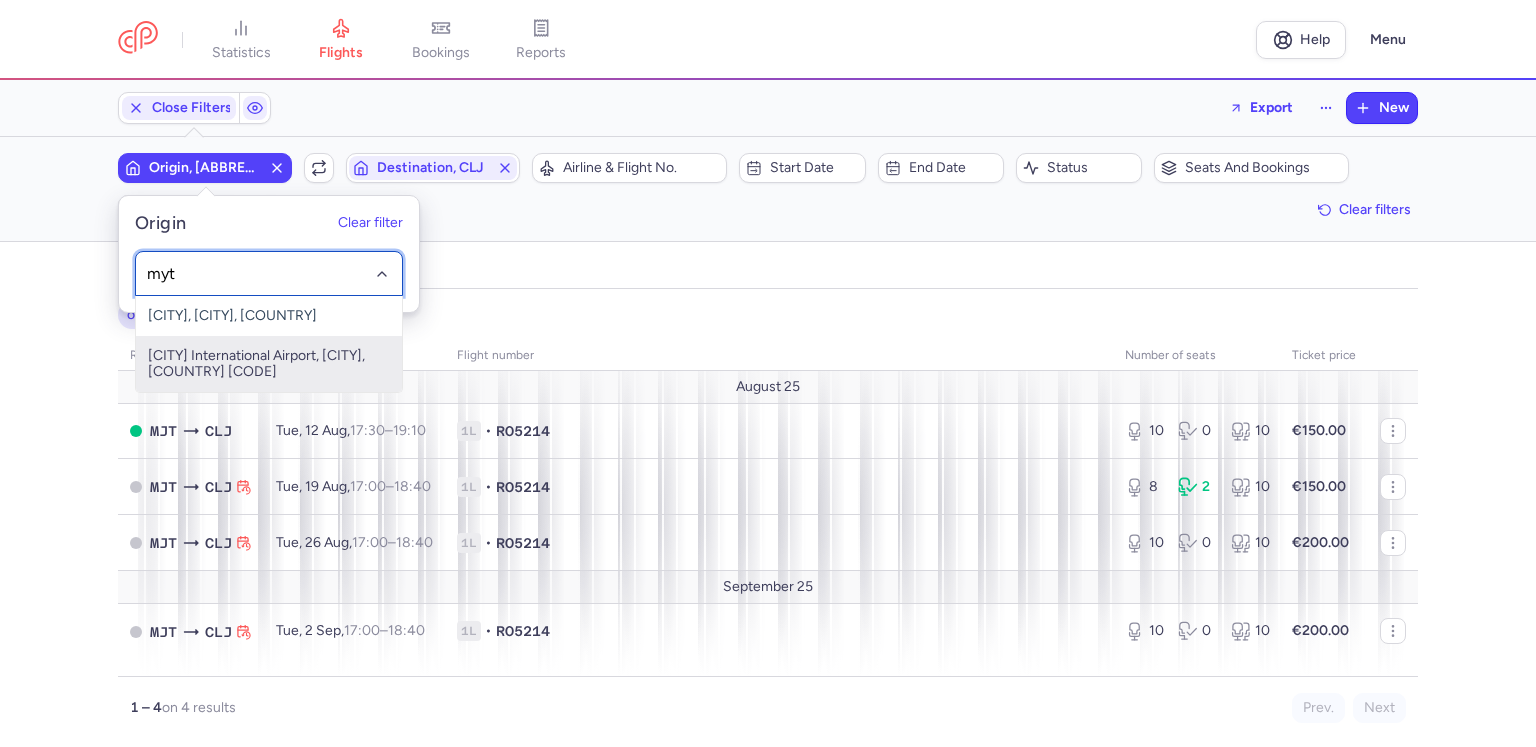 click on "[CITY] International Airport, [CITY], [COUNTRY] [CODE]" at bounding box center [269, 364] 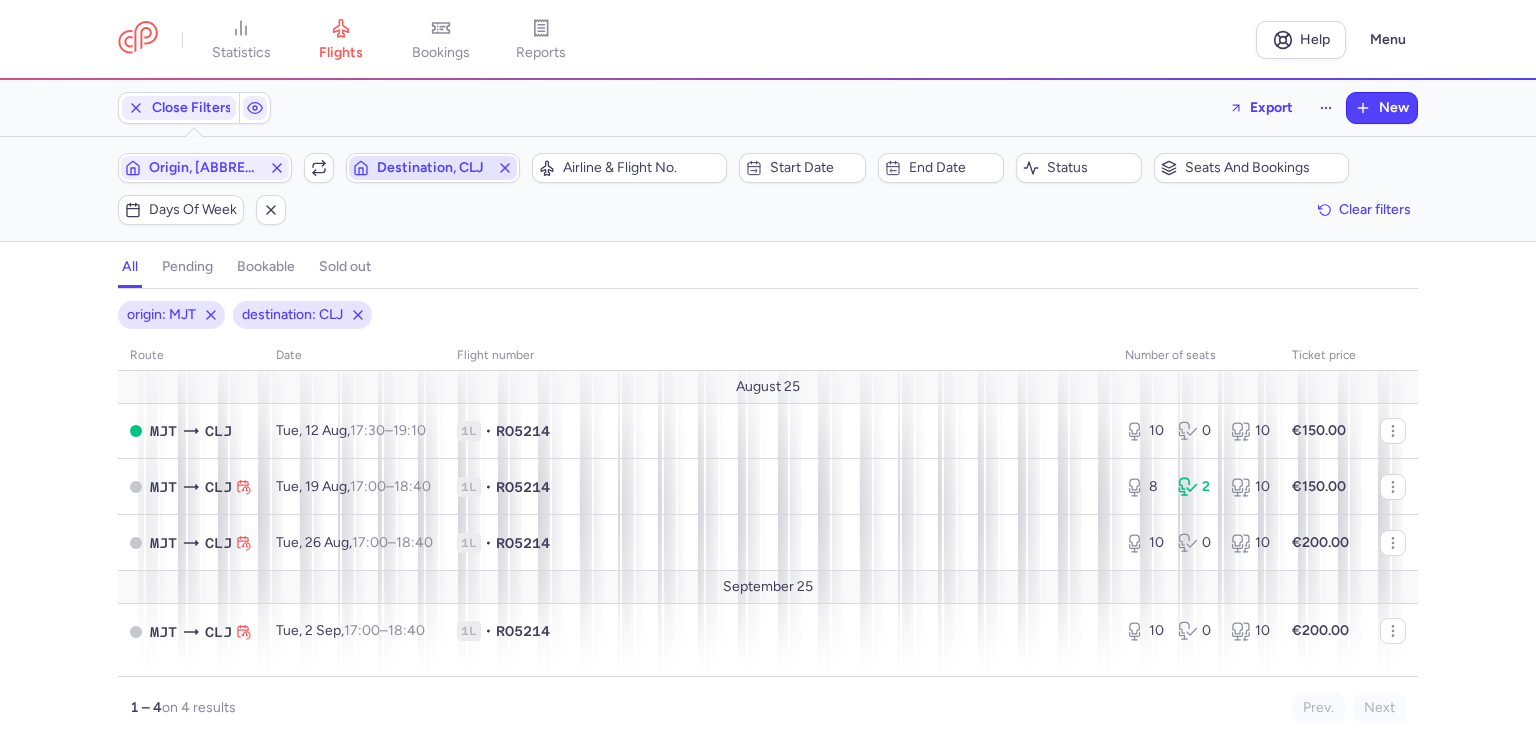 click on "Destination, CLJ" at bounding box center [433, 168] 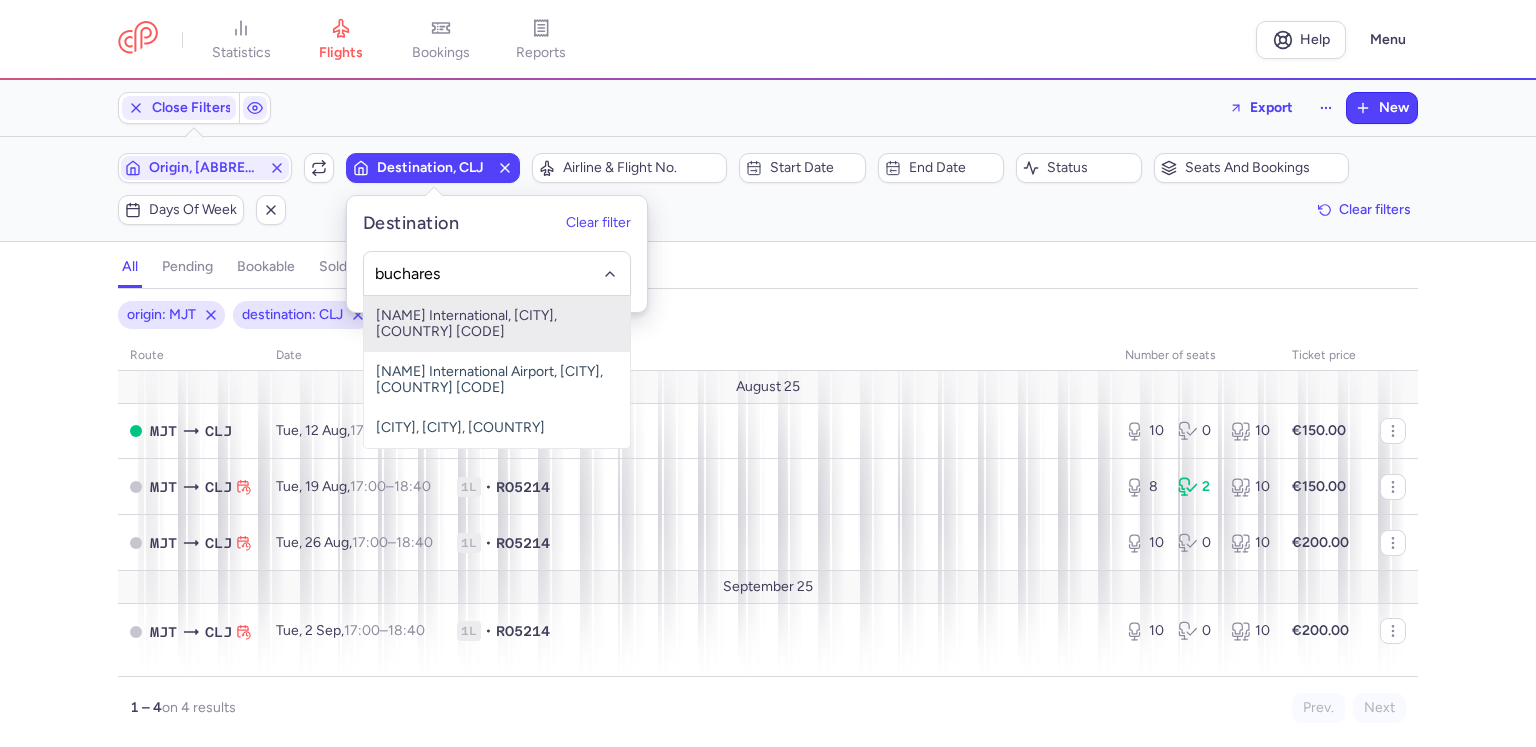click on "[NAME] International, [CITY], [COUNTRY] [CODE]" at bounding box center (497, 324) 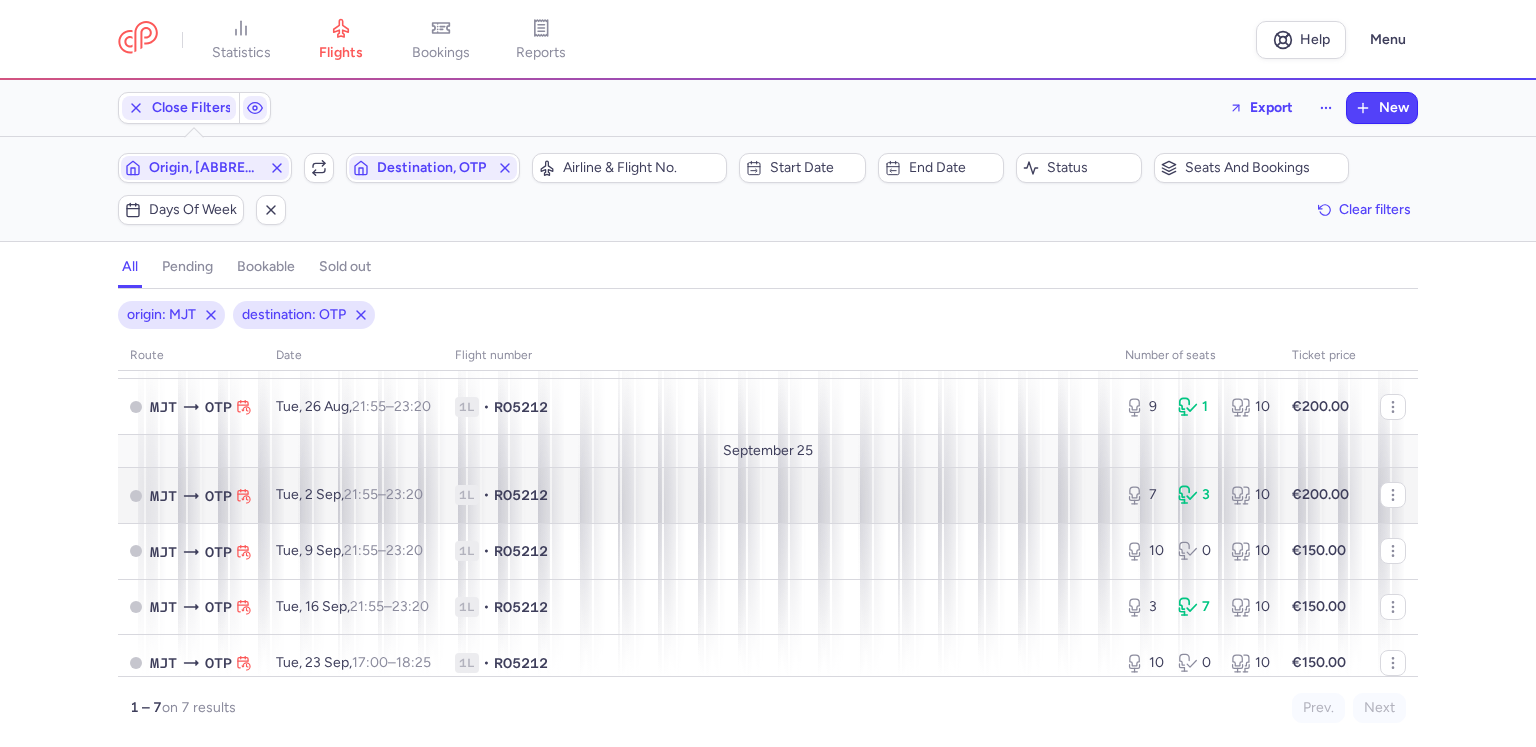 scroll, scrollTop: 156, scrollLeft: 0, axis: vertical 